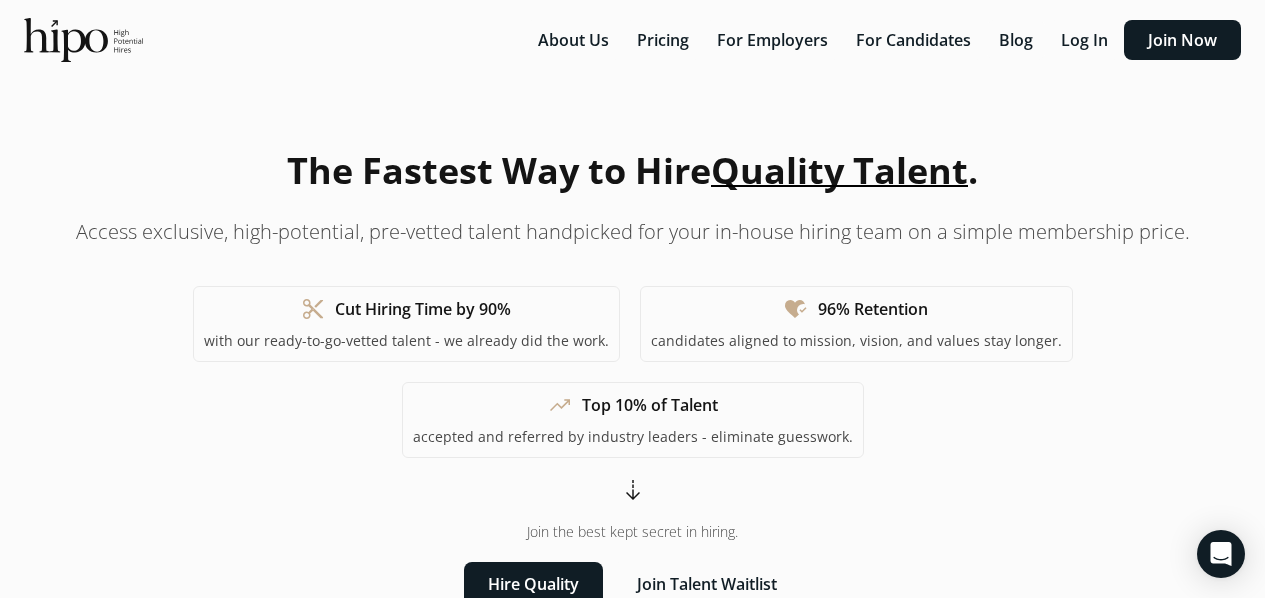 scroll, scrollTop: 0, scrollLeft: 0, axis: both 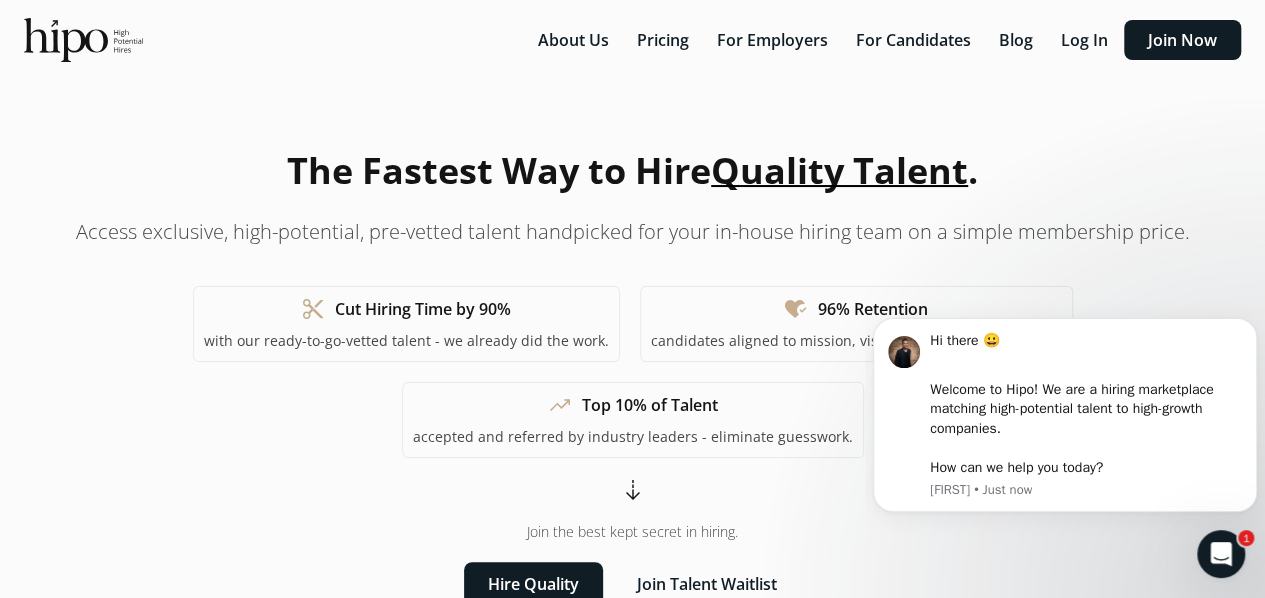 click on "The Fastest Way to Hire  Quality Talent .
Access exclusive, high-potential, pre-vetted talent handpicked for your in-house hiring team on a simple membership price.
content_cut
Cut Hiring Time by 90%
with our ready-to-go-vetted talent - we already did the work.
heart_check
96% Retention
candidates aligned to mission, vision, and values stay longer.
trending_up
Top 10% of Talent
accepted and referred by industry leaders - eliminate guesswork.
arrow_cool_down
Join the best kept secret in hiring.
Hire Quality
Join Talent Waitlist" at bounding box center [632, 375] 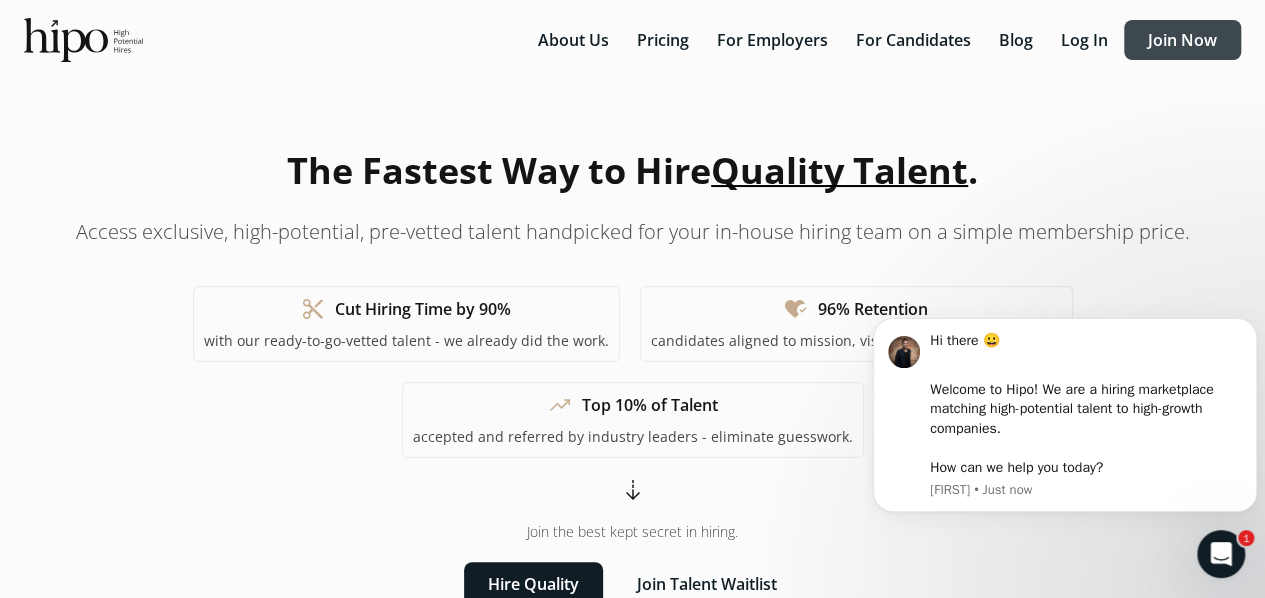 click on "Join Now" at bounding box center (1182, 40) 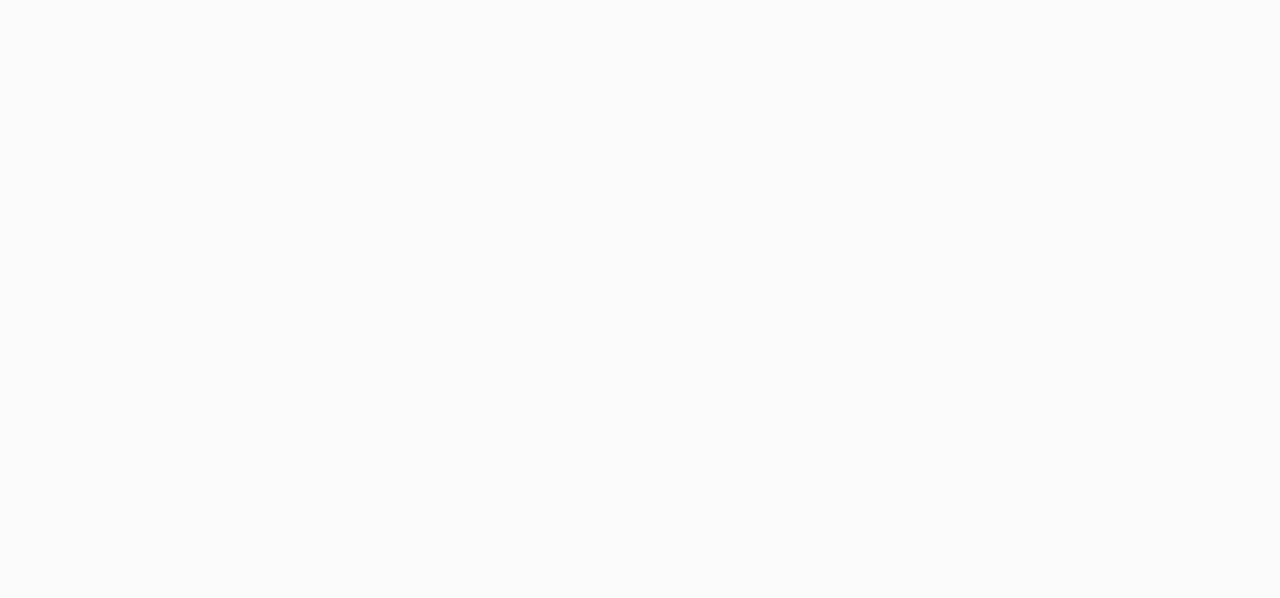 scroll, scrollTop: 0, scrollLeft: 0, axis: both 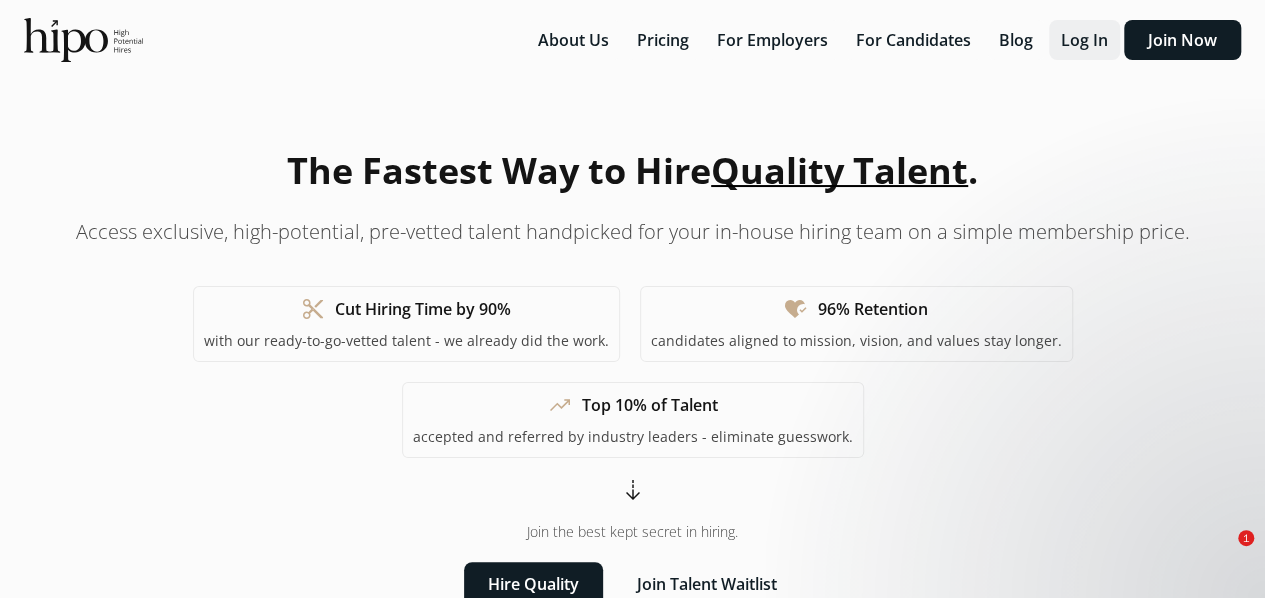 click on "Log In" at bounding box center [1084, 40] 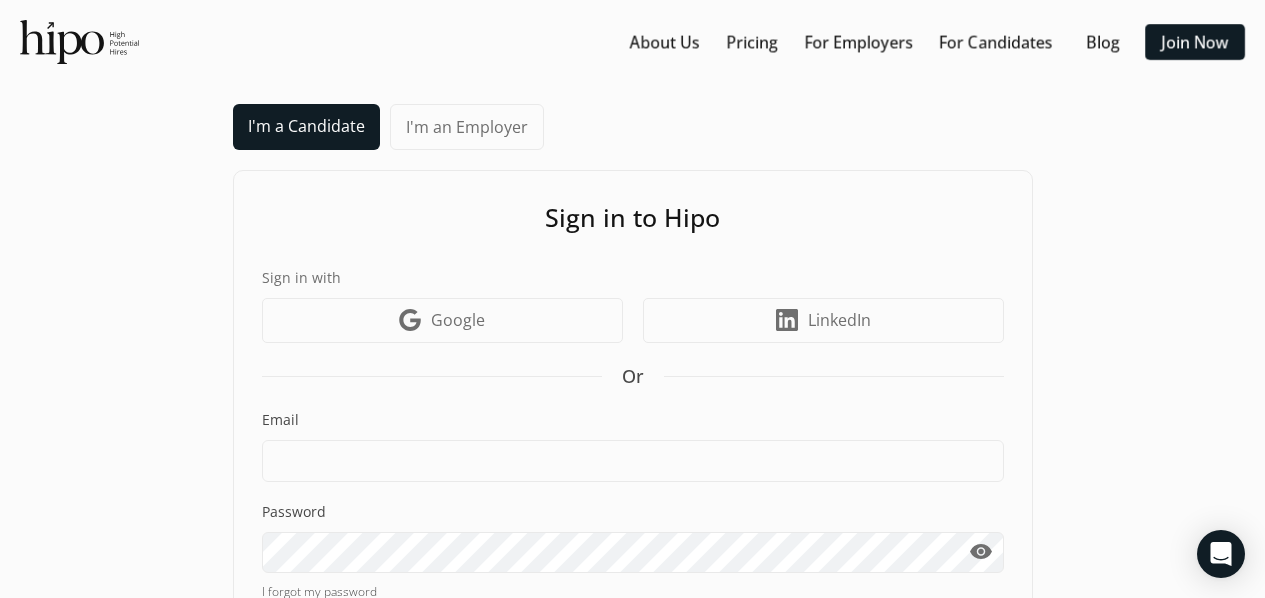 scroll, scrollTop: 0, scrollLeft: 0, axis: both 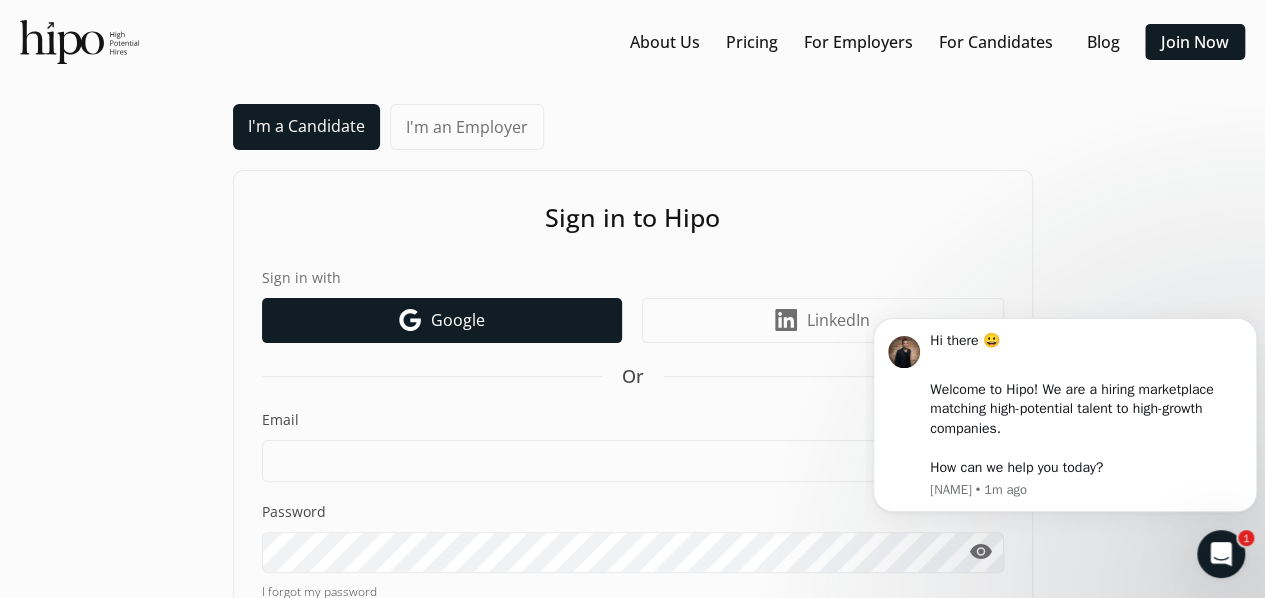 click on "Google icon" 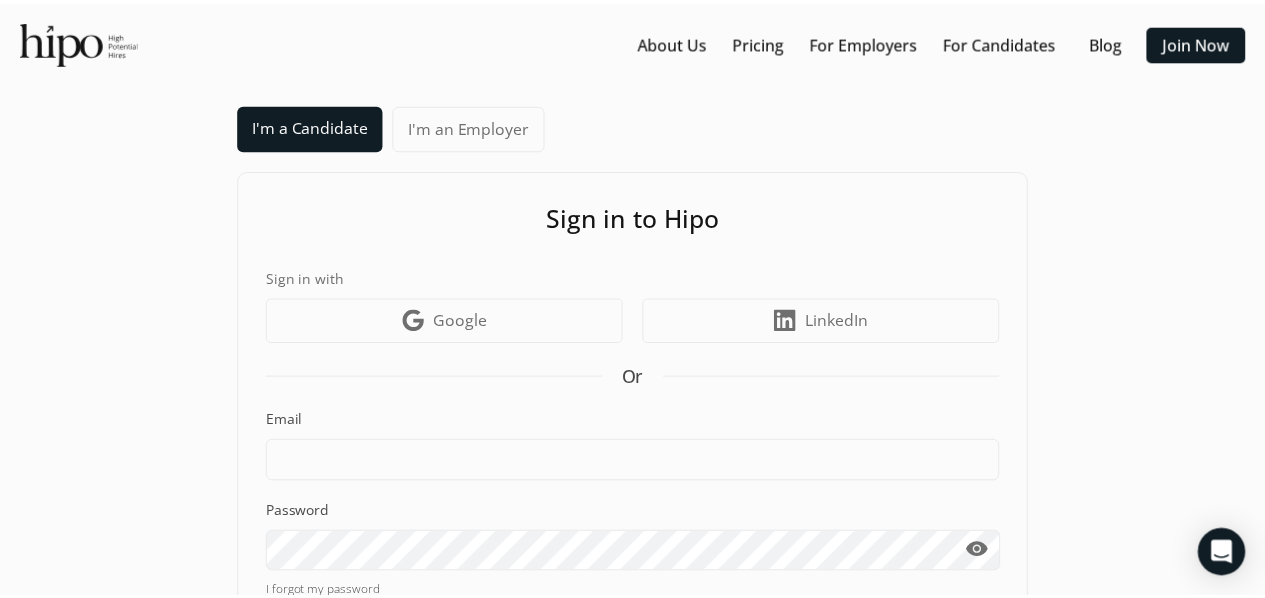 scroll, scrollTop: 0, scrollLeft: 0, axis: both 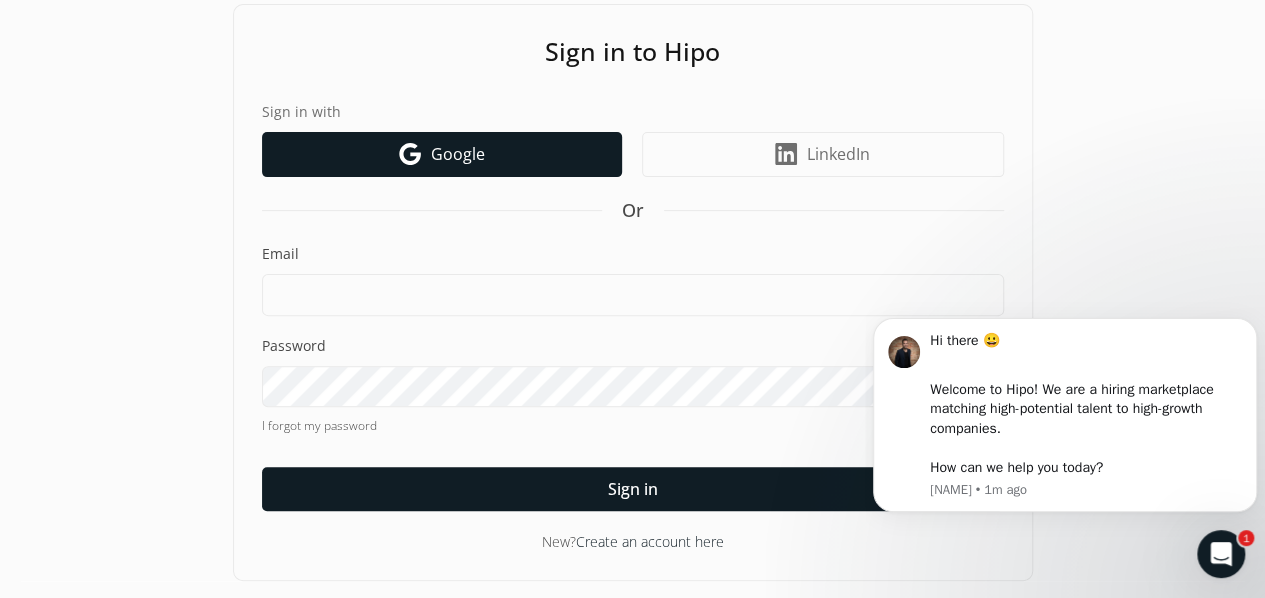 click 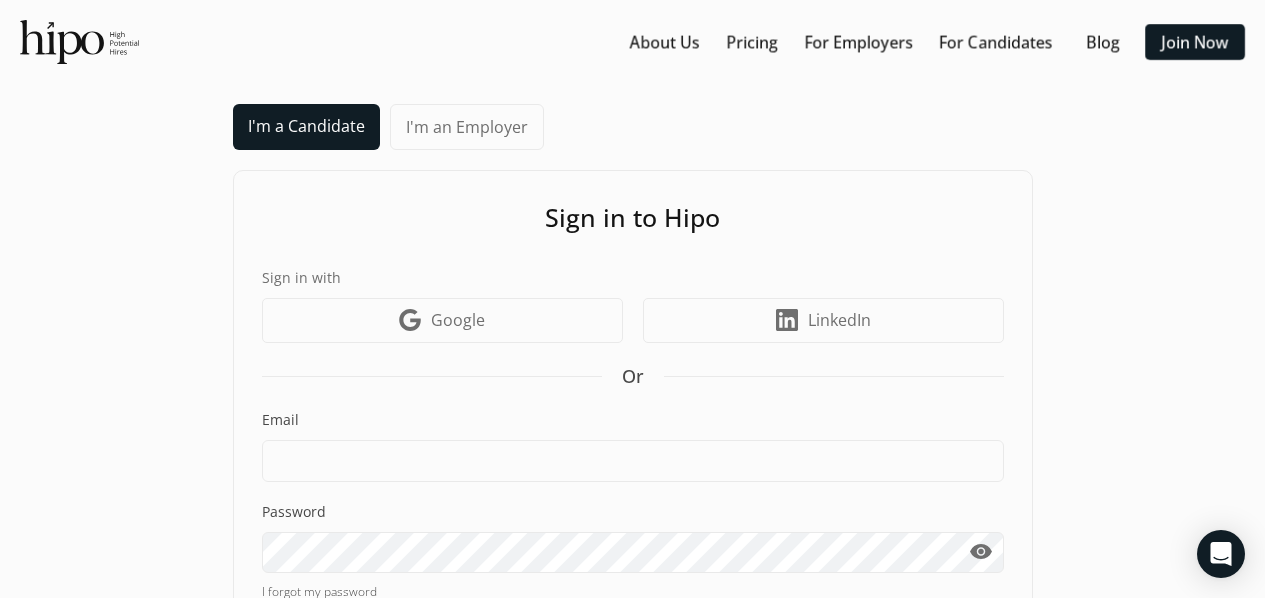 scroll, scrollTop: 0, scrollLeft: 0, axis: both 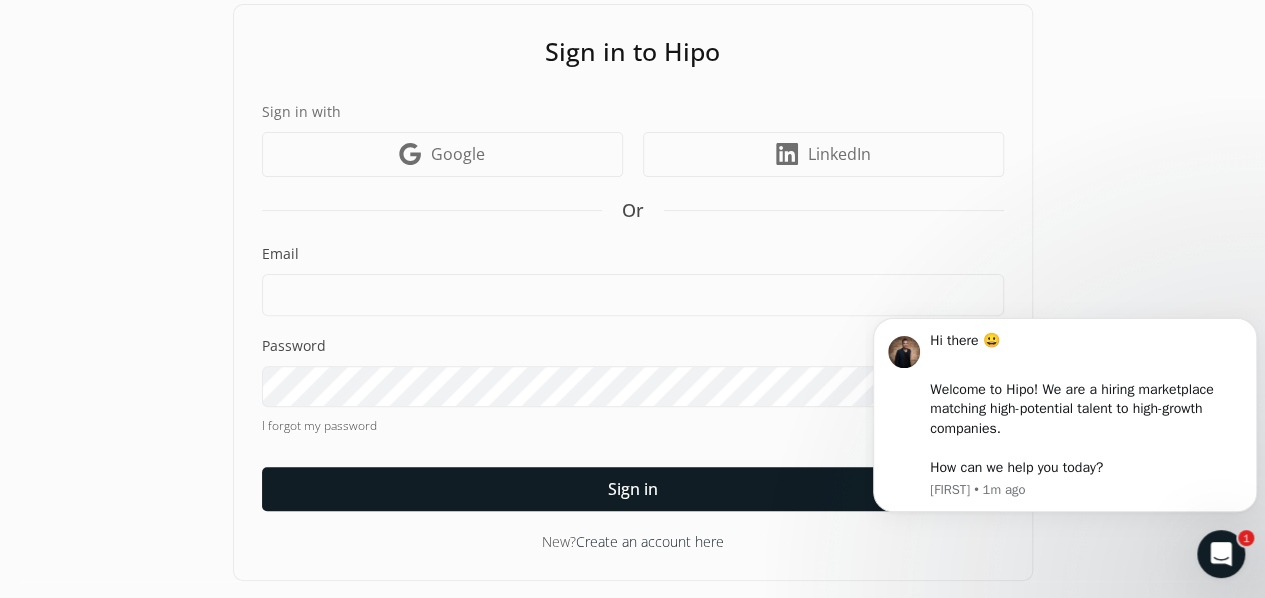 click on "Hi there 😀 ​ Welcome to Hipo! We are a hiring marketplace matching high-potential talent to high-growth companies.  ​ How can we help you today? Adam • 1m ago" at bounding box center (1065, 416) 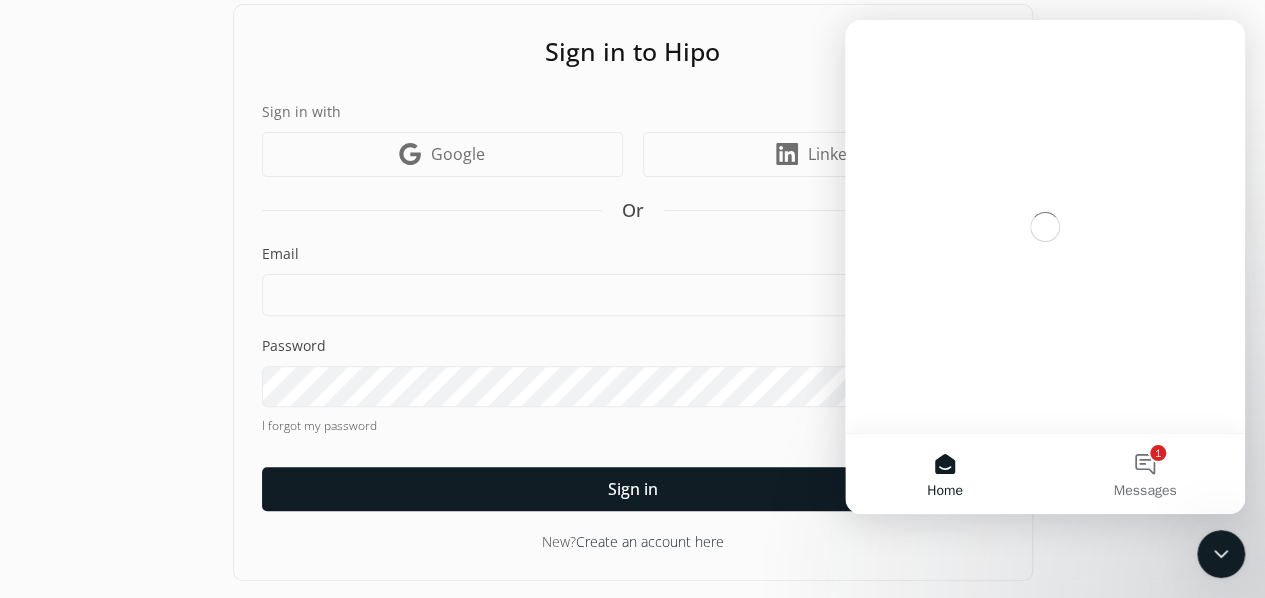 scroll, scrollTop: 0, scrollLeft: 0, axis: both 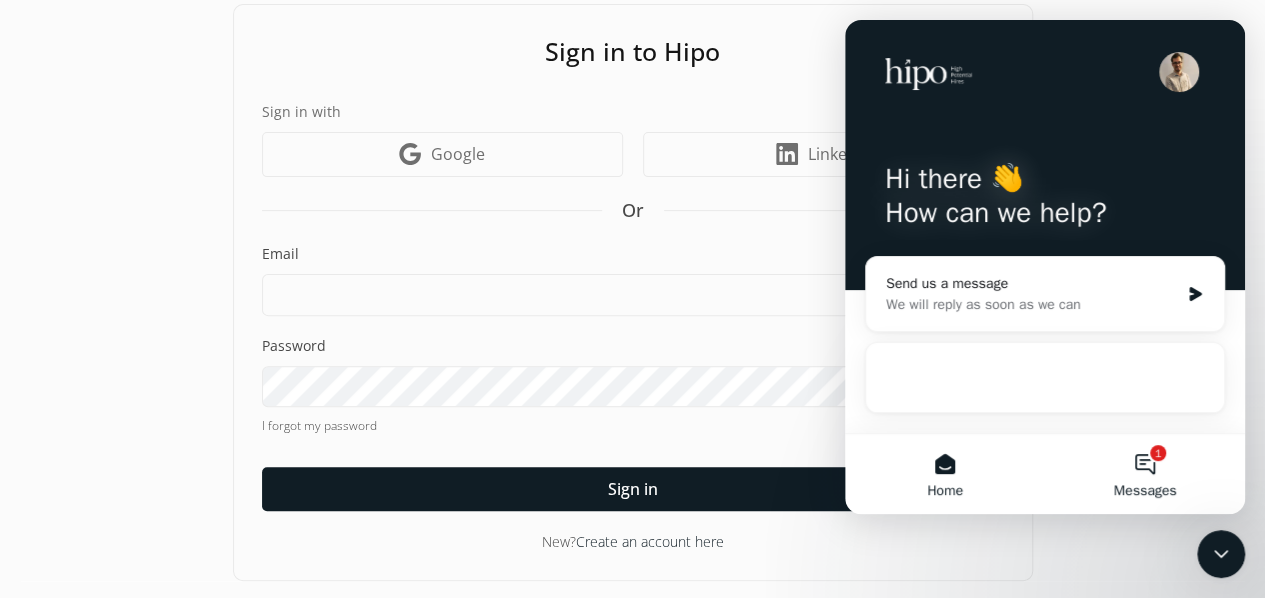 click on "Messages" at bounding box center (1145, 491) 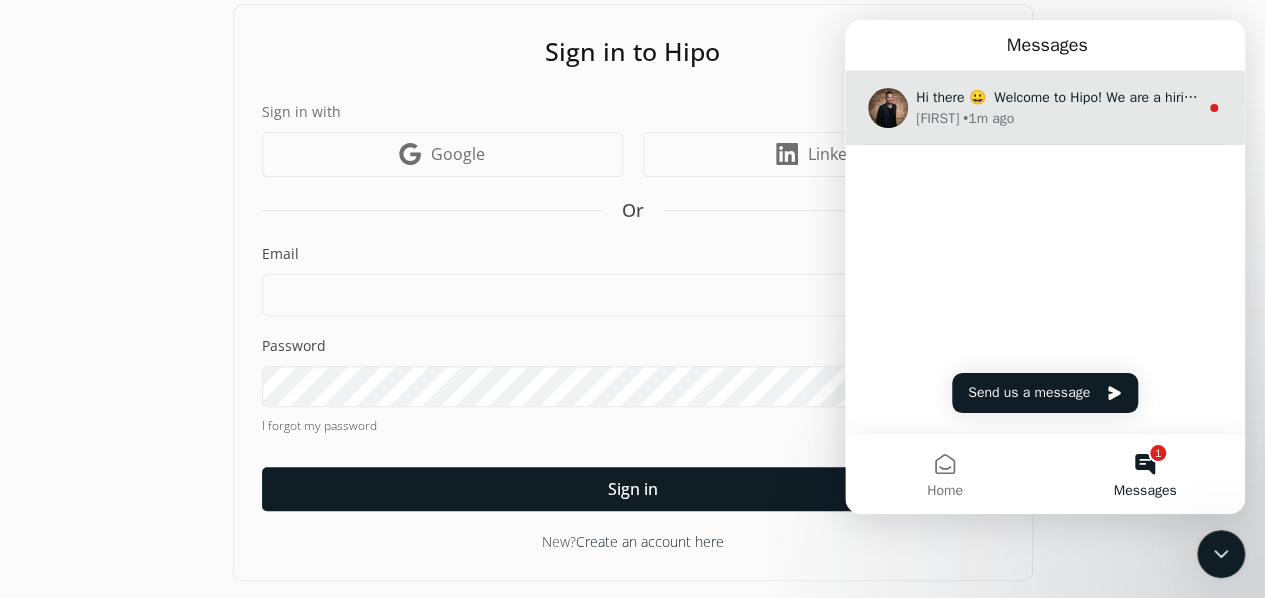 click on "Adam •  1m ago" at bounding box center [1057, 118] 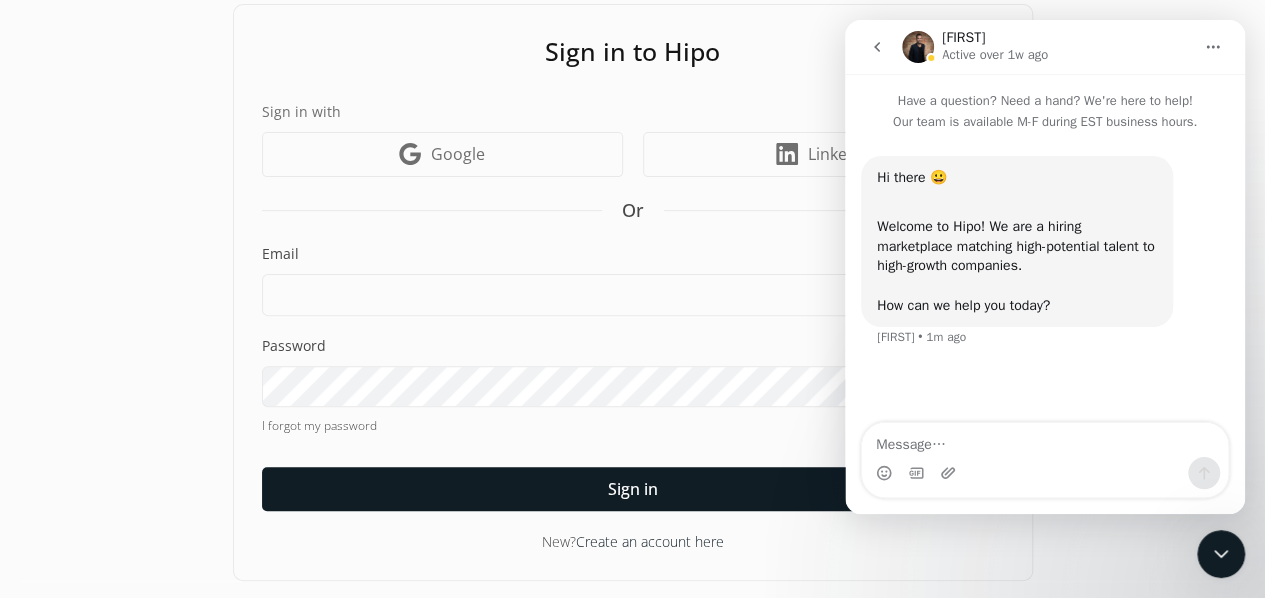 click 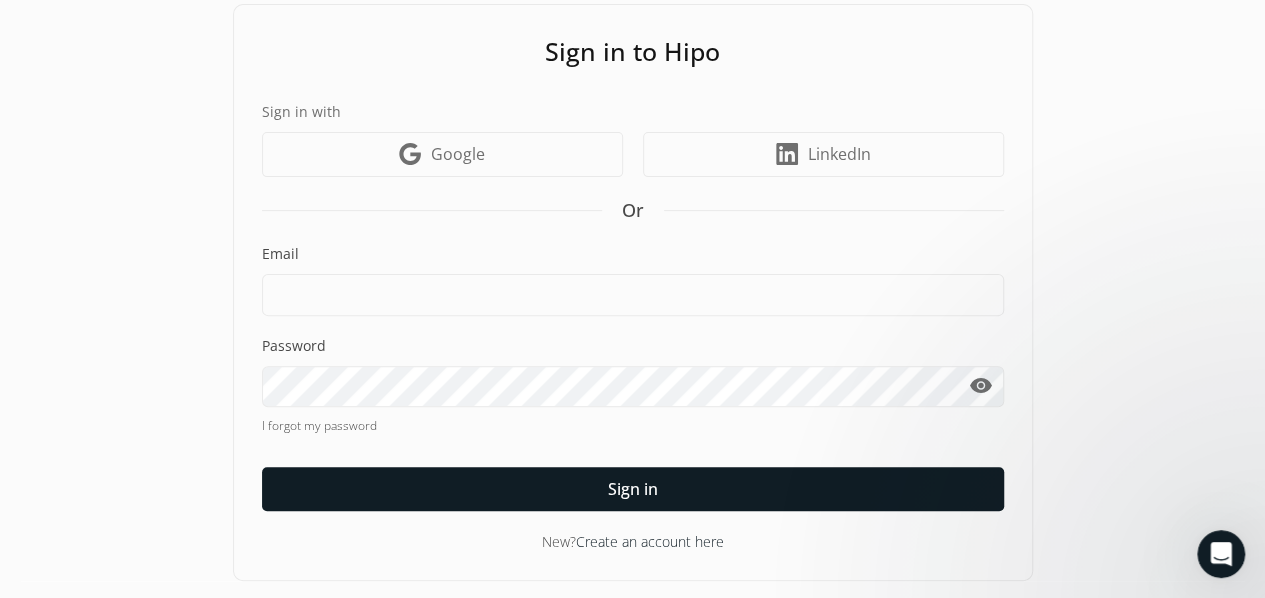 scroll, scrollTop: 0, scrollLeft: 0, axis: both 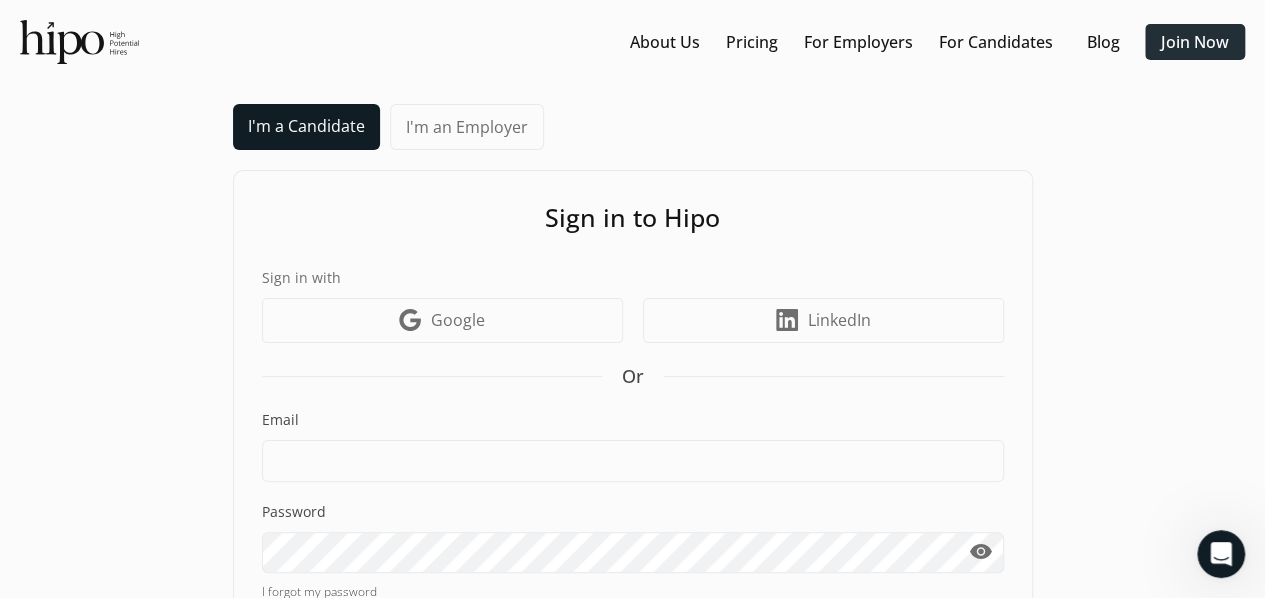 click on "Join Now" 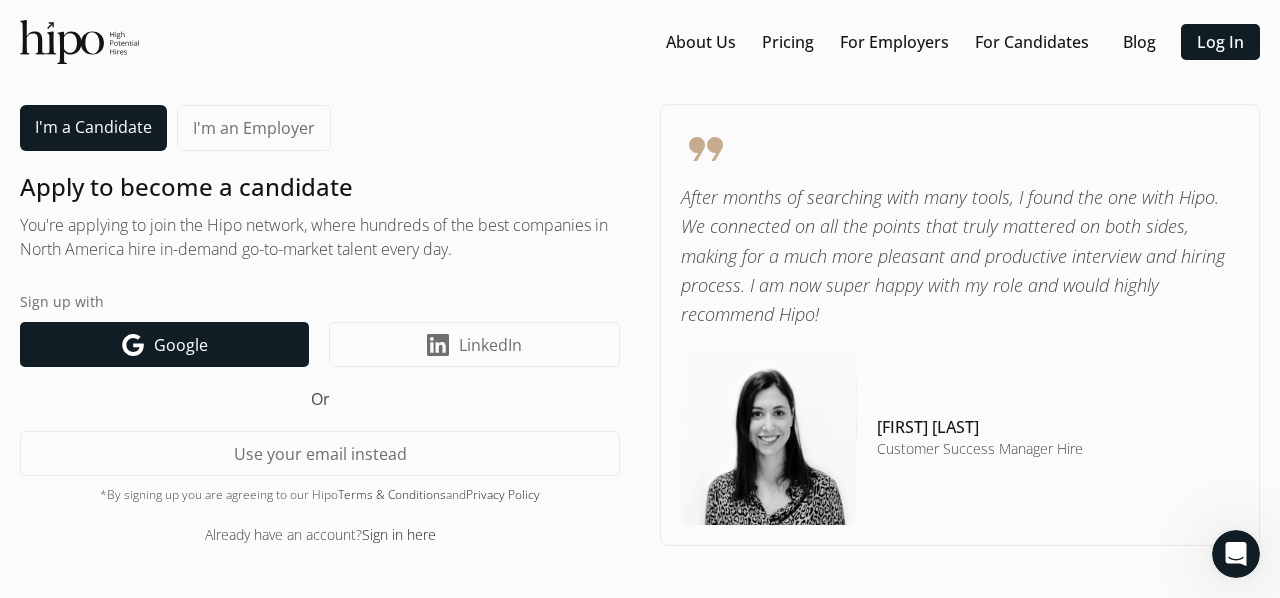 click on "Google icon Google" at bounding box center (164, 344) 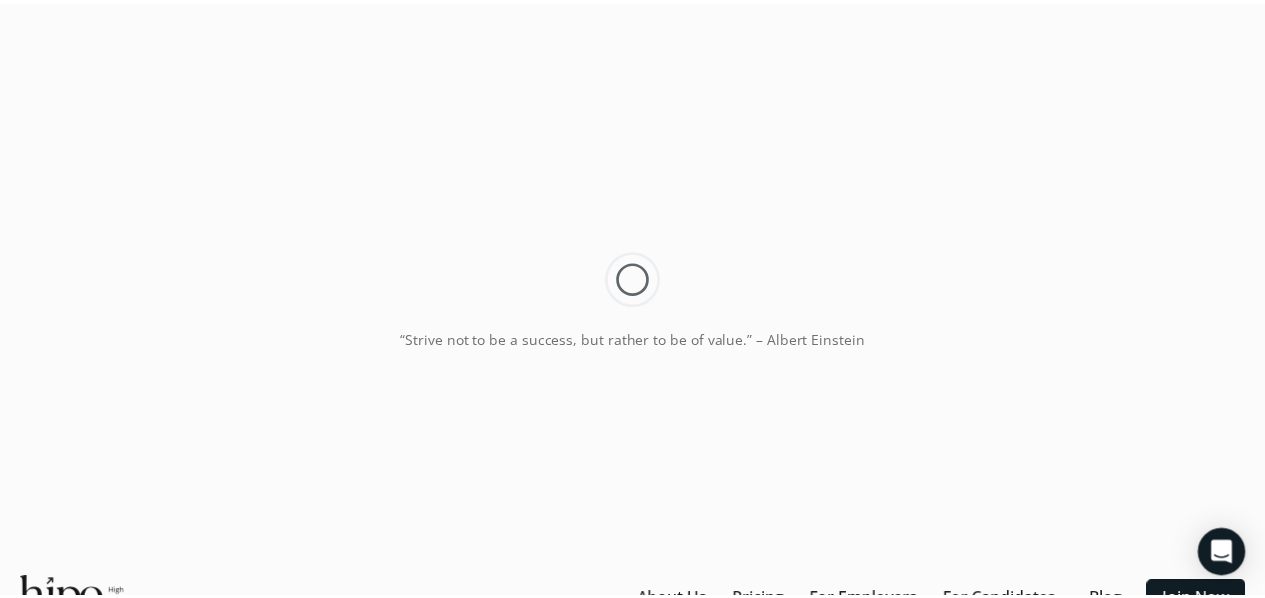 scroll, scrollTop: 0, scrollLeft: 0, axis: both 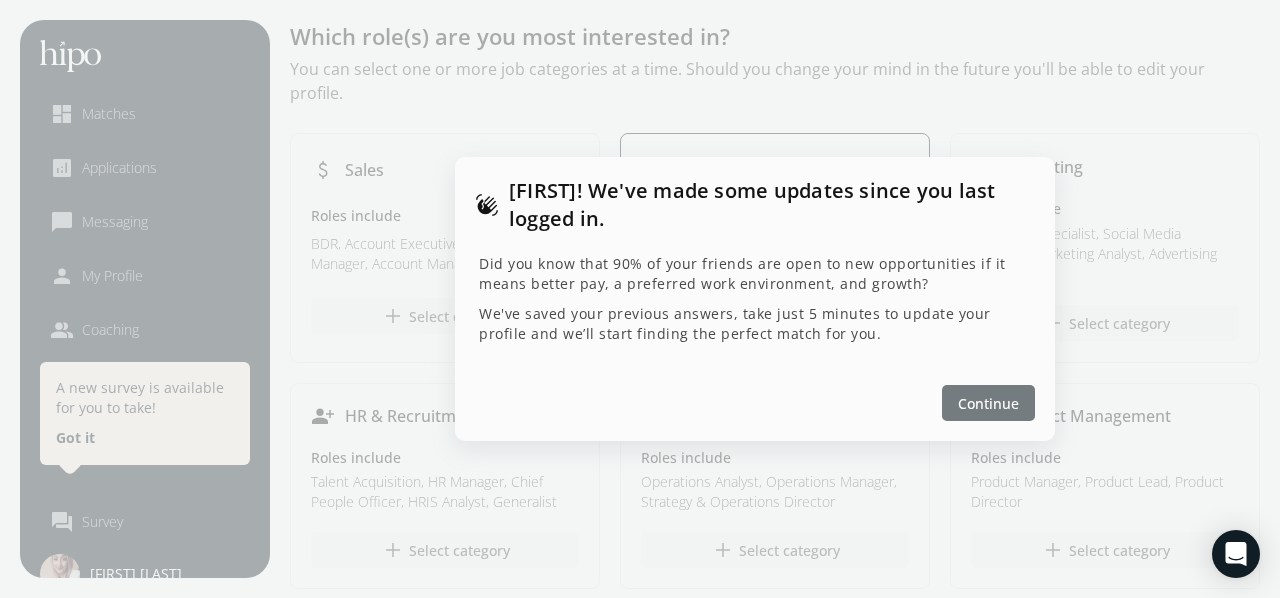 click on "Continue" at bounding box center (988, 403) 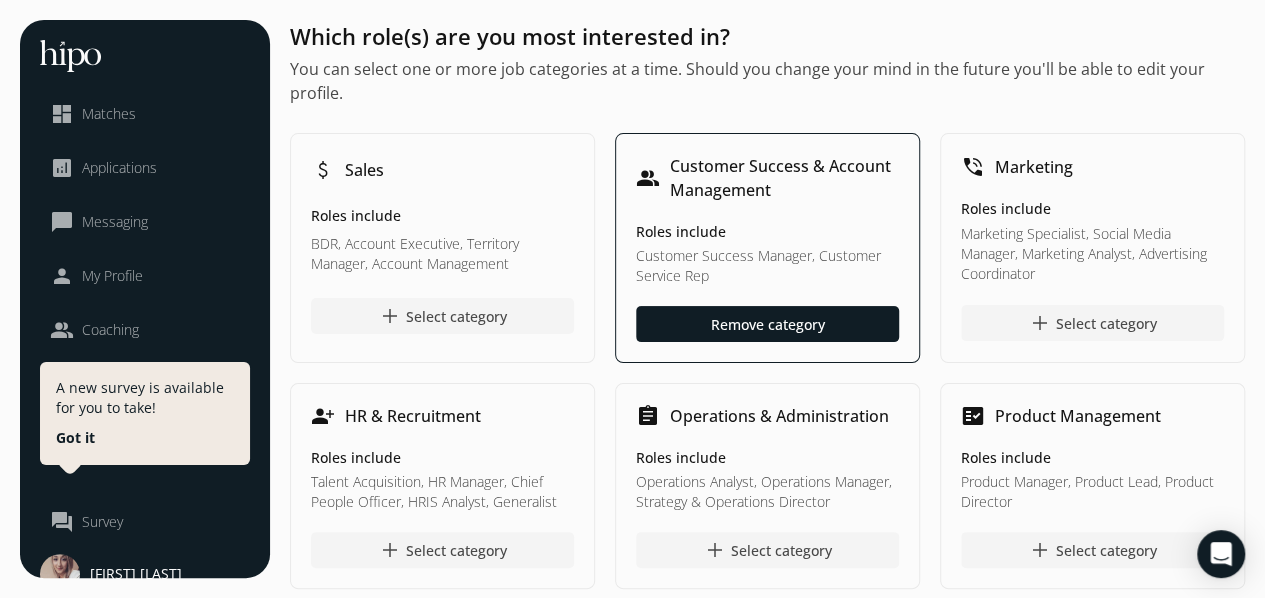 click on "Got it" at bounding box center (75, 438) 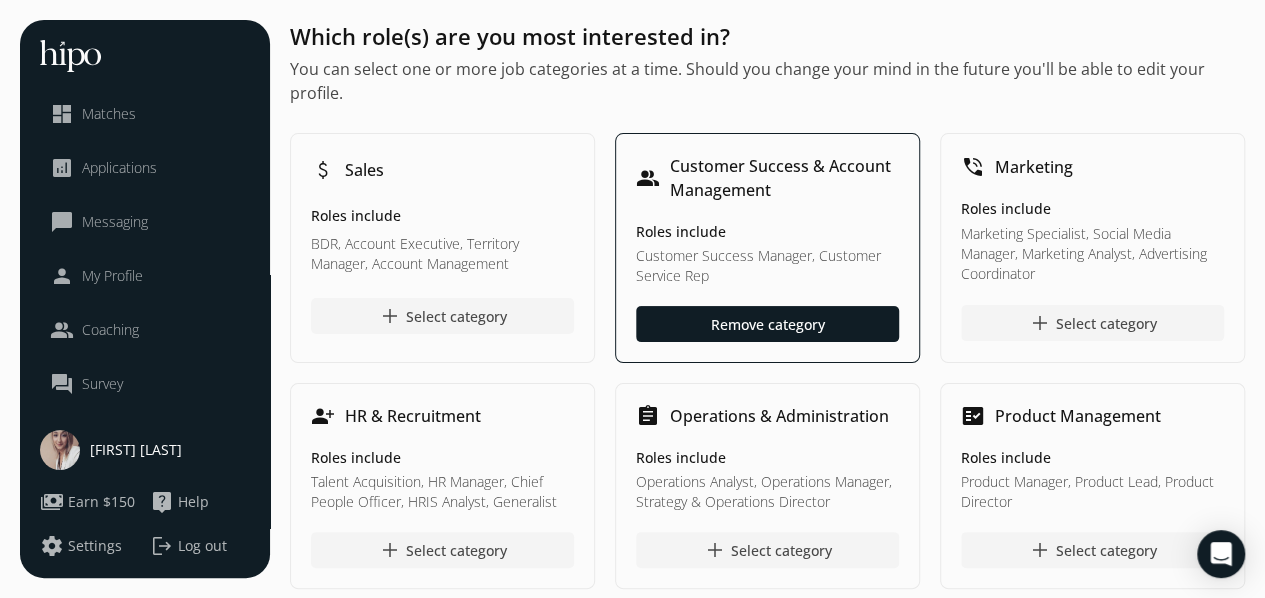 scroll, scrollTop: 2, scrollLeft: 0, axis: vertical 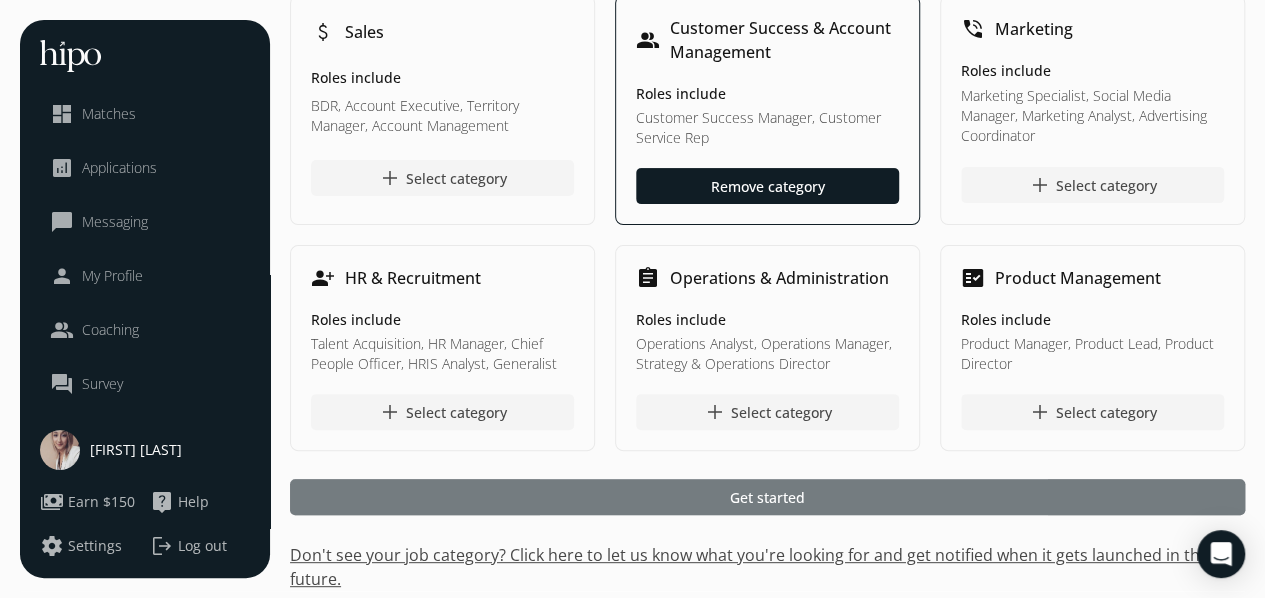 click at bounding box center [767, 497] 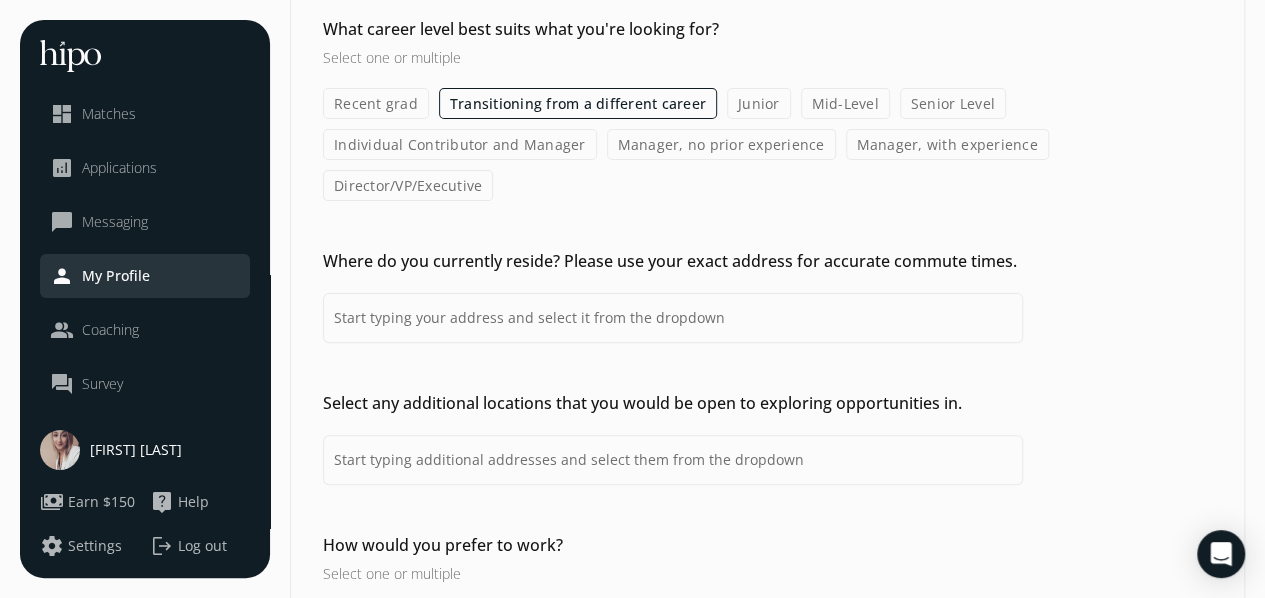 scroll, scrollTop: 191, scrollLeft: 0, axis: vertical 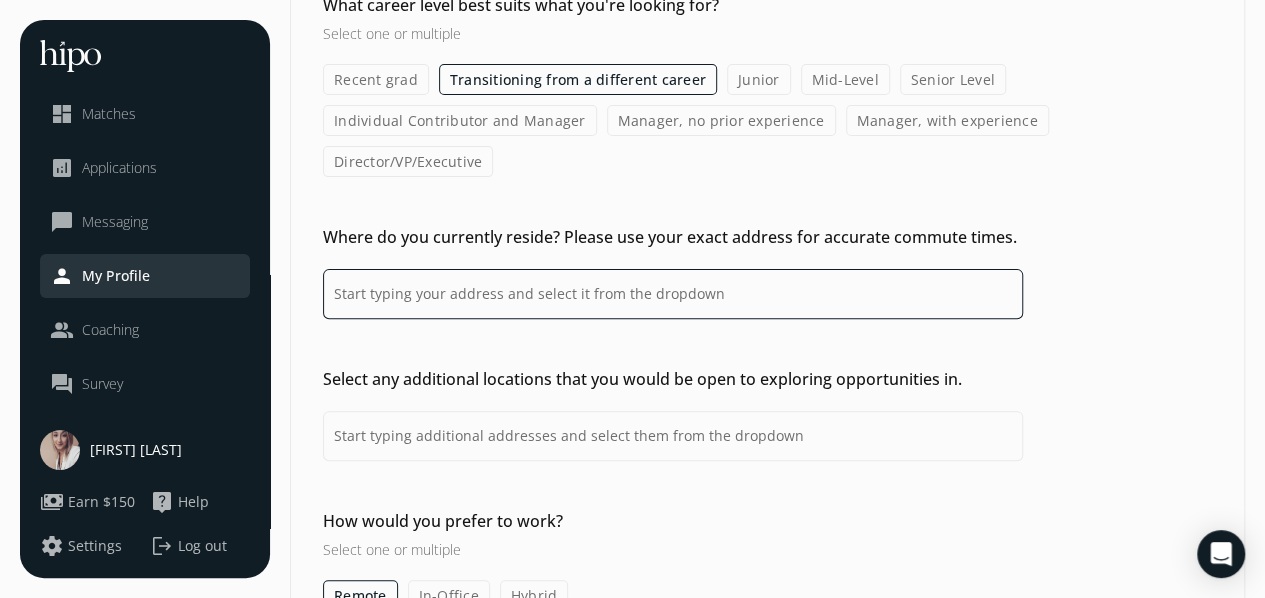 click at bounding box center [673, 294] 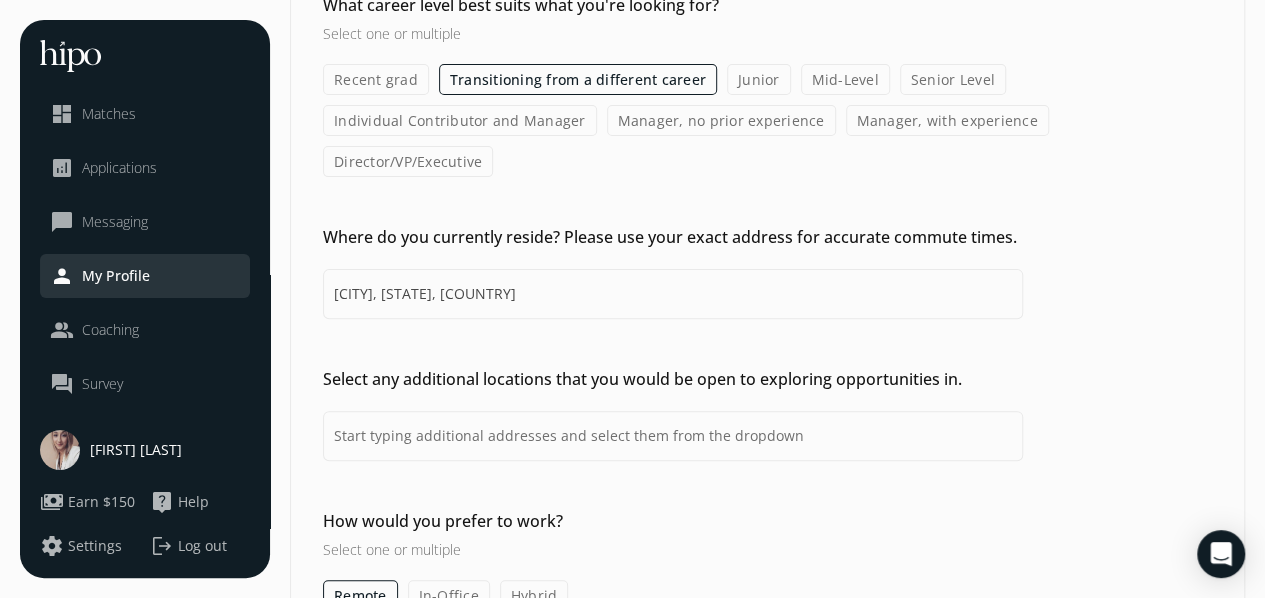 type on "[CITY], [STATE], [COUNTRY]" 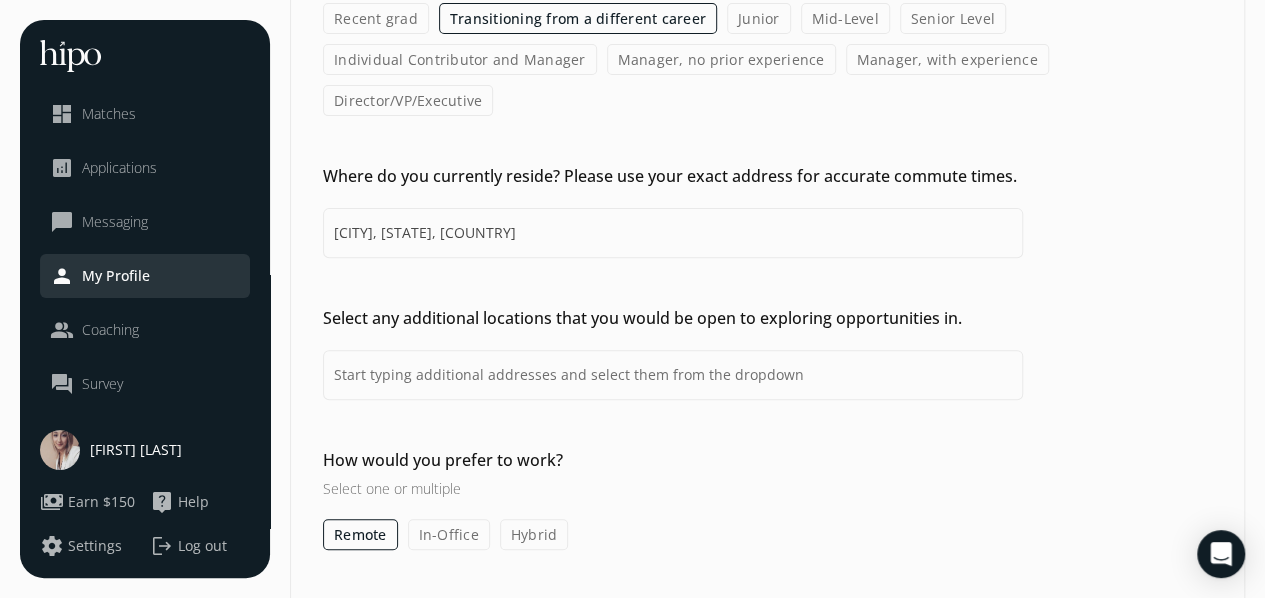 scroll, scrollTop: 263, scrollLeft: 0, axis: vertical 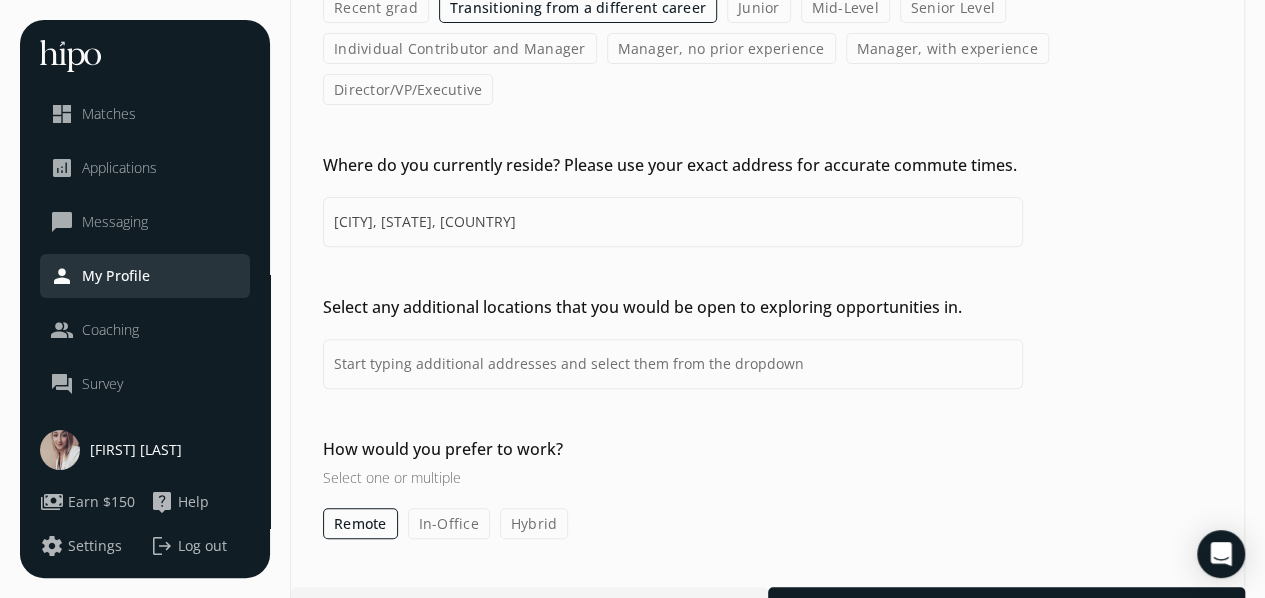 click on "Hybrid" 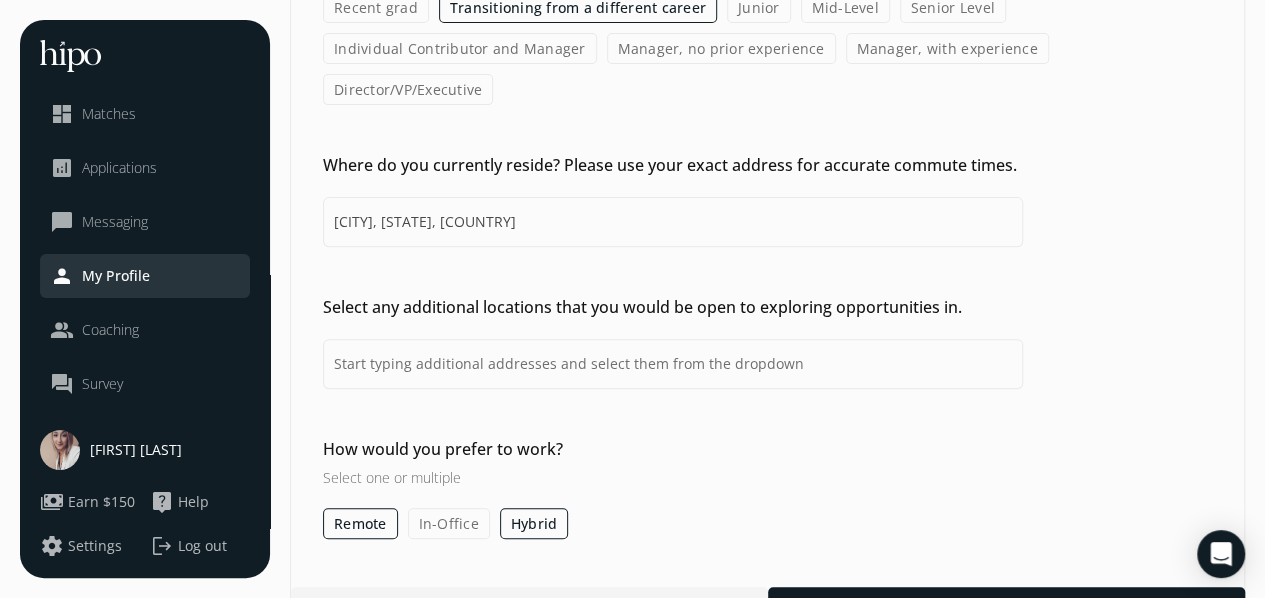 click on "In-Office" 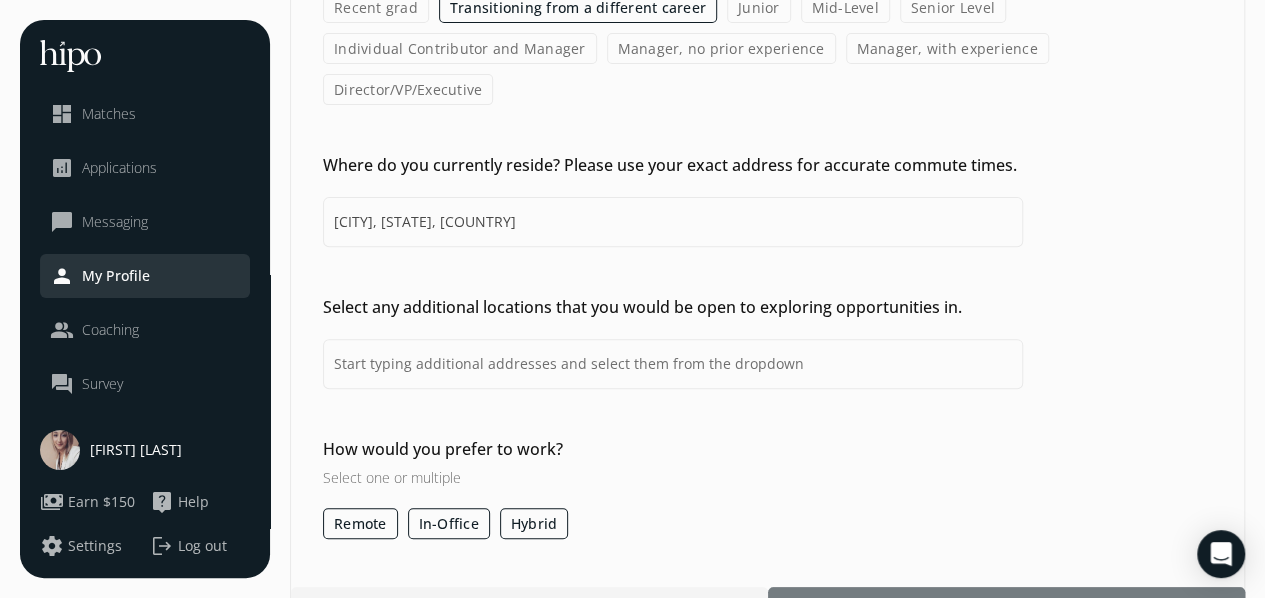 click at bounding box center (1006, 605) 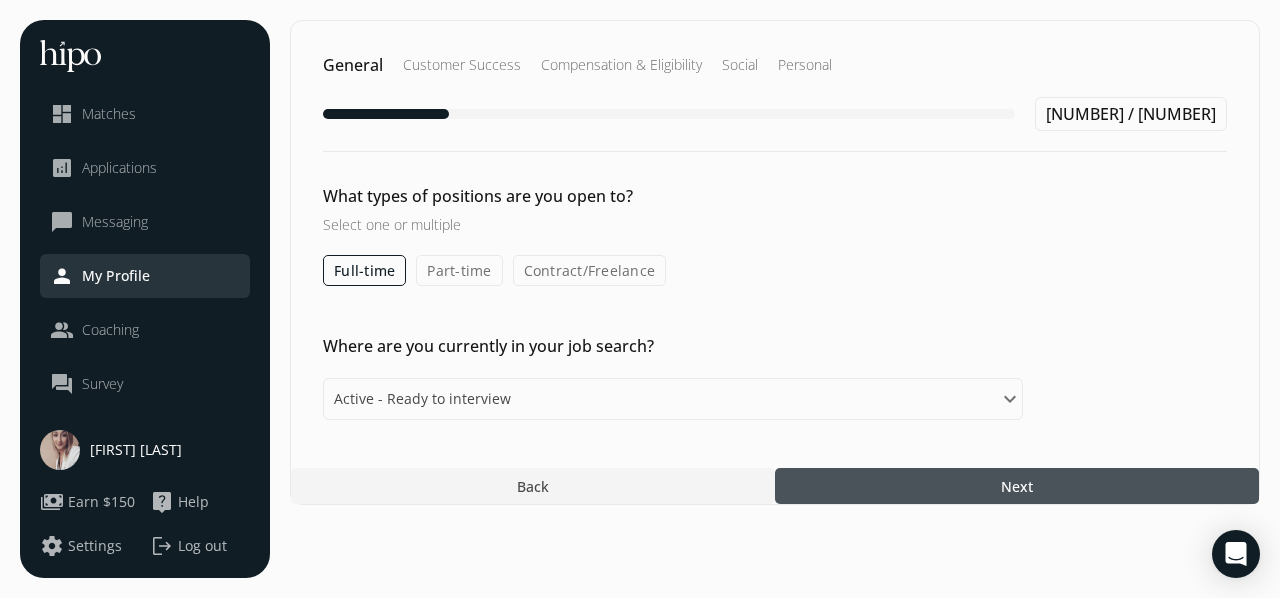 click on "Part-time" 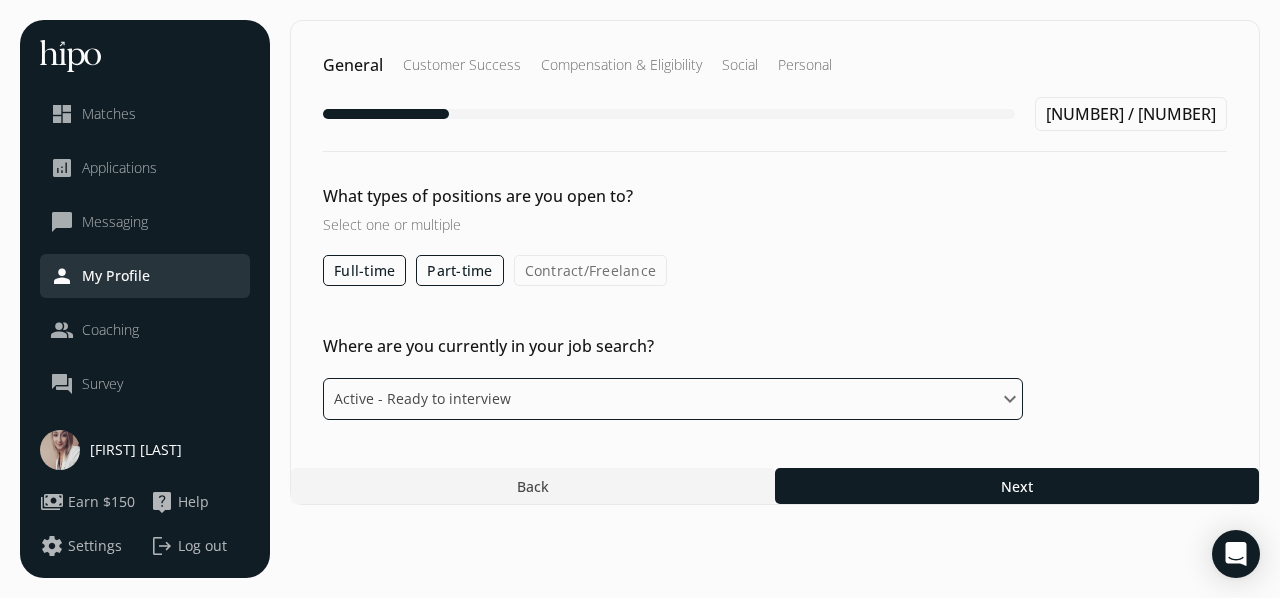 click on "Please select an option Active - Ready to interview Passive - Open to exploring opportunities Not looking - Change my mind" 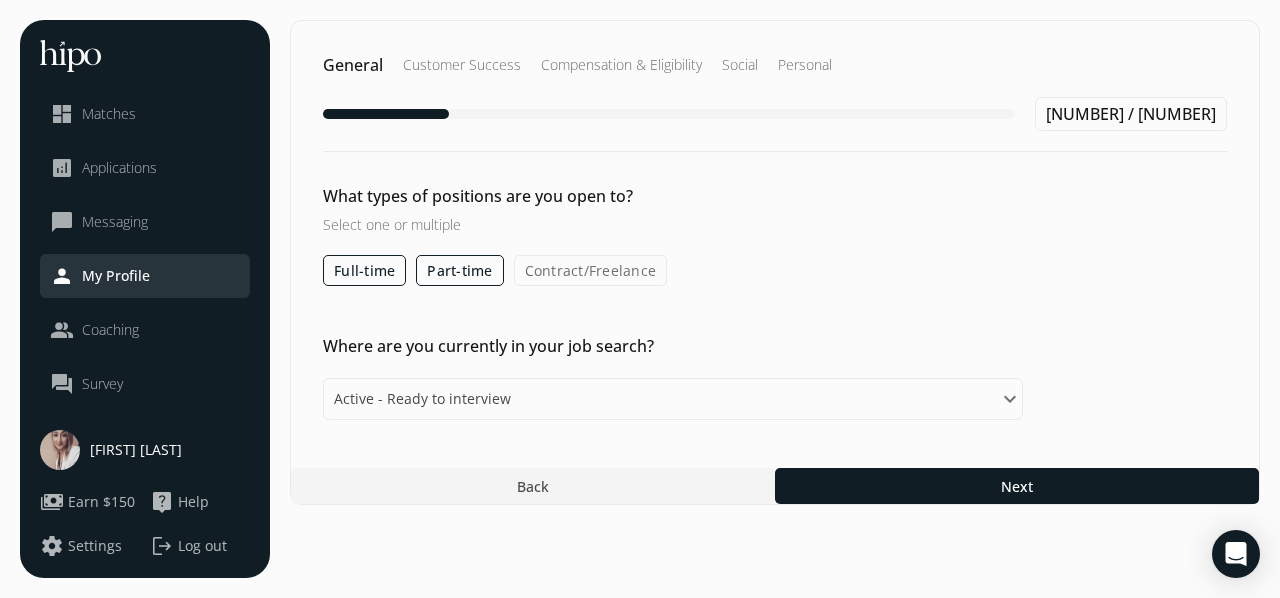 click on "Where are you currently in your job search? Please select an option Active - Ready to interview Passive - Open to exploring opportunities Not looking - Change my mind" 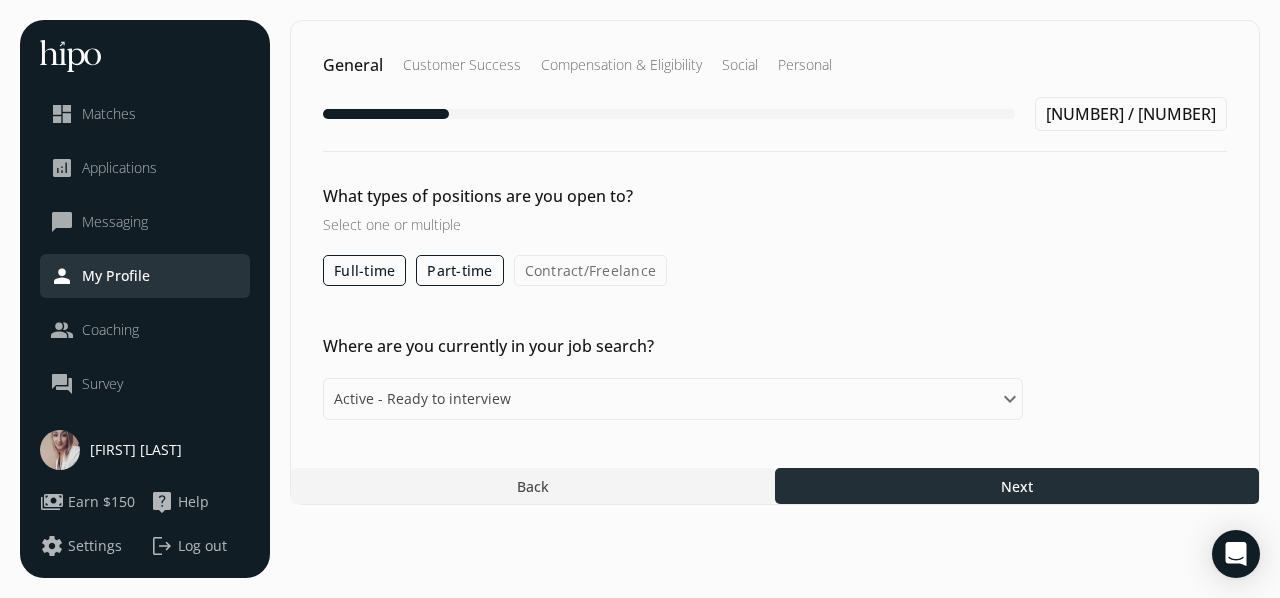 click at bounding box center (1017, 486) 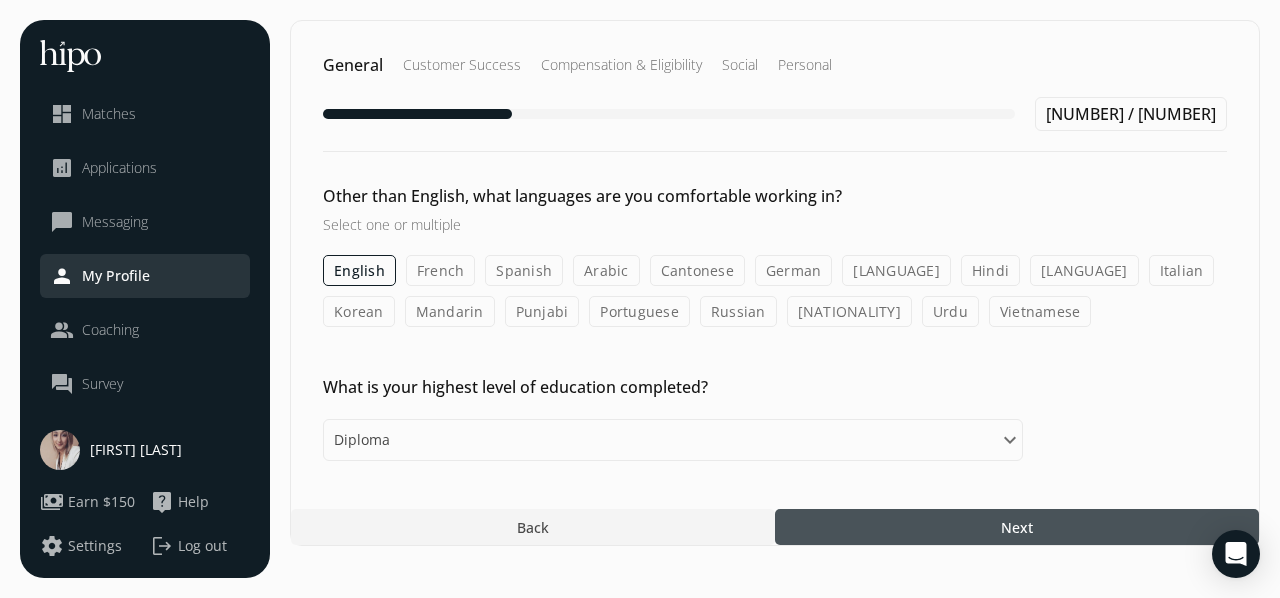 click at bounding box center (1017, 527) 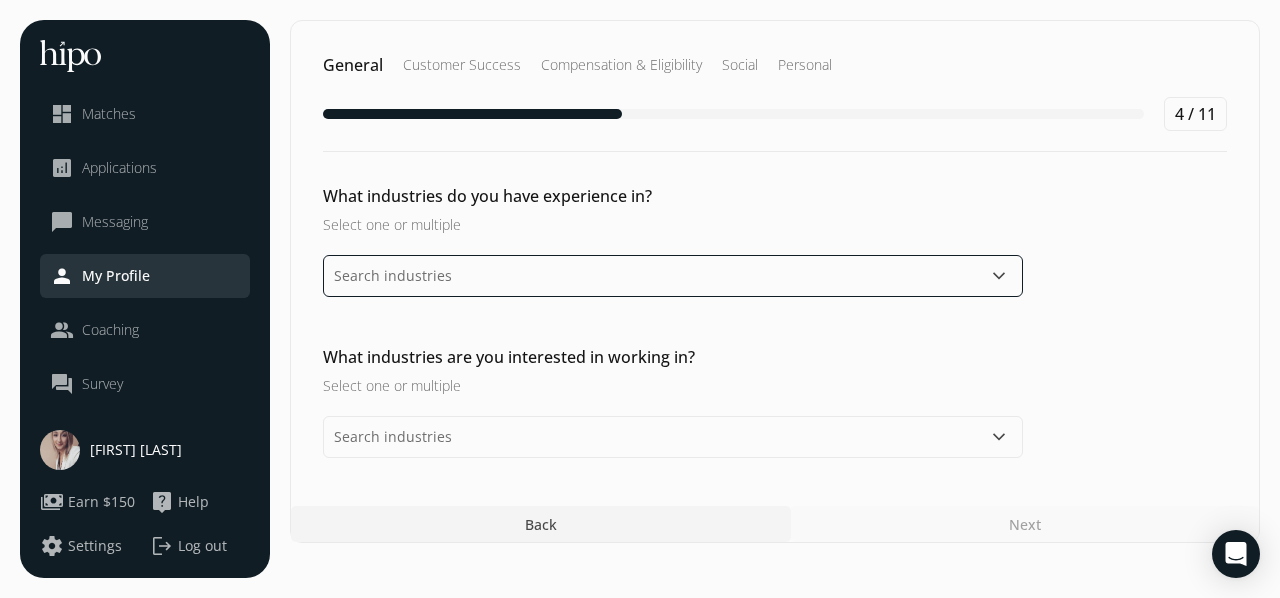 click at bounding box center [673, 276] 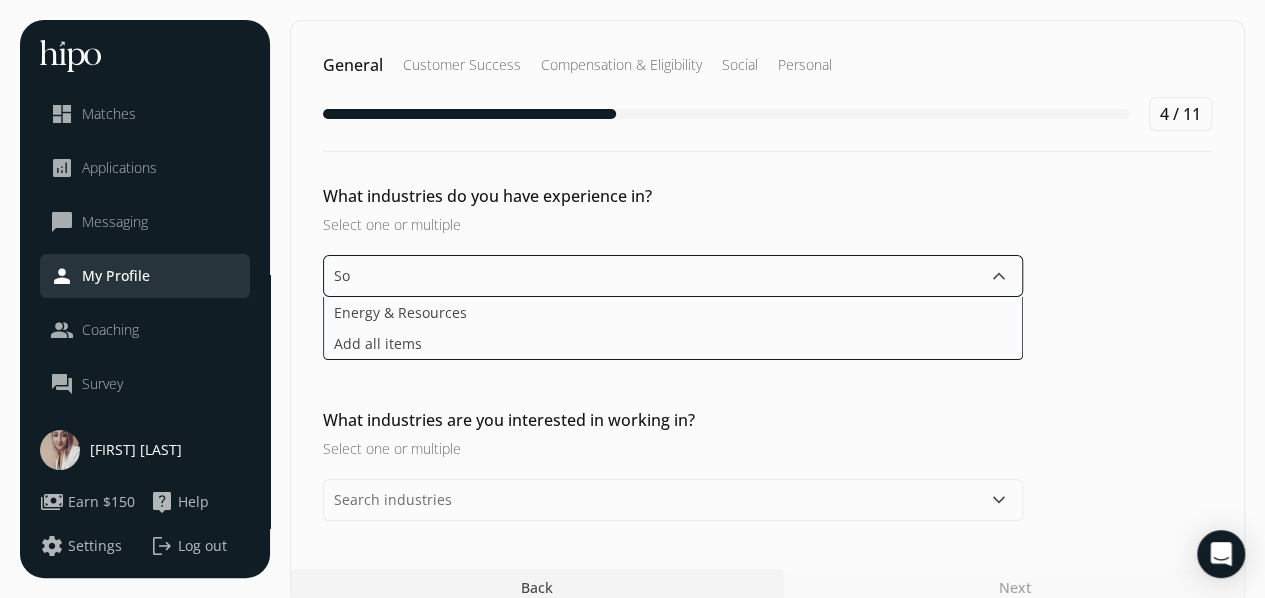 type on "S" 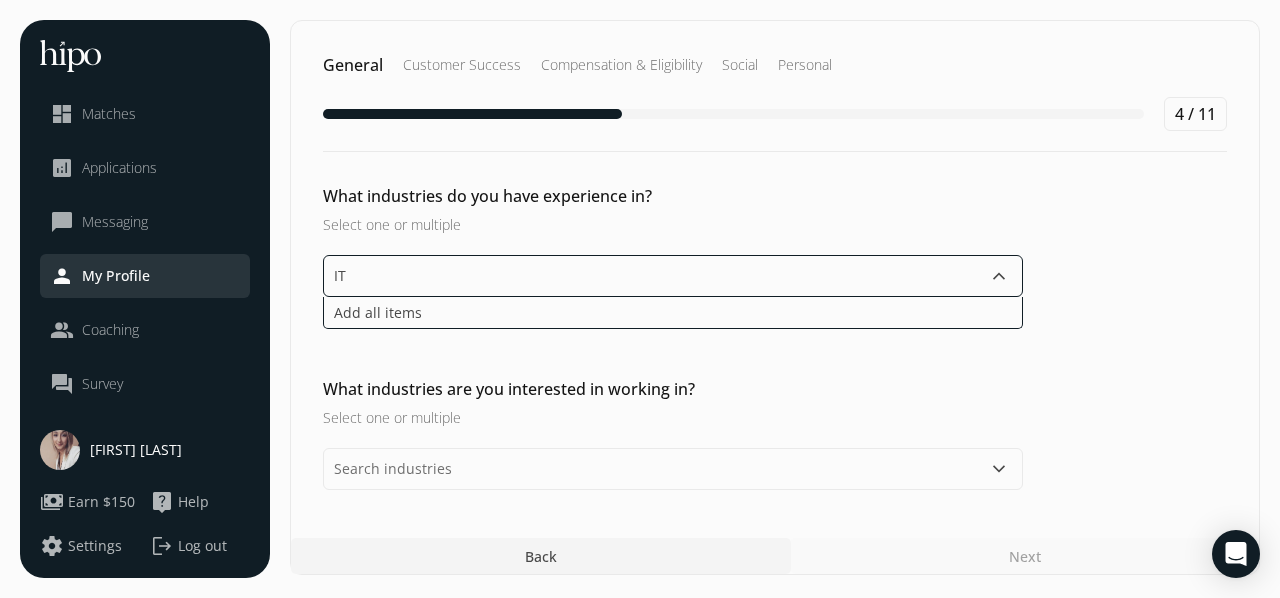 type on "I" 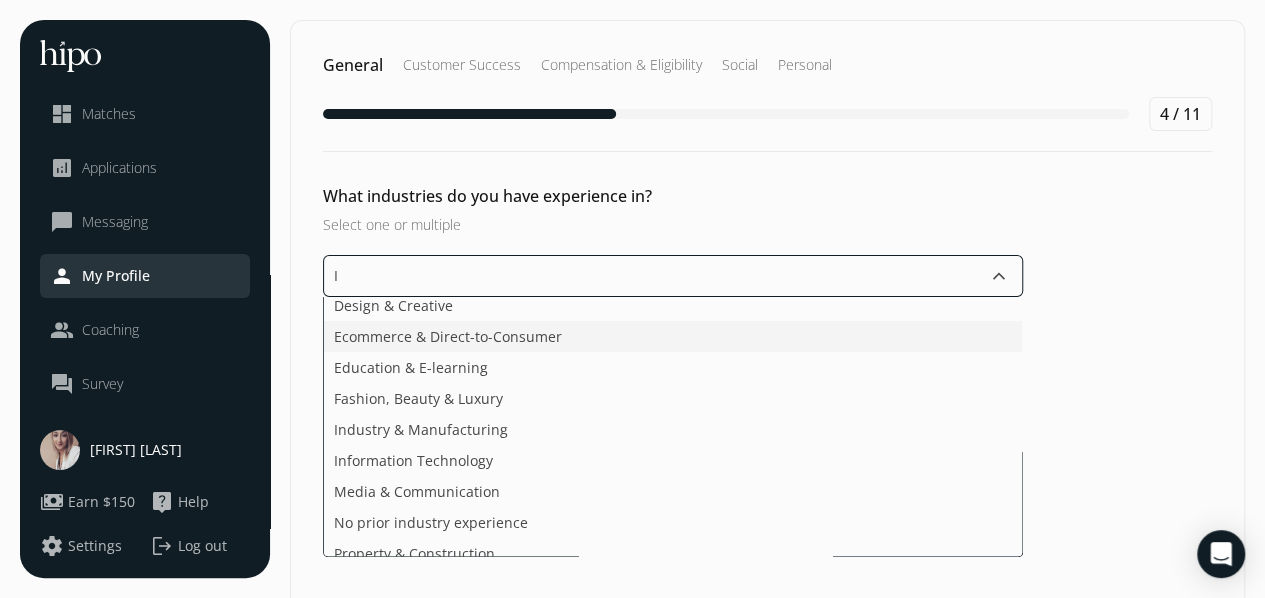 scroll, scrollTop: 117, scrollLeft: 0, axis: vertical 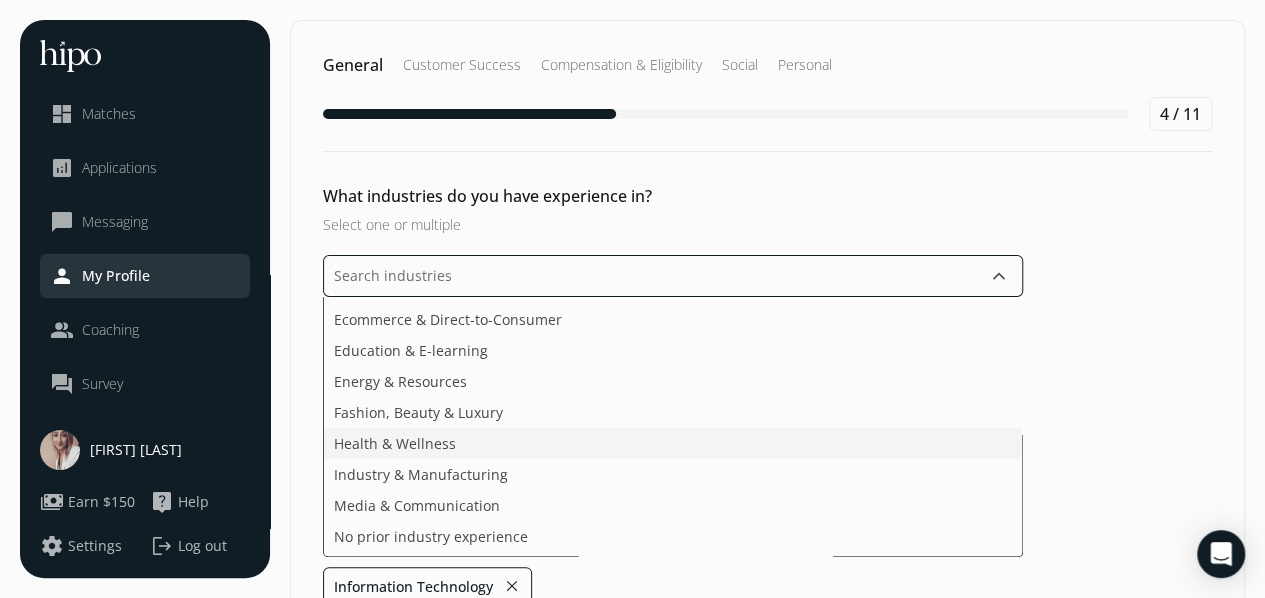 click on "Health & Wellness" 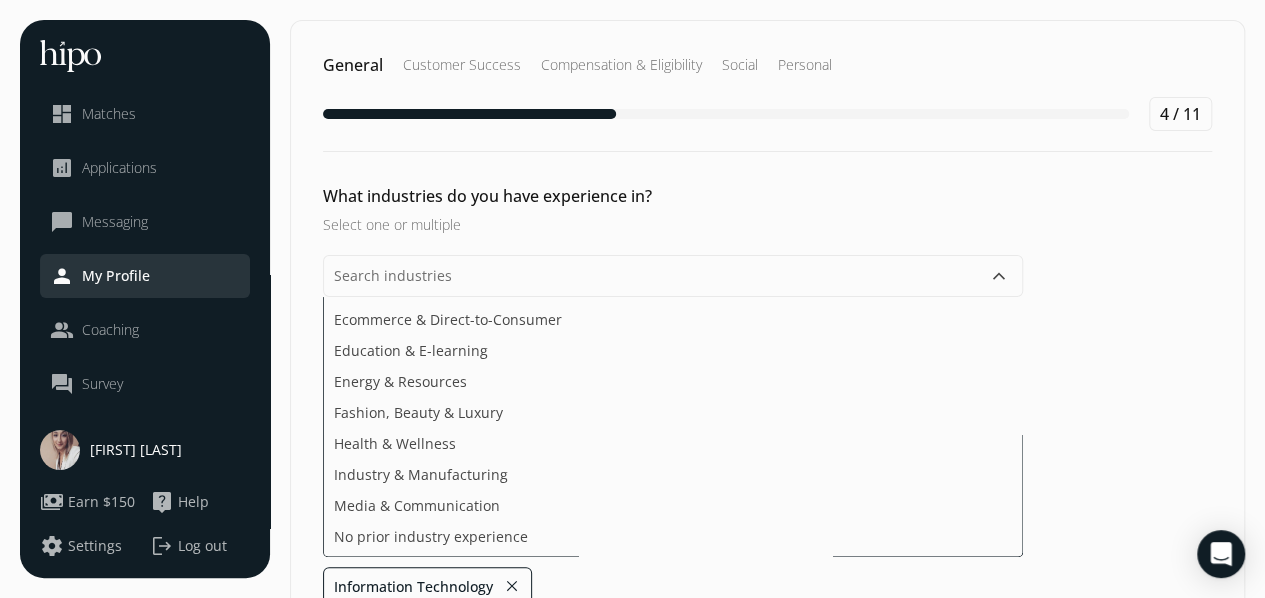 click on "What industries do you have experience in? Select one or multiple" at bounding box center [673, 209] 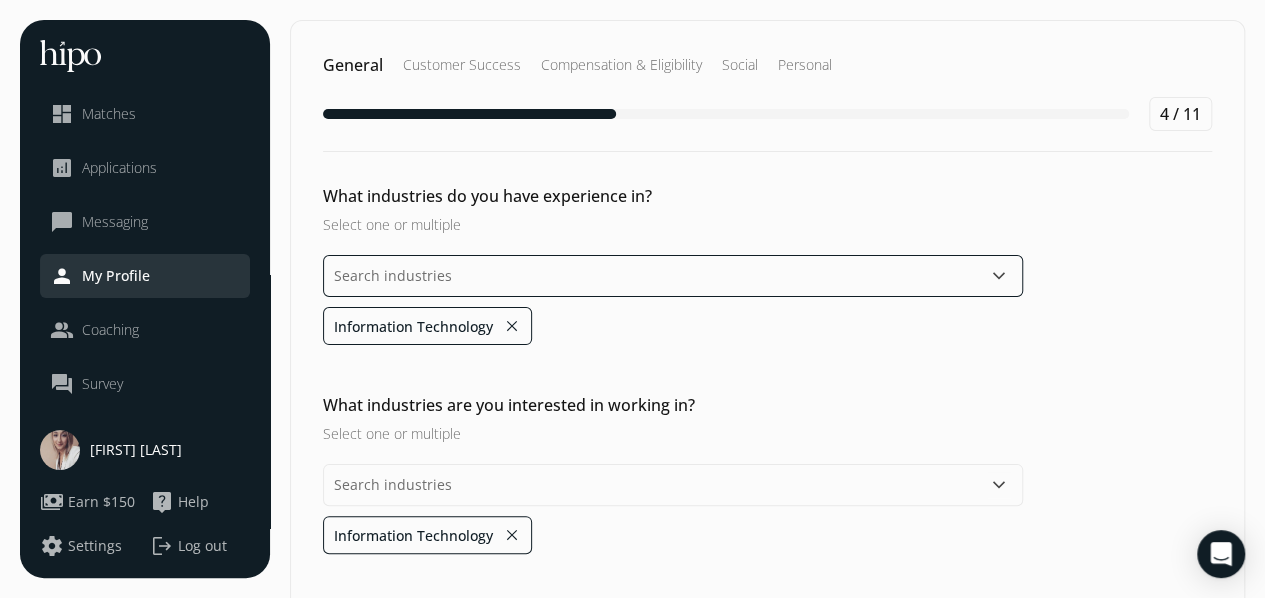 click at bounding box center [673, 276] 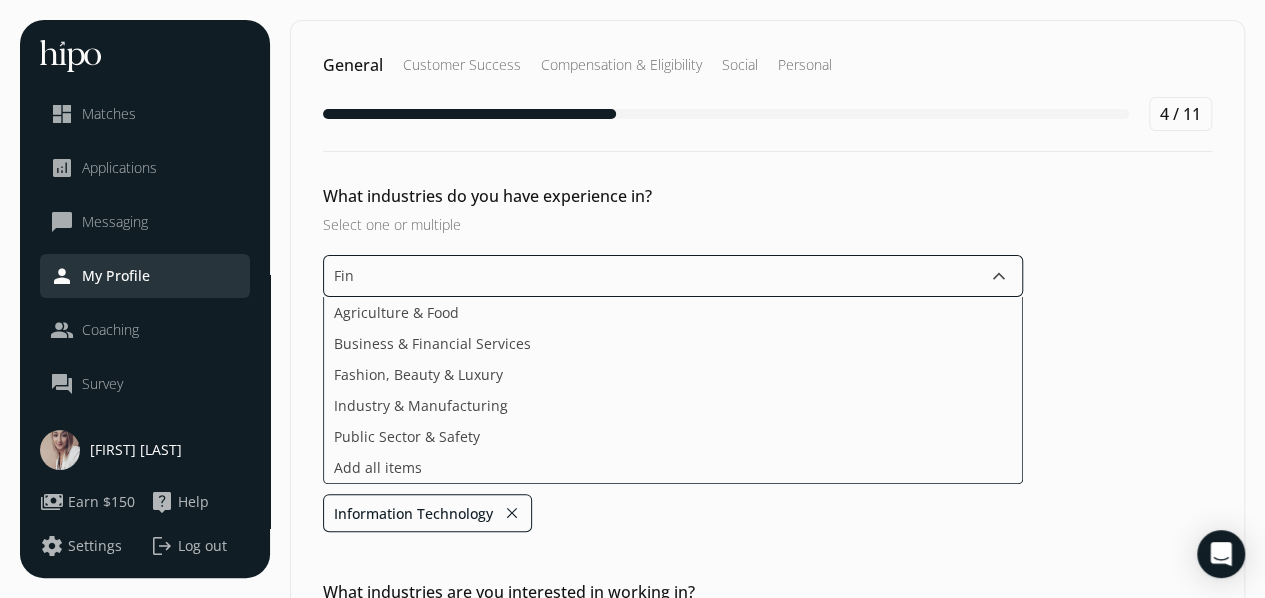 type on "Fina" 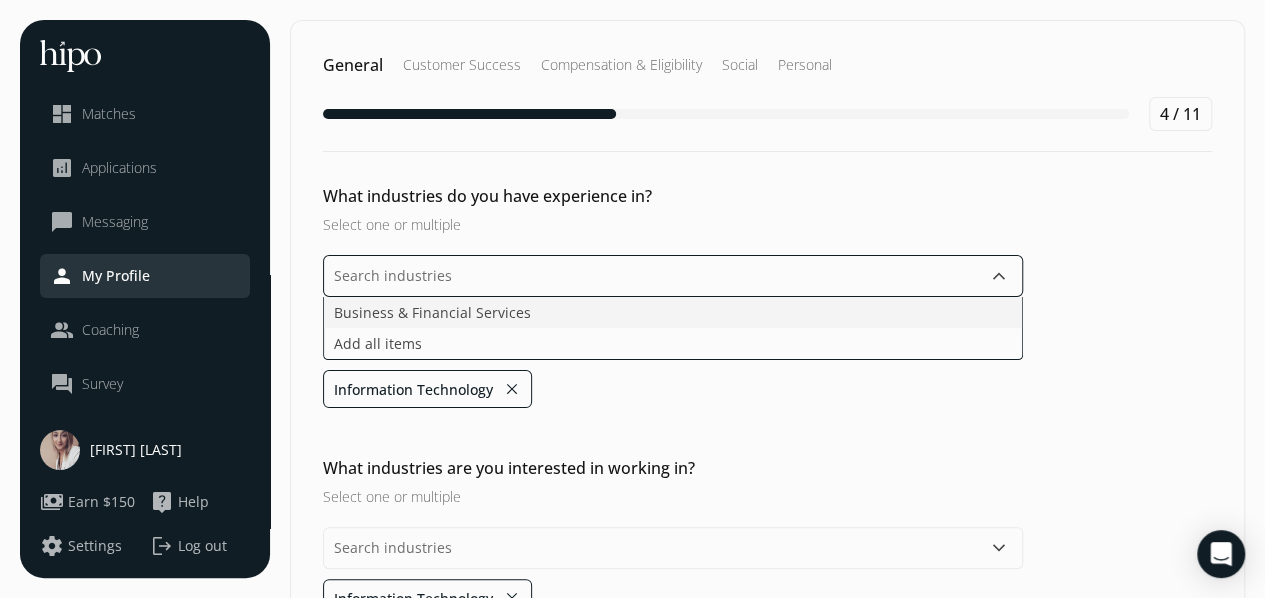 click on "Business & Financial Services" 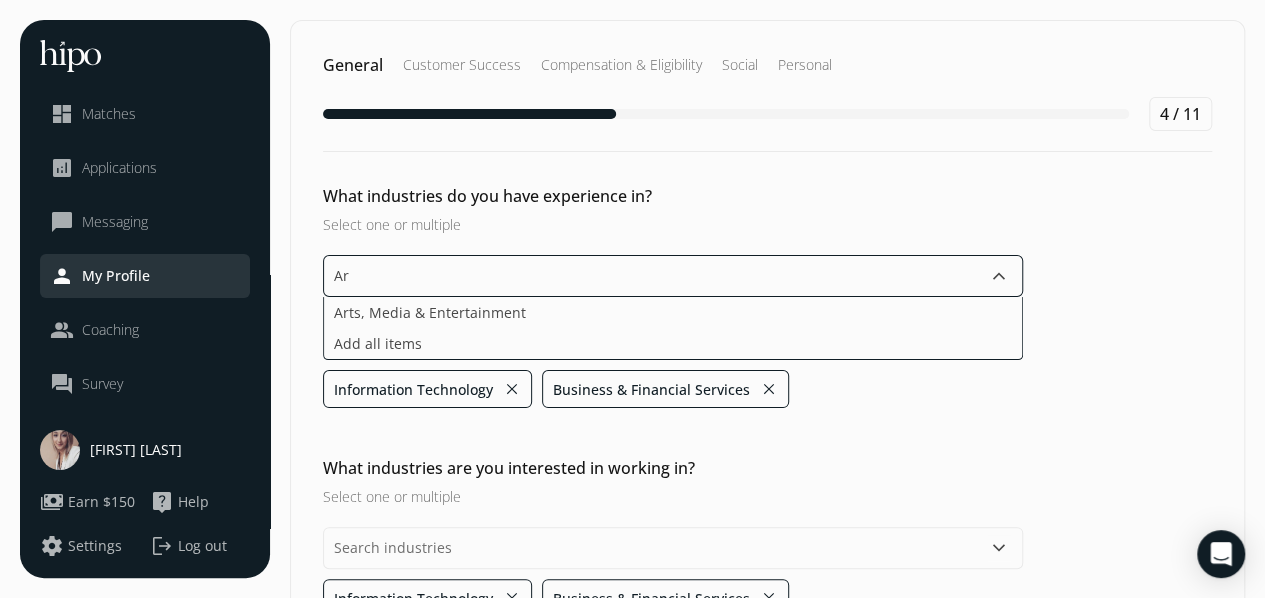 type on "A" 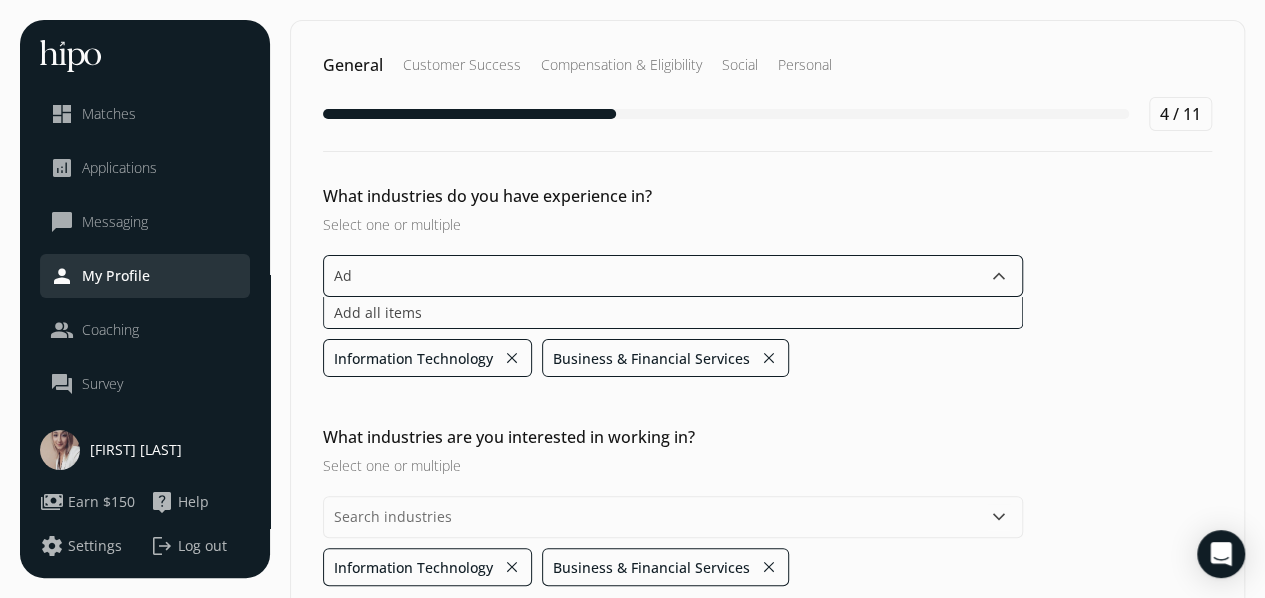 type on "A" 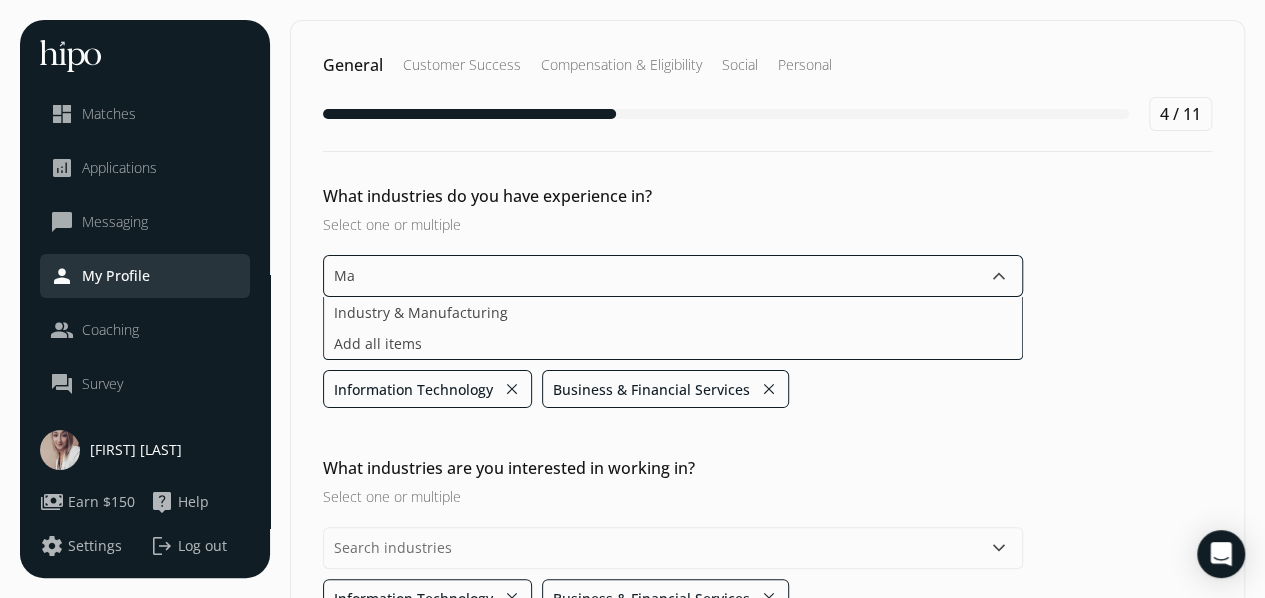 type on "M" 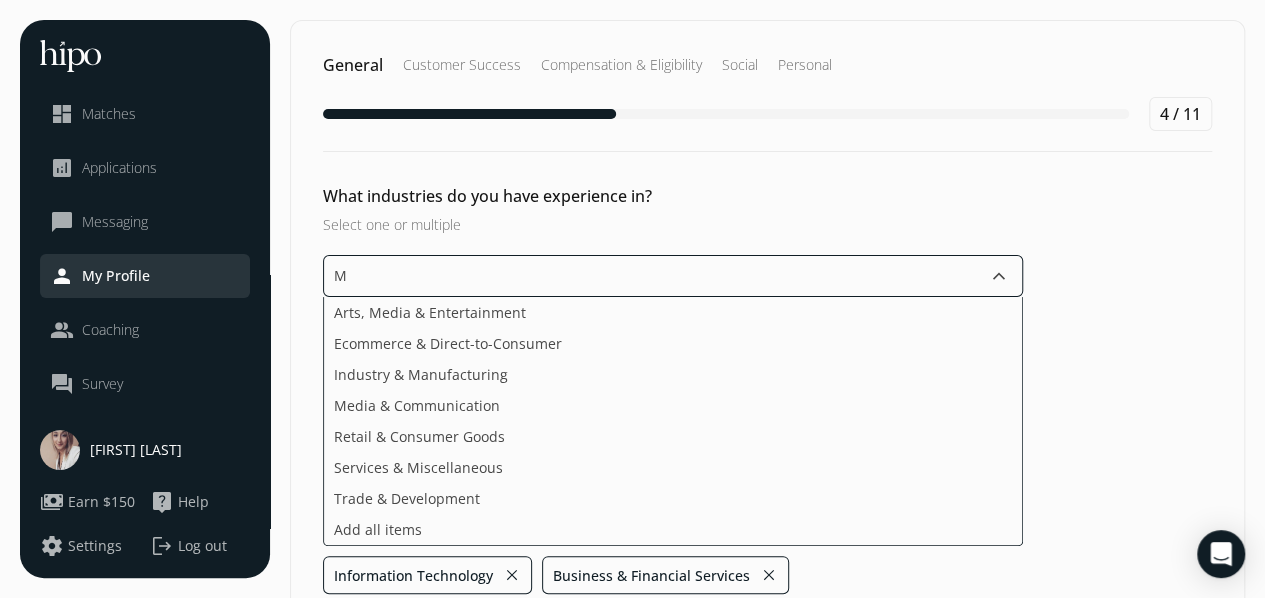 type 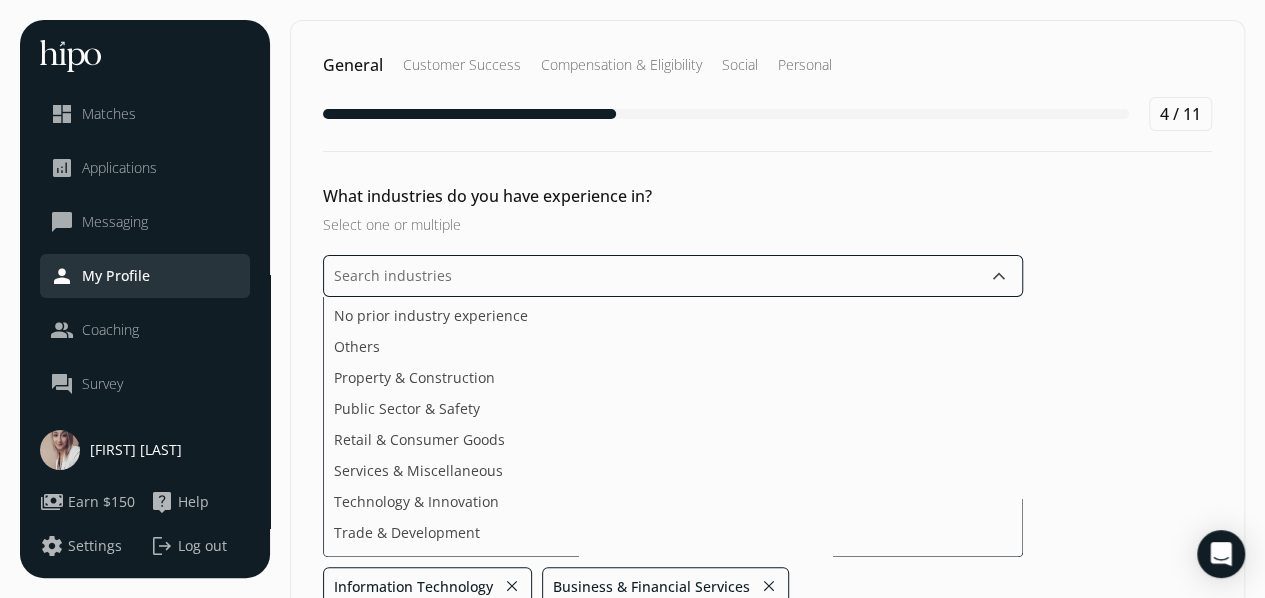 scroll, scrollTop: 330, scrollLeft: 0, axis: vertical 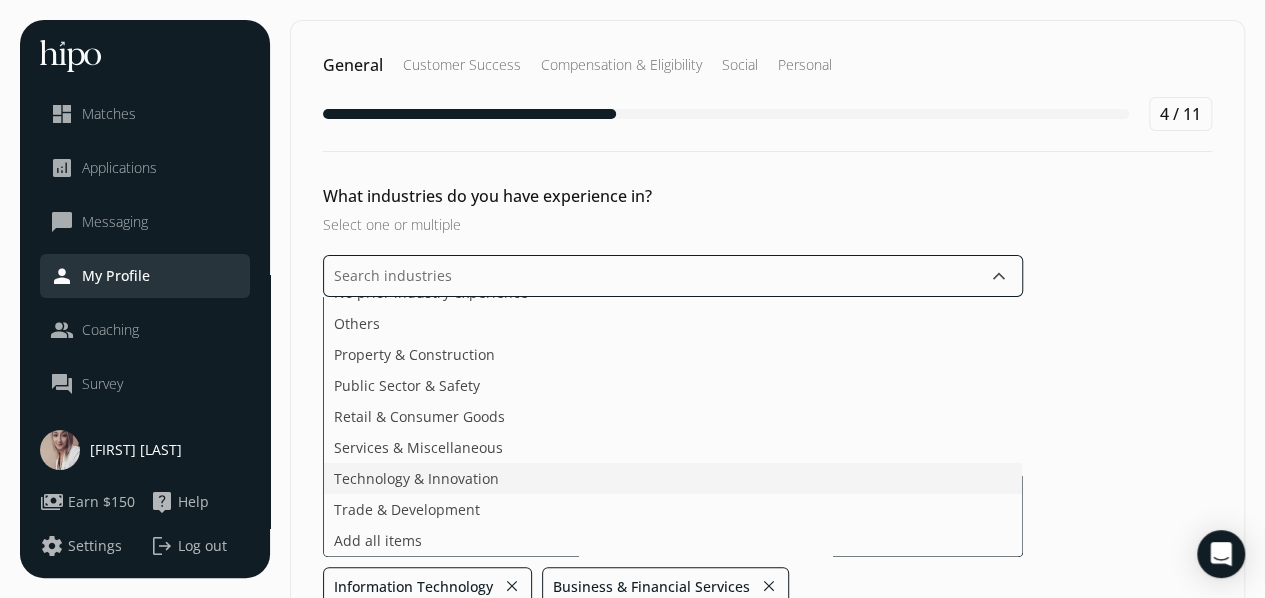 click on "Agriculture & Food Arts, Media & Entertainment Design & Creative Ecommerce & Direct-to-Consumer Education & E-learning Energy & Resources Fashion, Beauty & Luxury Health & Wellness Industry & Manufacturing Media & Communication No prior industry experience Others Property & Construction Public Sector & Safety Retail & Consumer Goods Services & Miscellaneous Technology & Innovation Trade & Development Add all items" at bounding box center [673, 427] 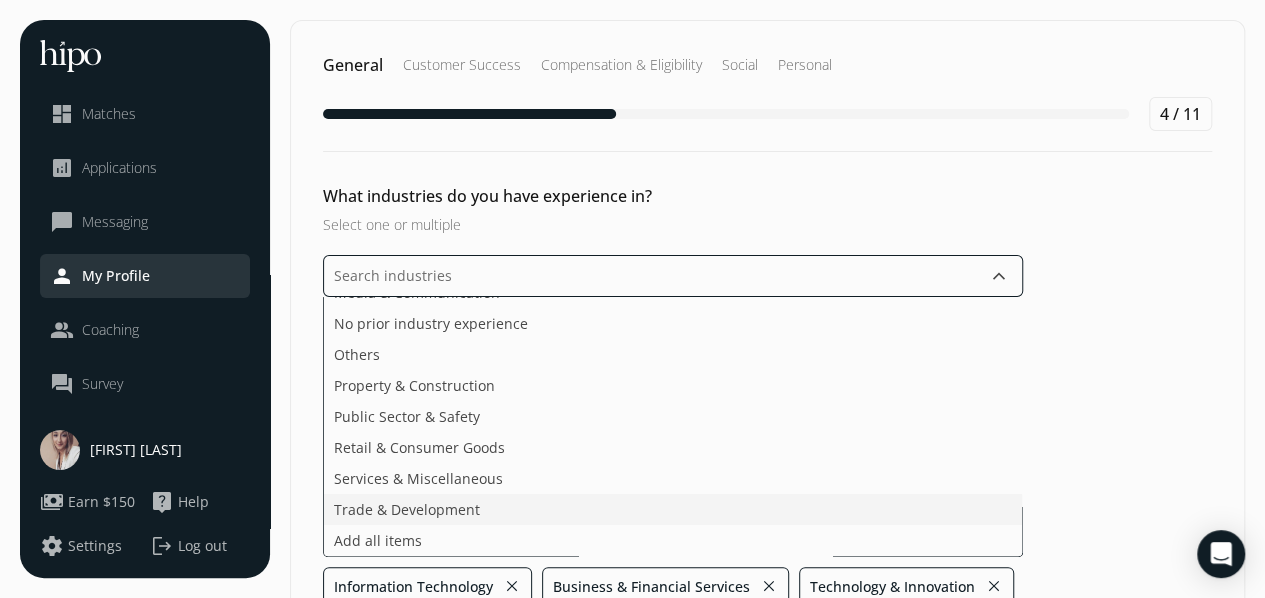 scroll, scrollTop: 298, scrollLeft: 0, axis: vertical 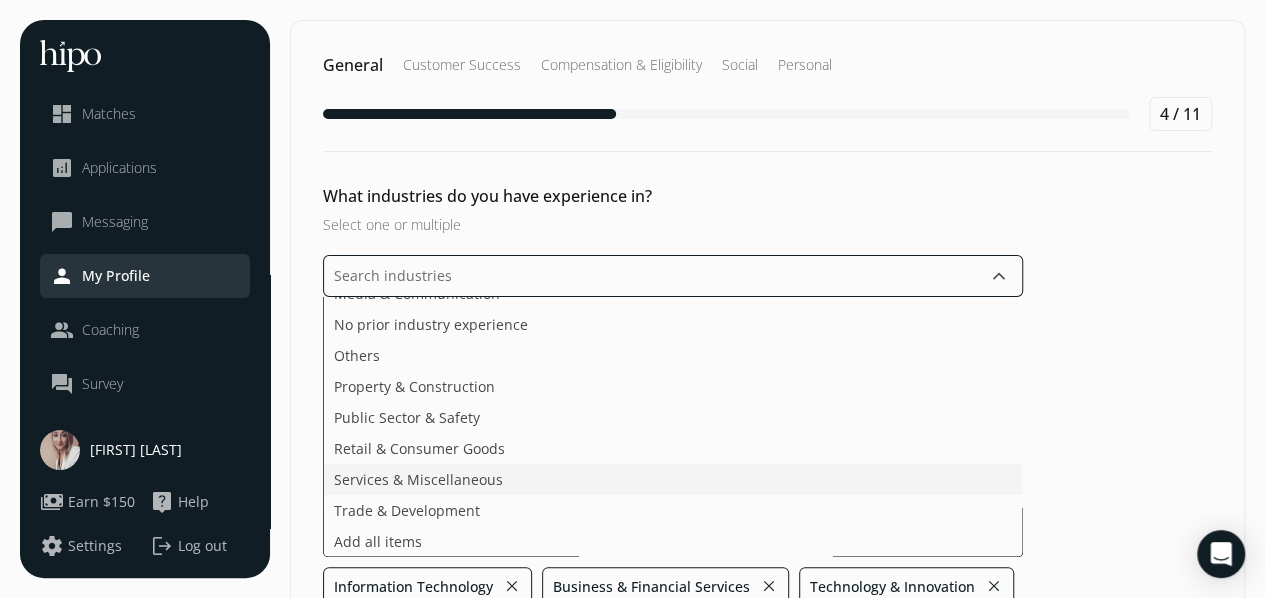 click on "Agriculture & Food Arts, Media & Entertainment Design & Creative Ecommerce & Direct-to-Consumer Education & E-learning Energy & Resources Fashion, Beauty & Luxury Health & Wellness Industry & Manufacturing Media & Communication No prior industry experience Others Property & Construction Public Sector & Safety Retail & Consumer Goods Services & Miscellaneous Trade & Development Add all items" at bounding box center [673, 427] 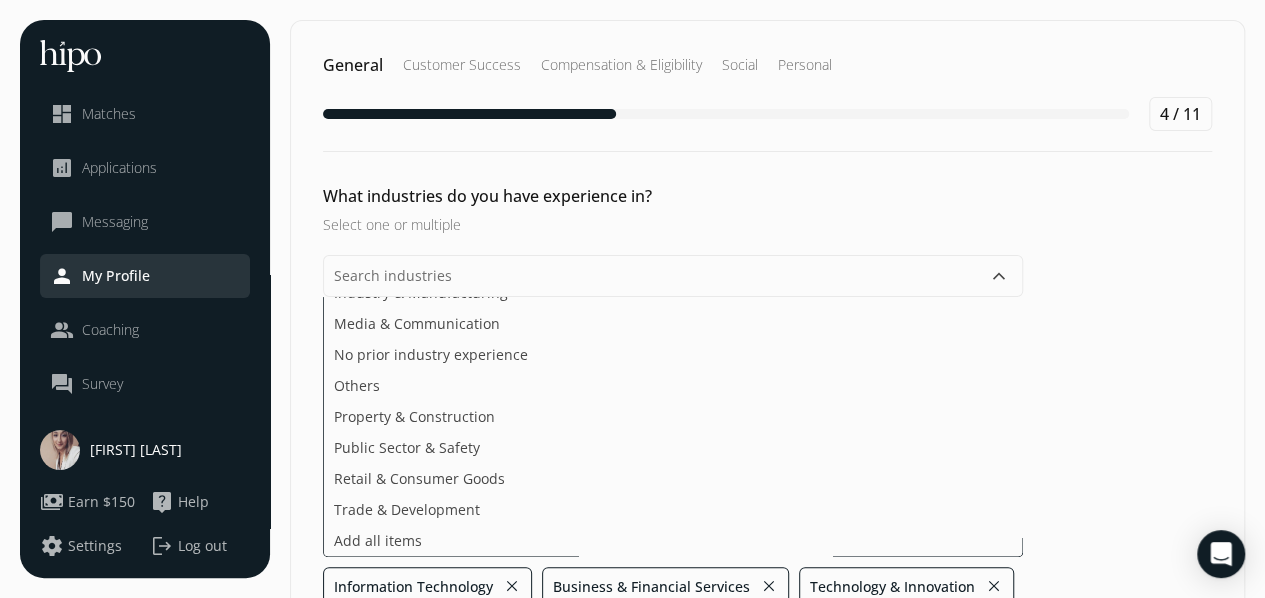 click on "General Customer Success Compensation & Eligibility Social Personal 4 / 11" 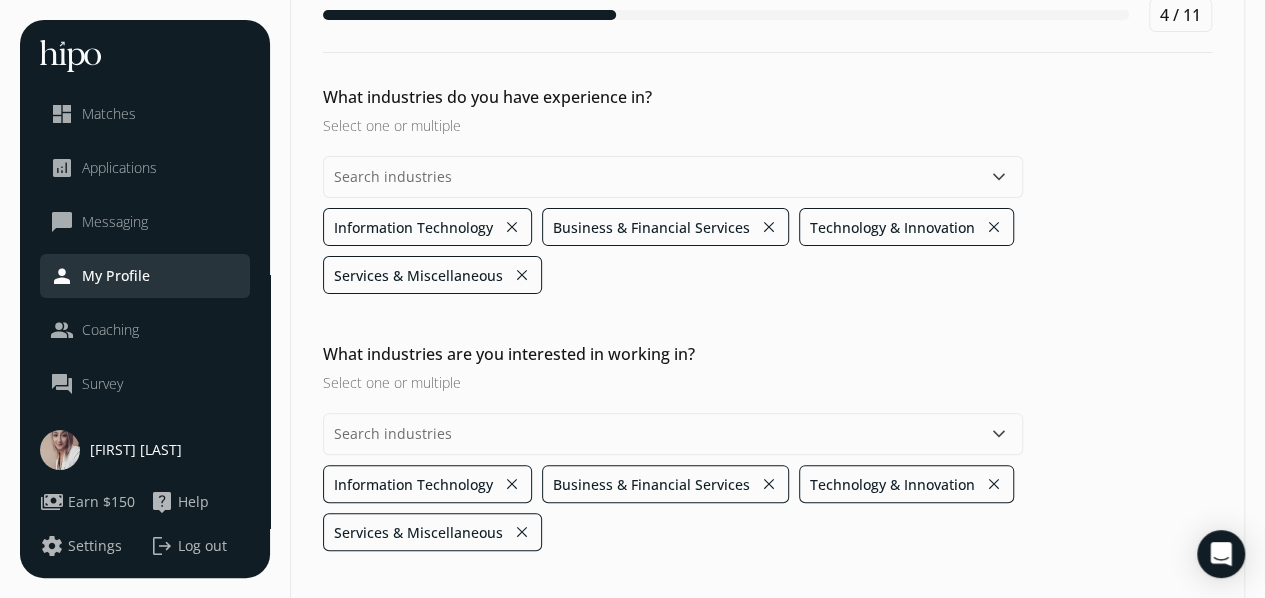 scroll, scrollTop: 152, scrollLeft: 0, axis: vertical 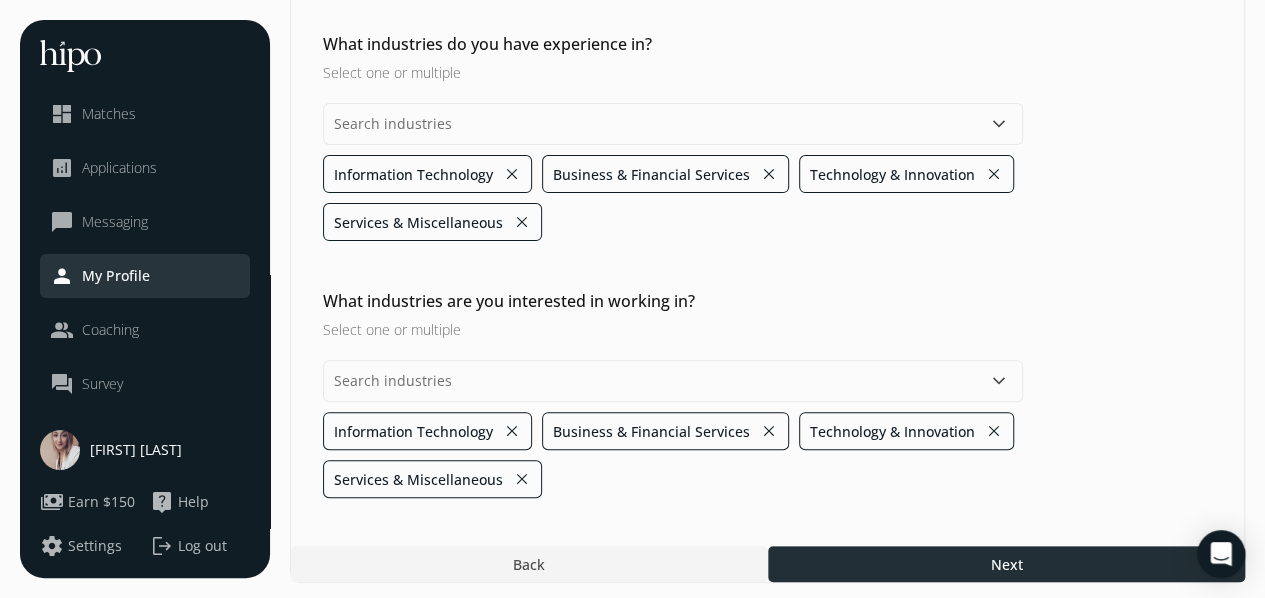 click at bounding box center [1006, 564] 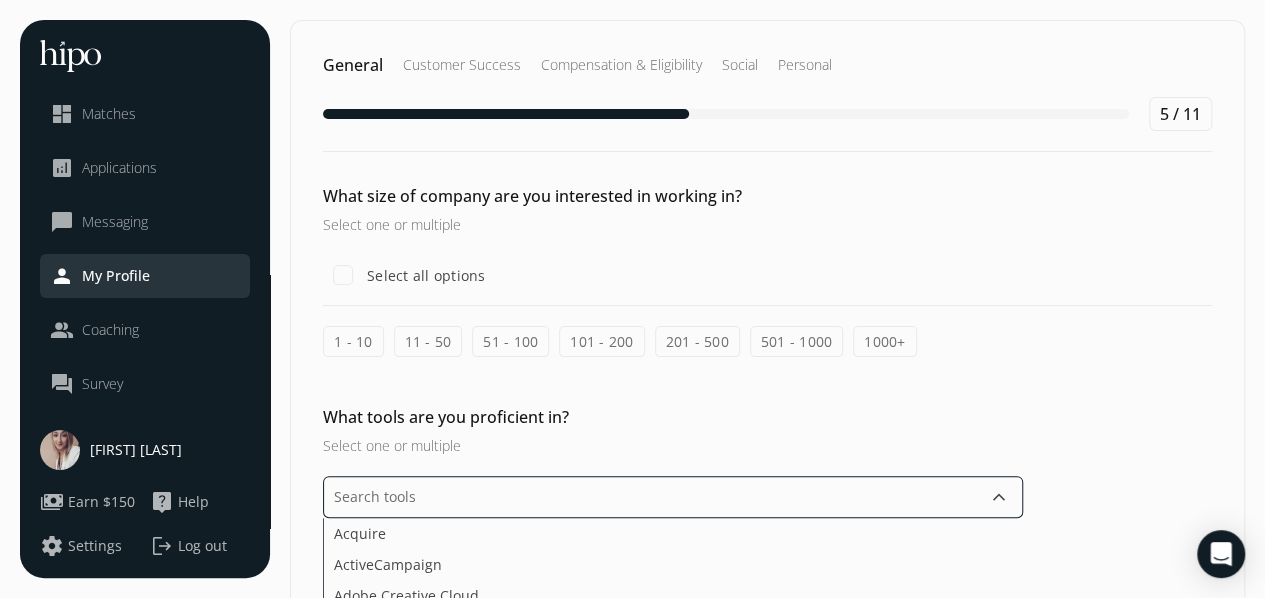click at bounding box center (673, 497) 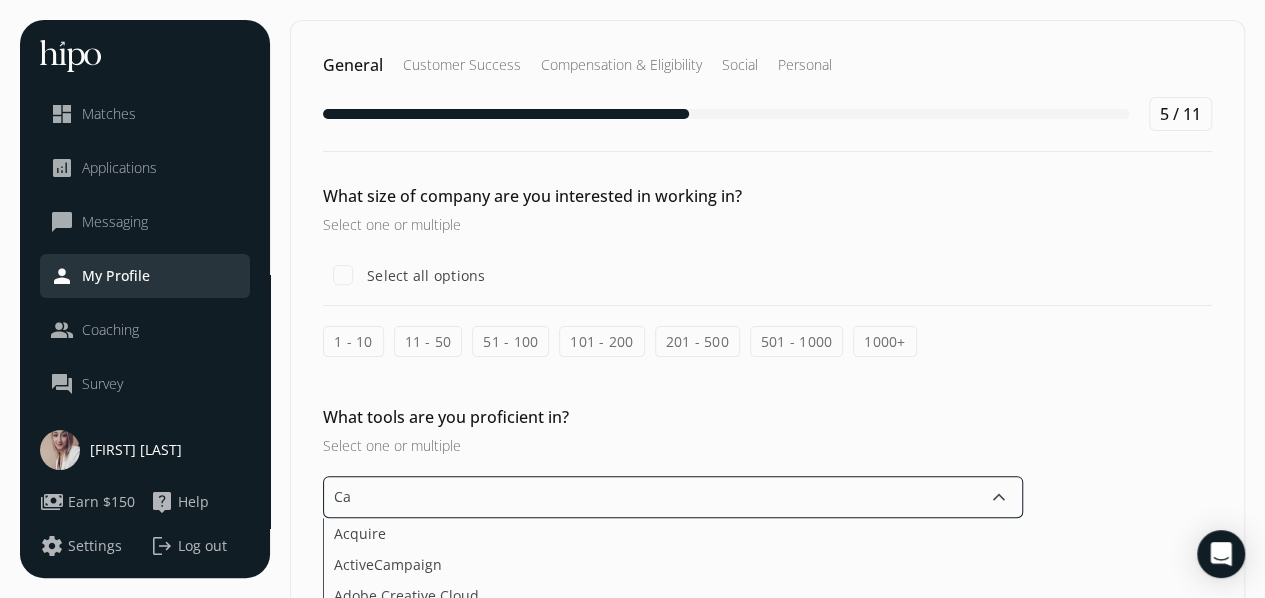 type on "Can" 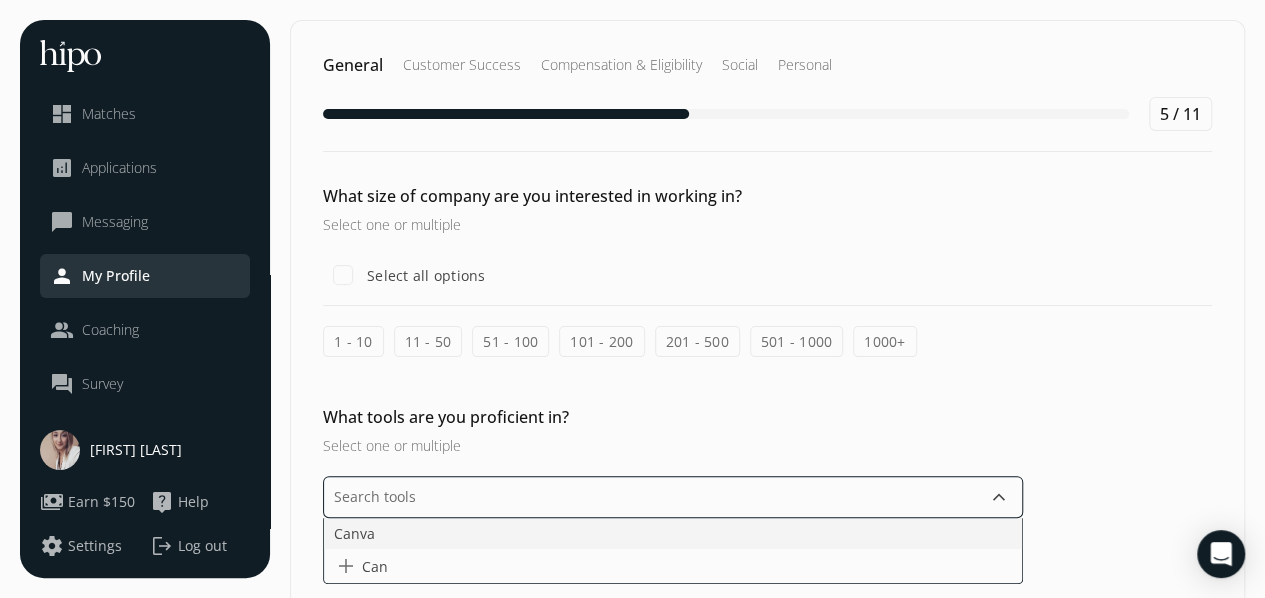 click on "Canva" at bounding box center [354, 533] 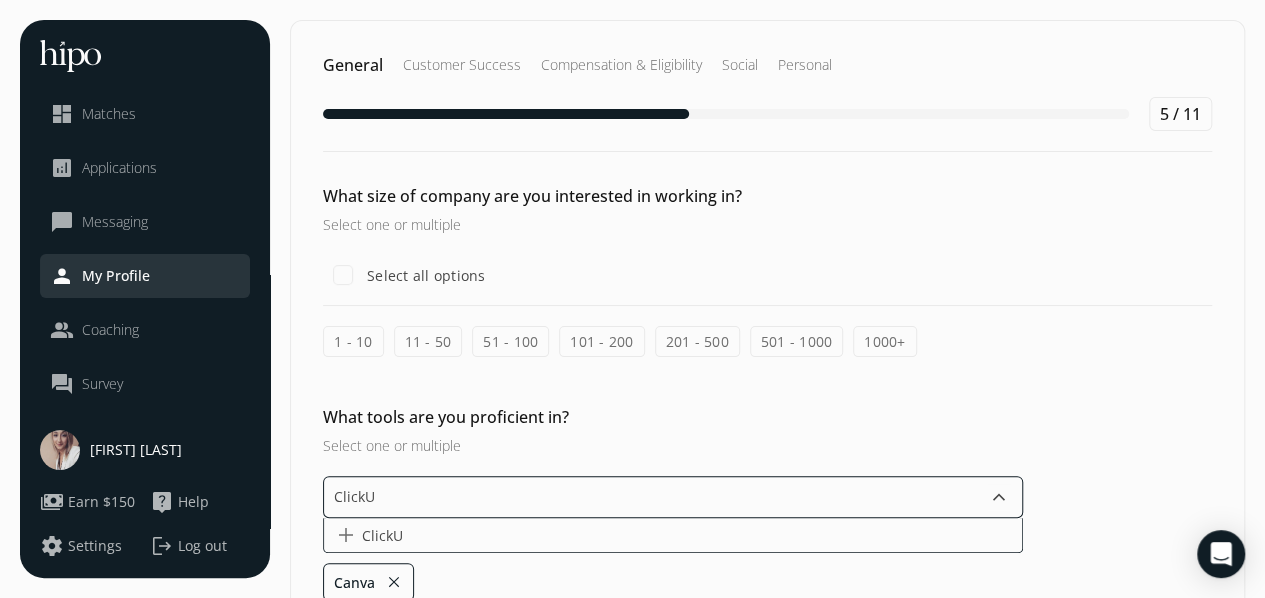 type on "ClickUp" 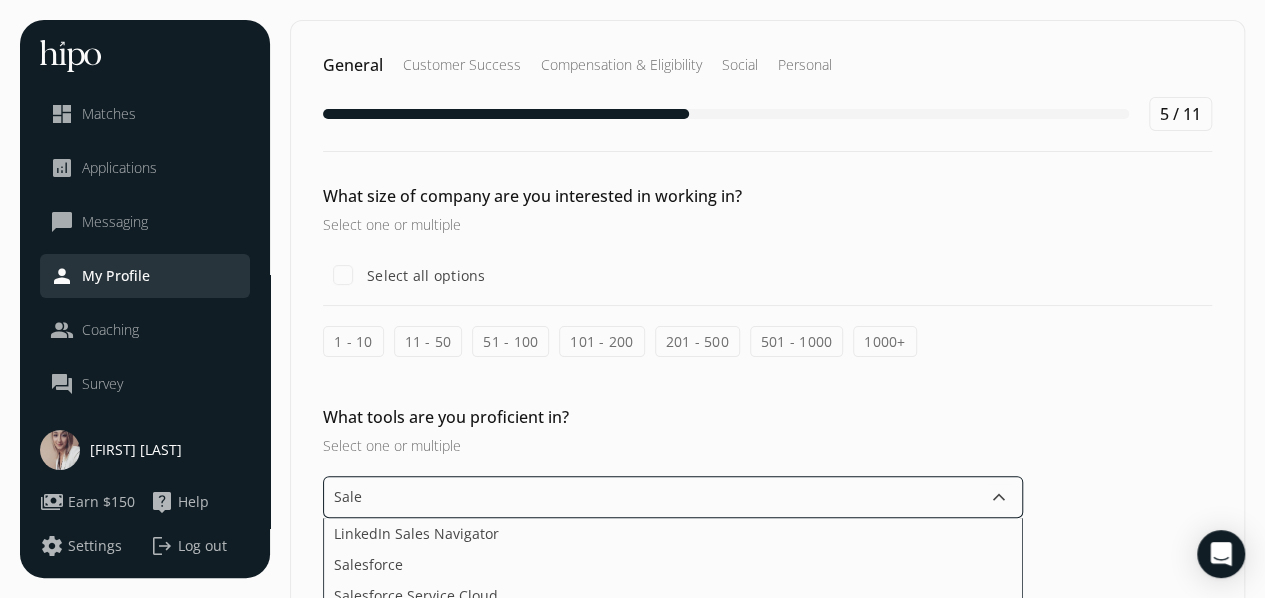 type on "Sales" 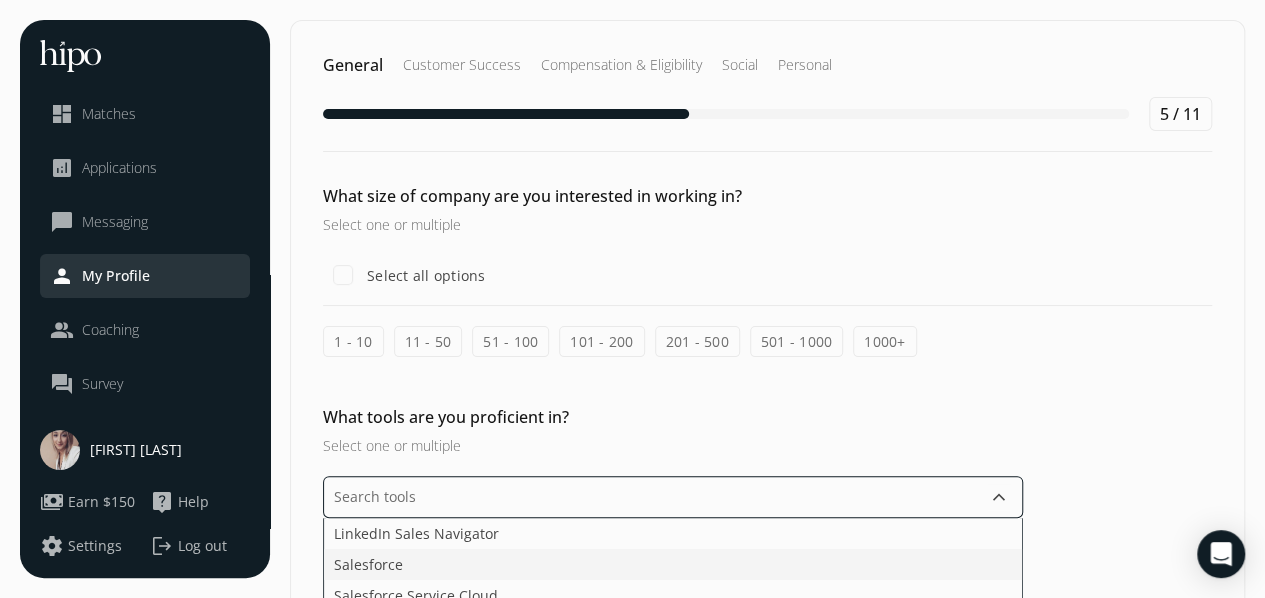 click on "Salesforce" at bounding box center (368, 564) 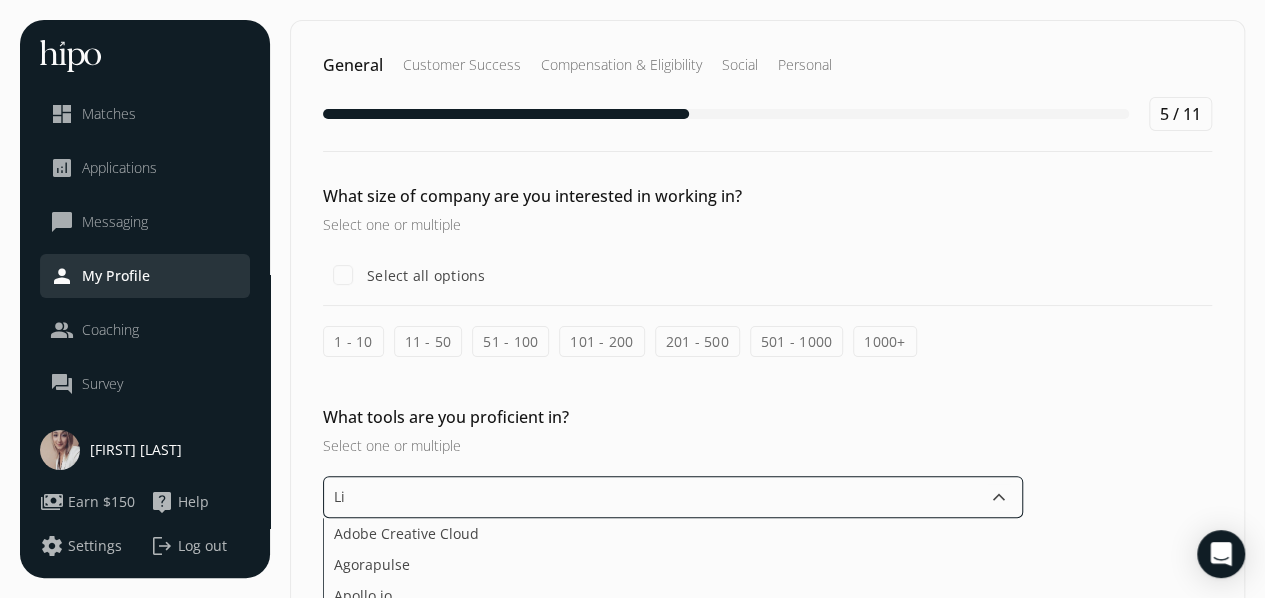 type on "Lin" 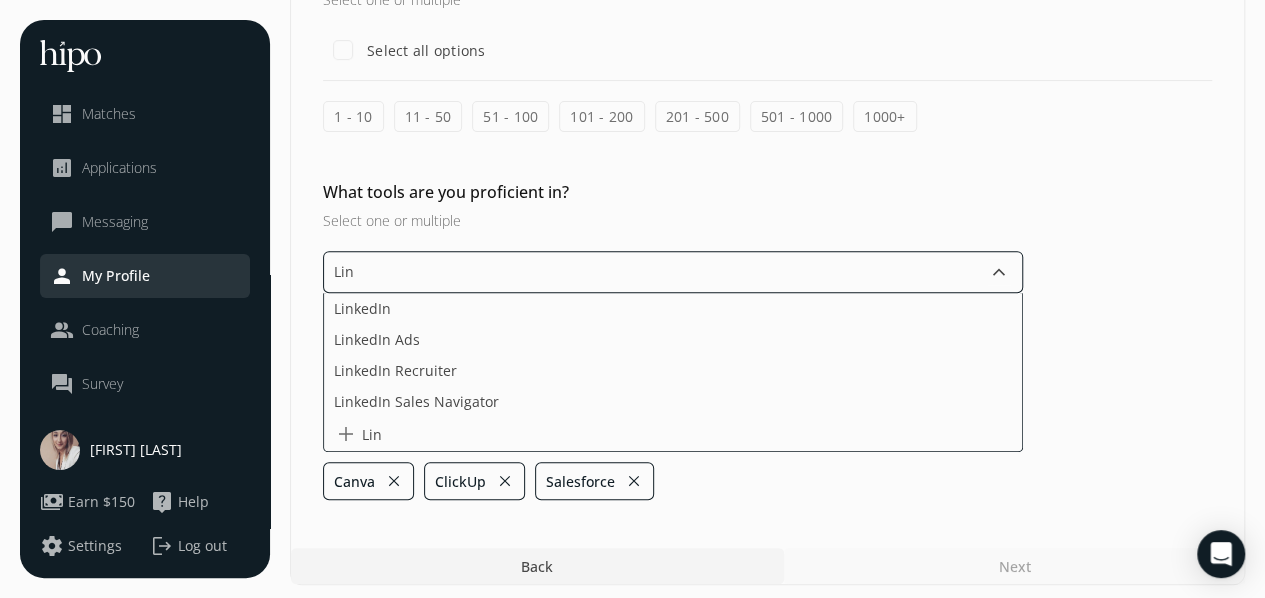 scroll, scrollTop: 226, scrollLeft: 0, axis: vertical 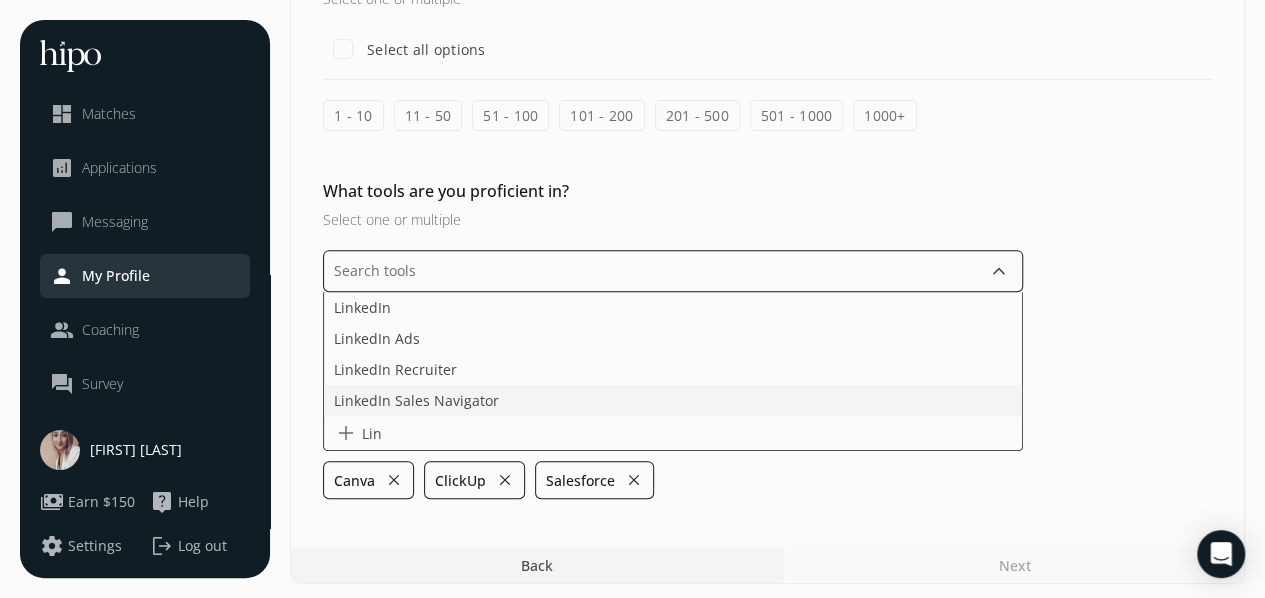 click on "LinkedIn Sales Navigator" 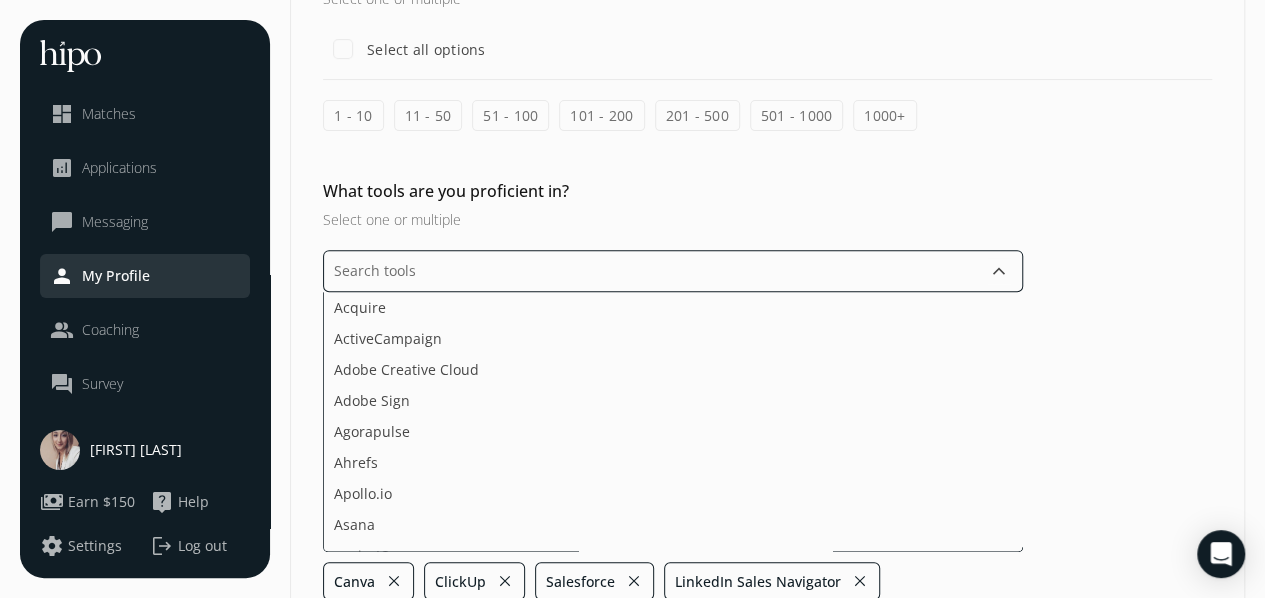 type on "Z" 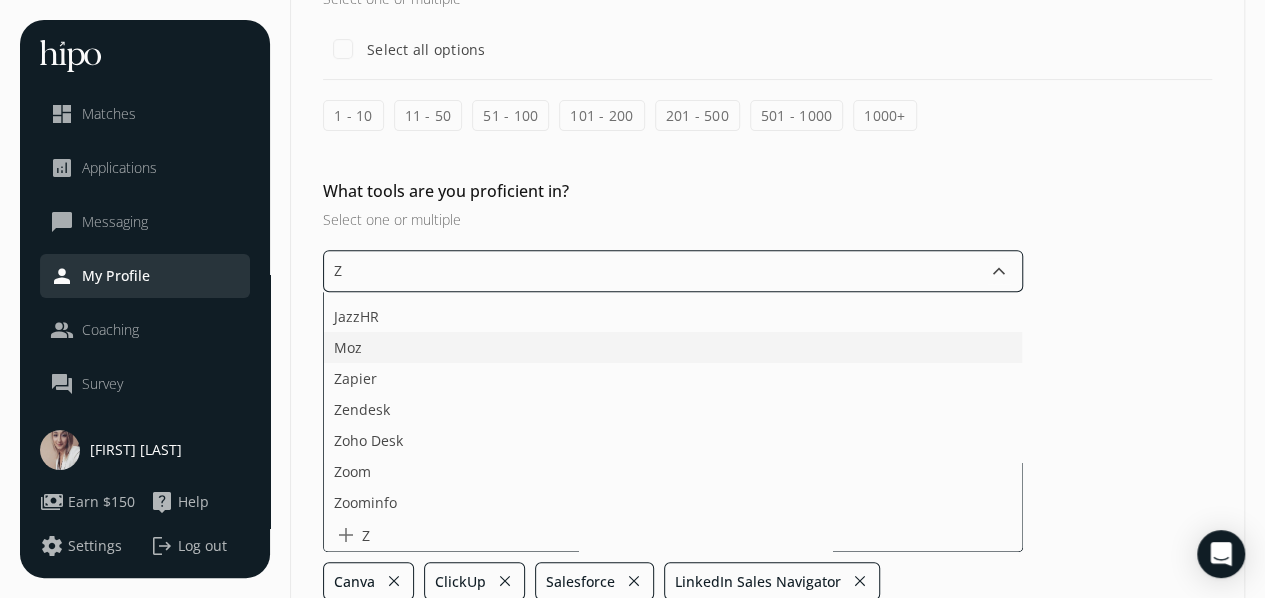 scroll, scrollTop: 84, scrollLeft: 0, axis: vertical 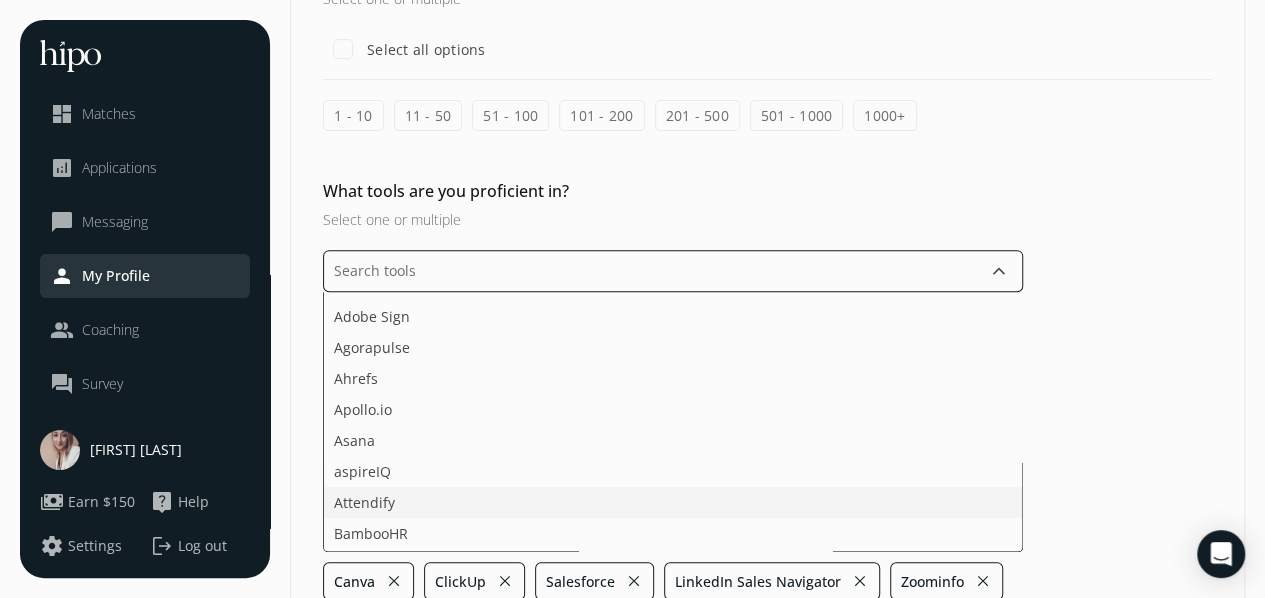 click on "Attendify" 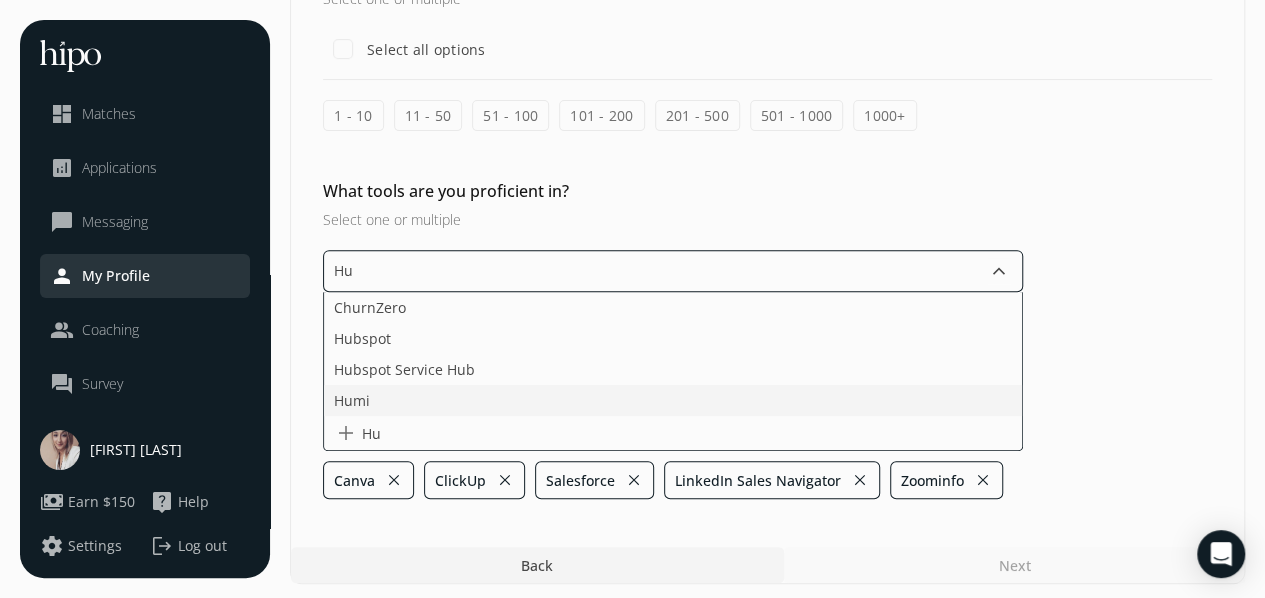 scroll, scrollTop: 0, scrollLeft: 0, axis: both 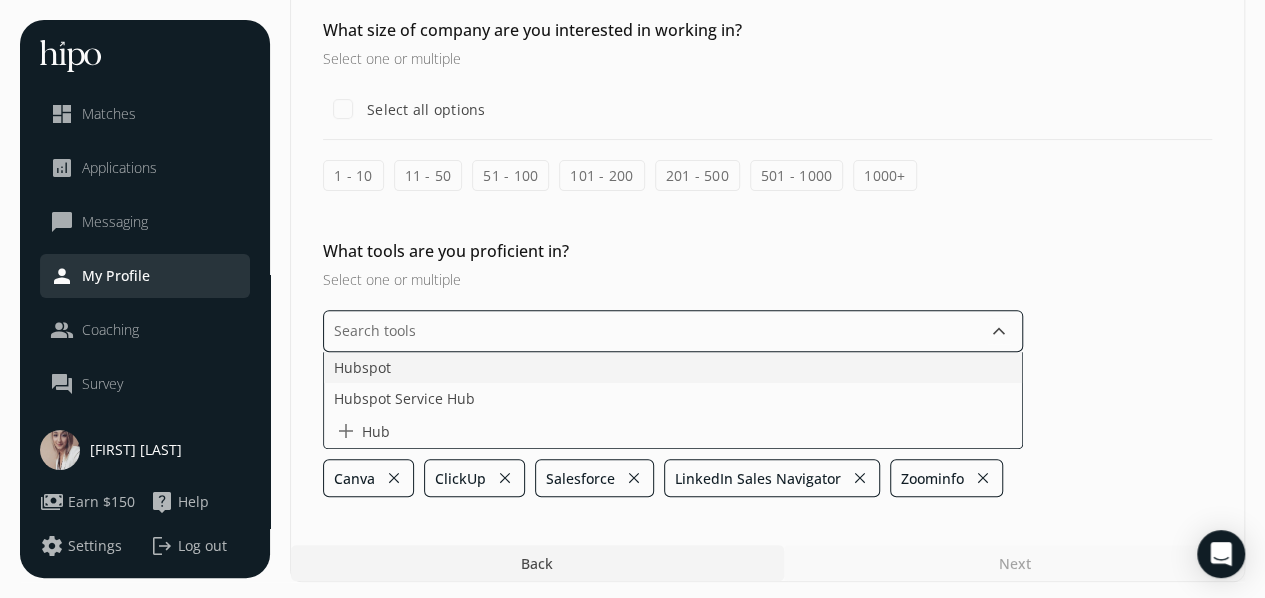 click on "Hubspot Hubspot Service Hub add  Hub" at bounding box center (673, 400) 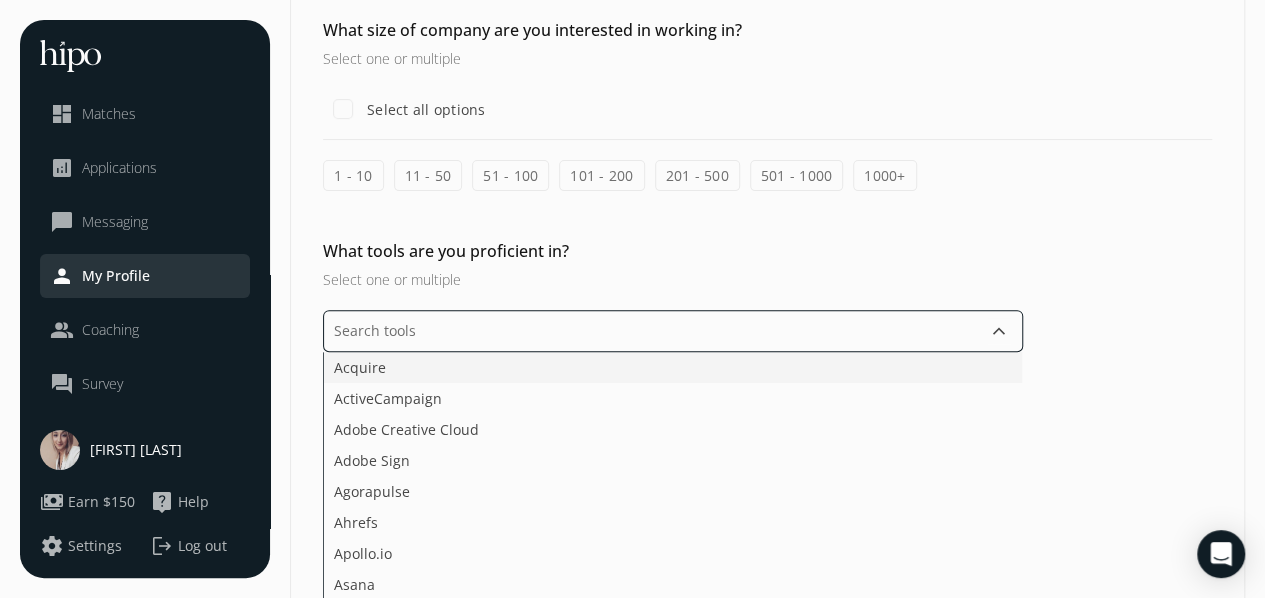 scroll, scrollTop: 226, scrollLeft: 0, axis: vertical 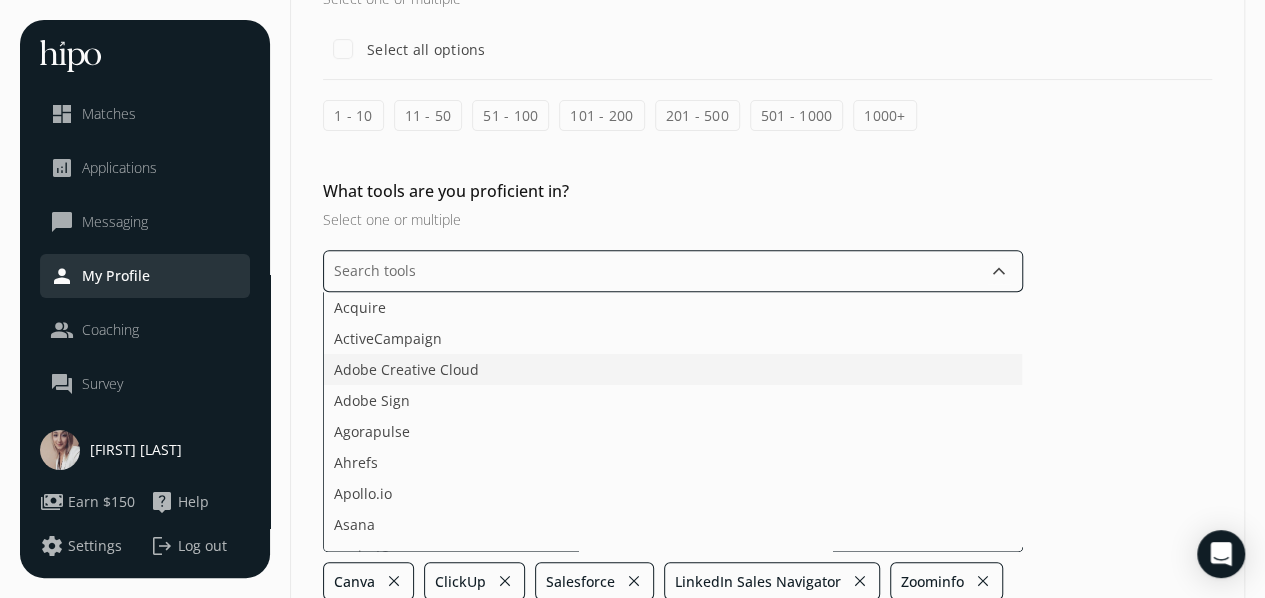click on "Adobe Creative Cloud" 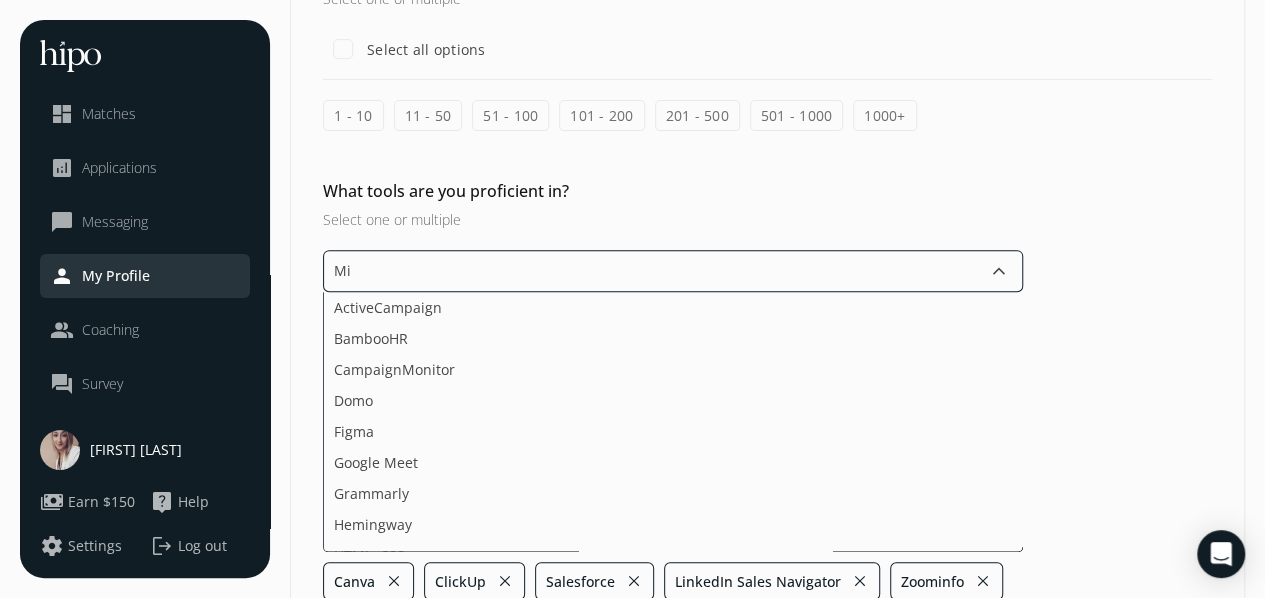 type on "Mic" 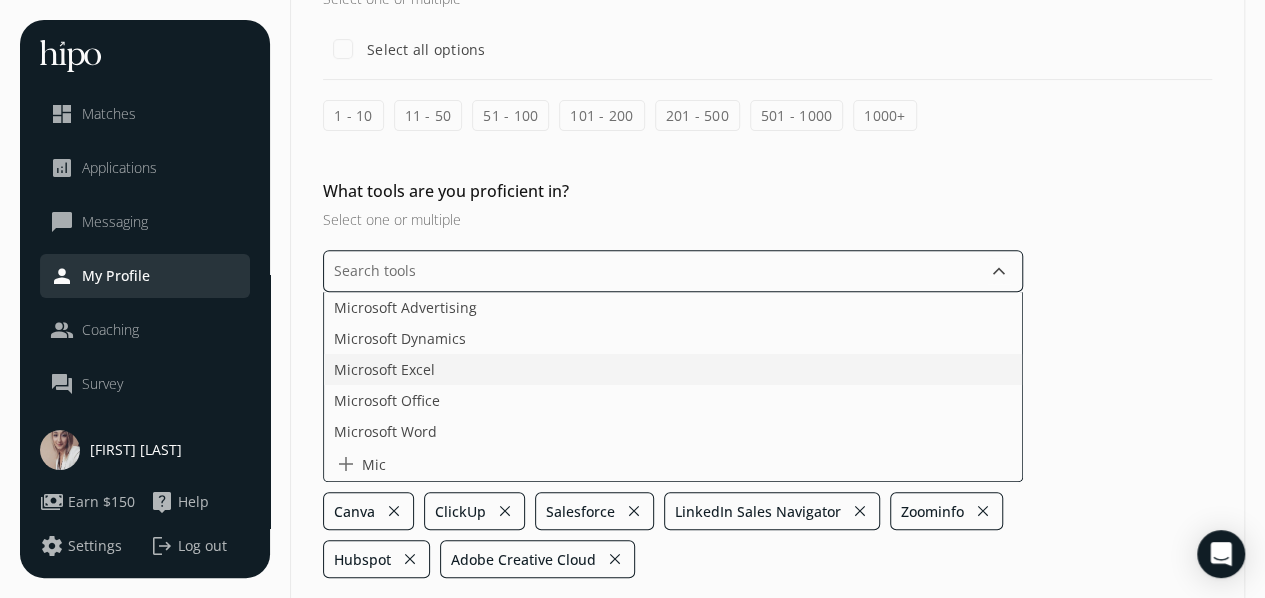 click on "Microsoft Excel" 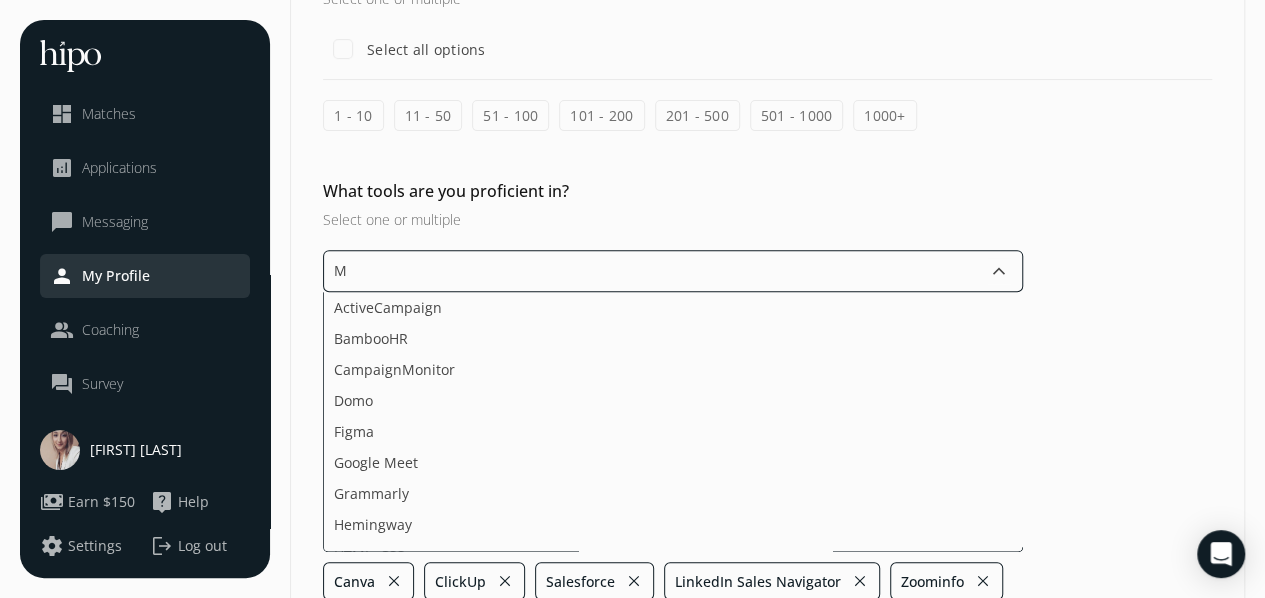 type on "Mi" 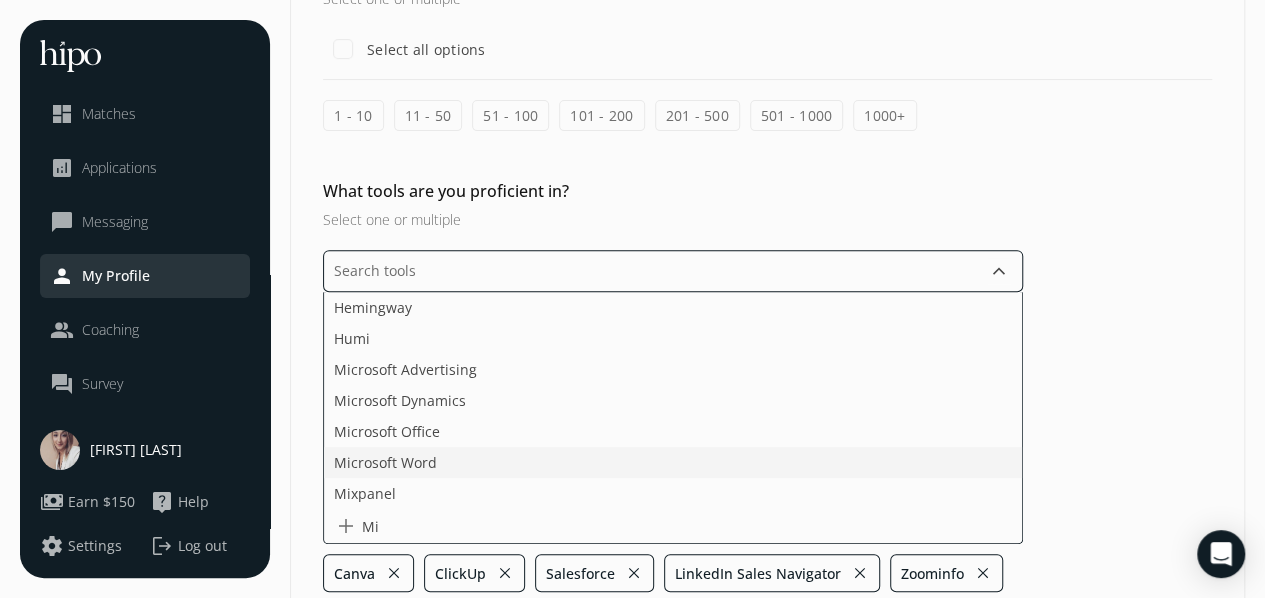 click on "Microsoft Word" 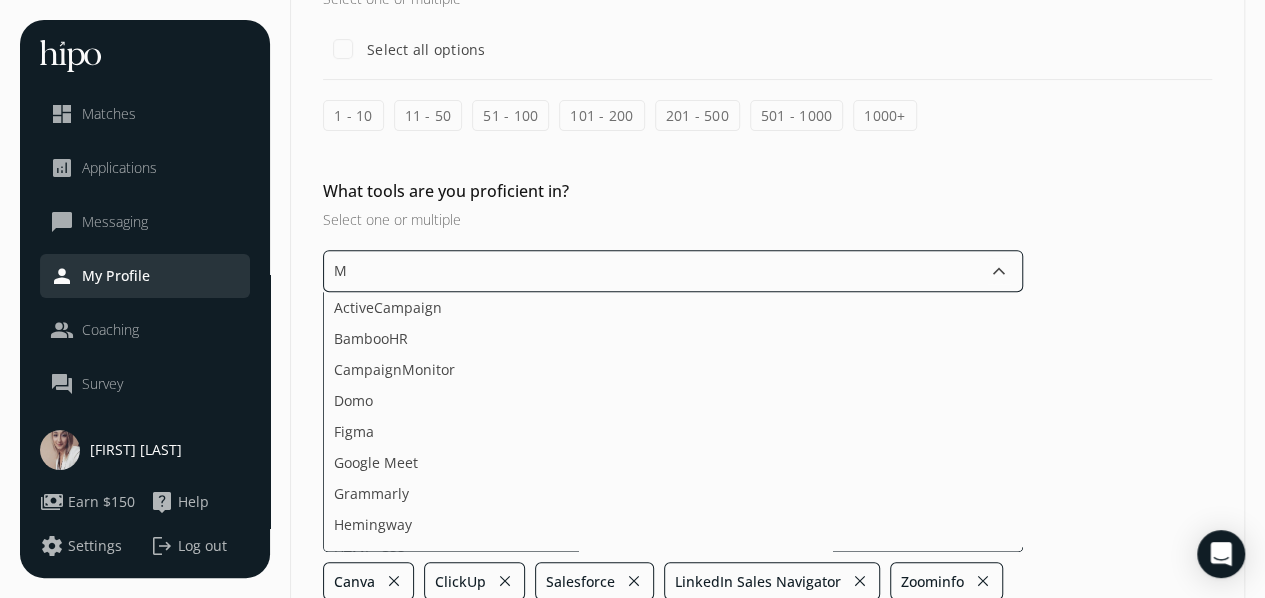 type on "Mi" 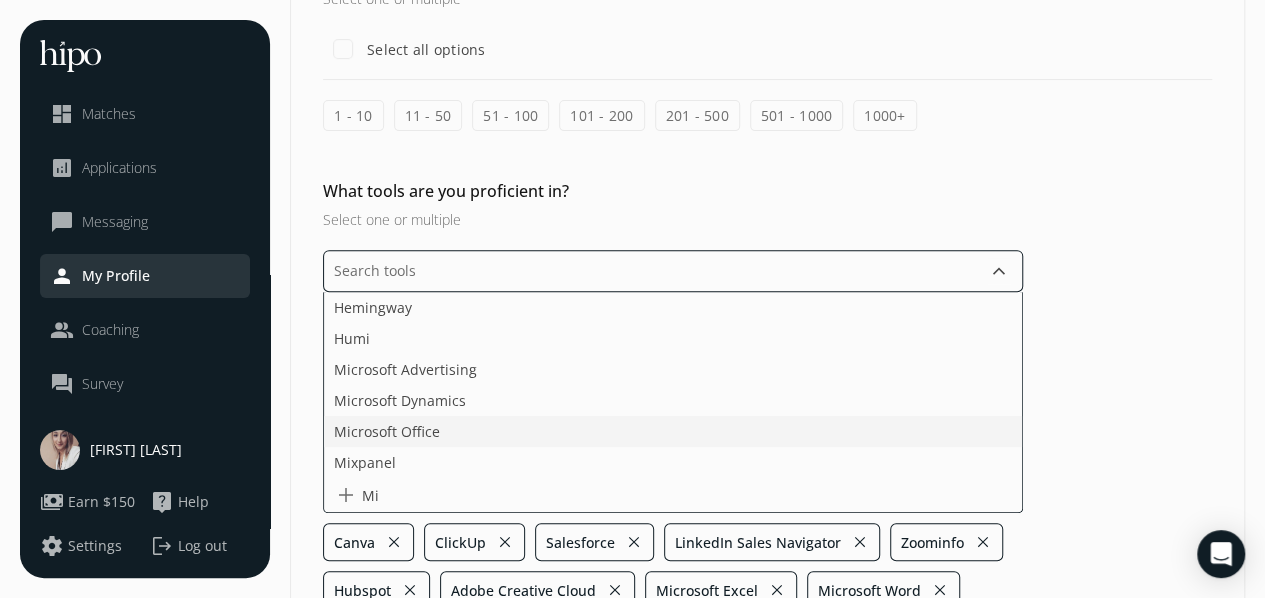 click on "Microsoft Office" 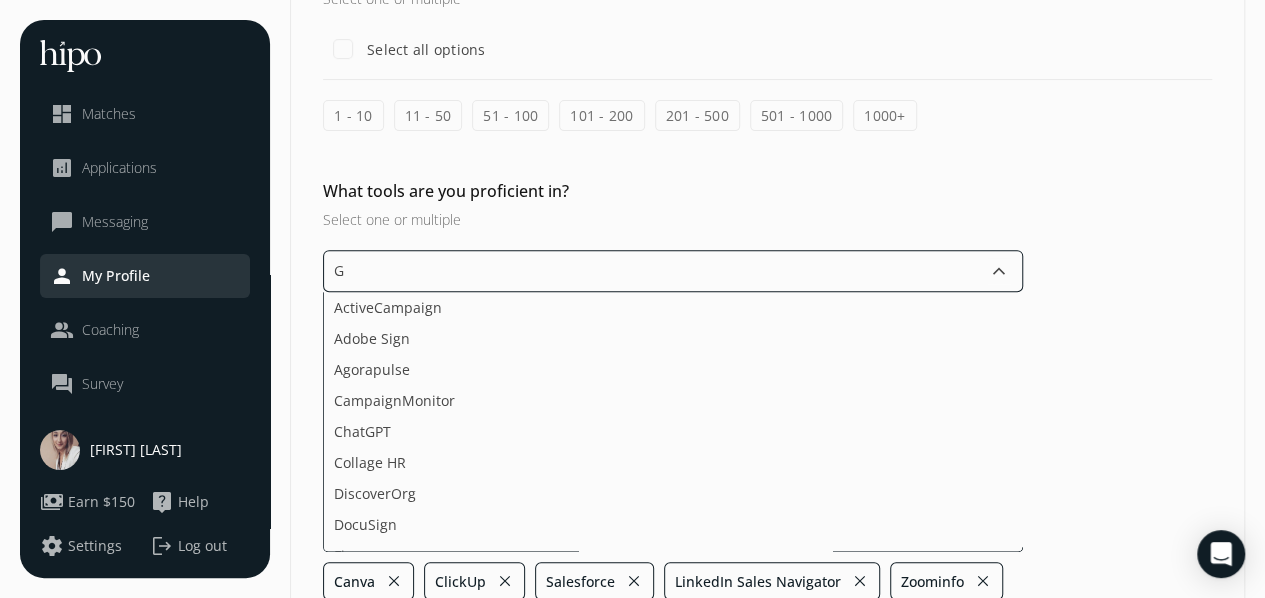 type on "Go" 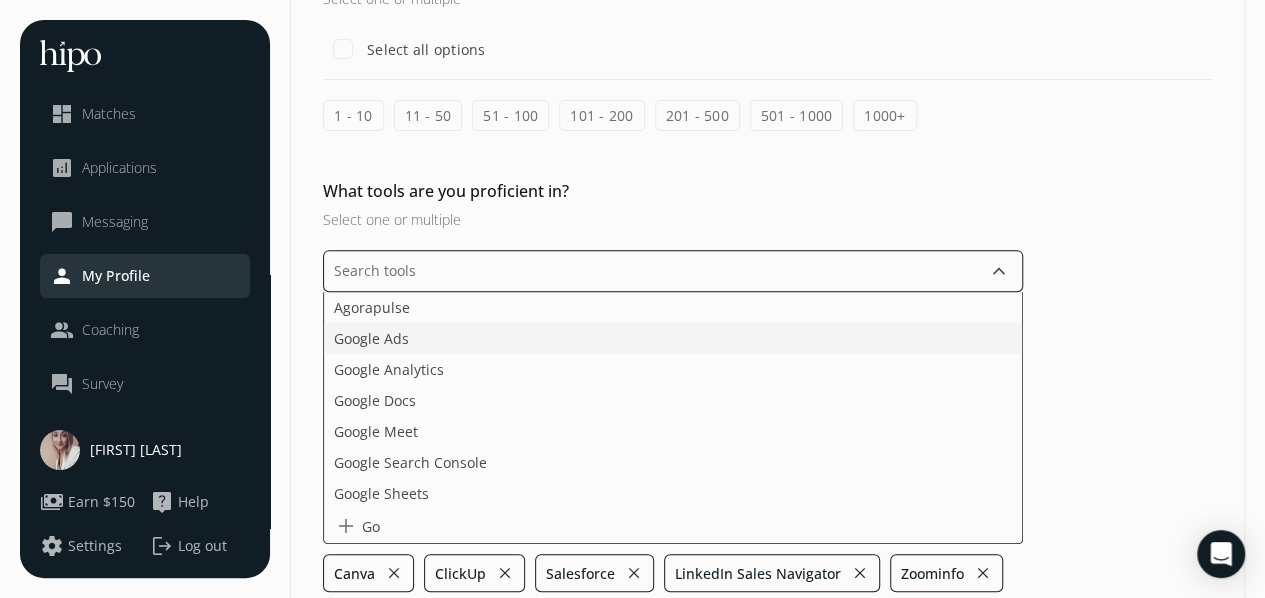 click on "Google Ads" 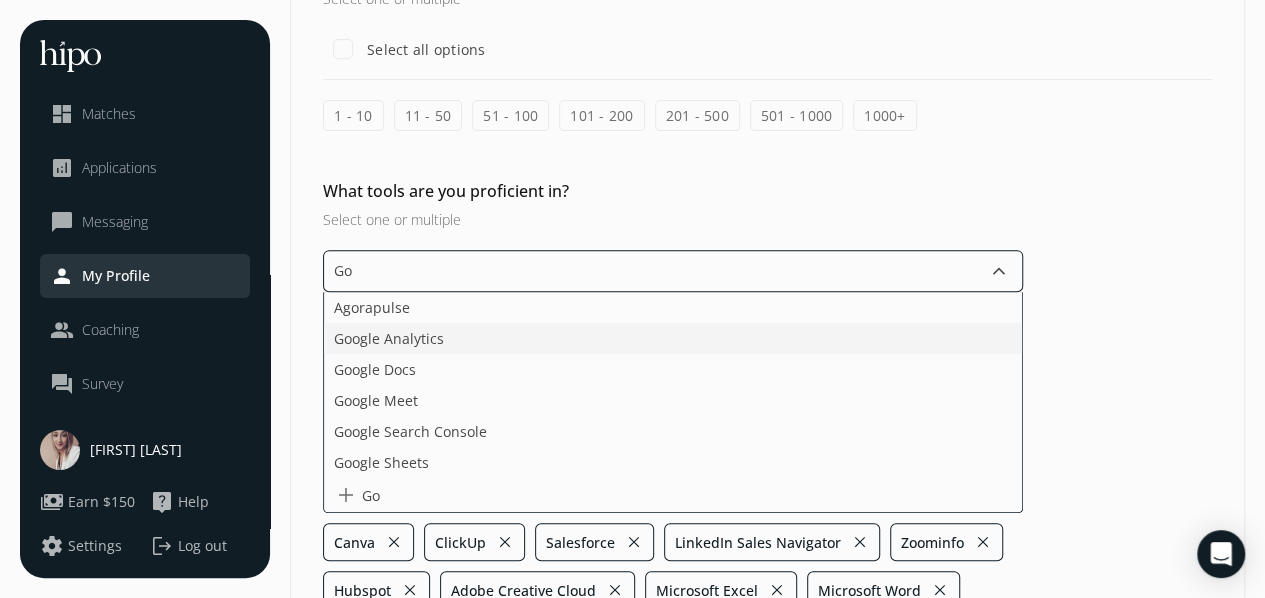 type on "G" 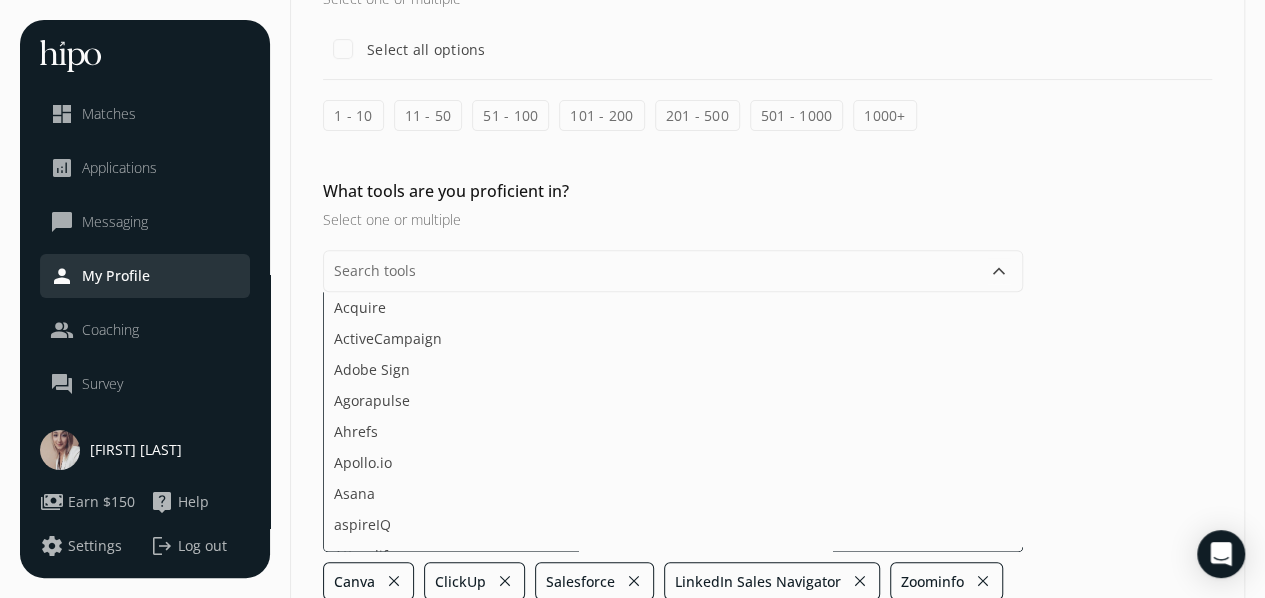 scroll, scrollTop: 164, scrollLeft: 0, axis: vertical 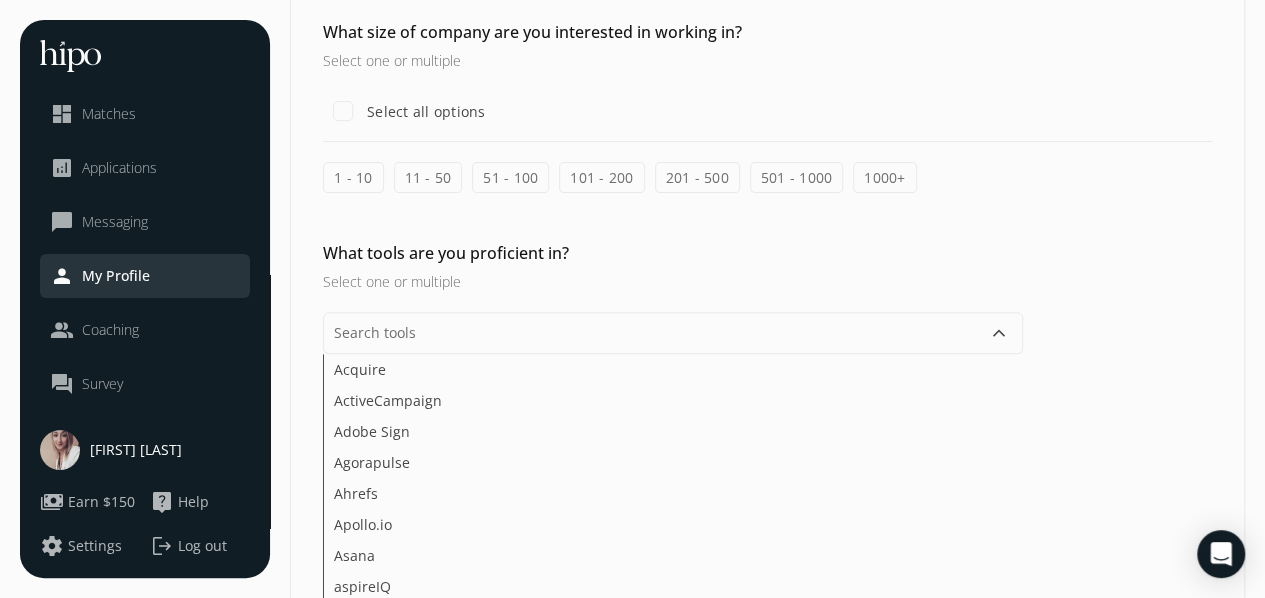 click on "What size of company are you interested in working in? Select one or multiple  Select all options 1 - 10 11 - 50 51 - 100 101 - 200 201 - 500 501 - 1000 1000+" 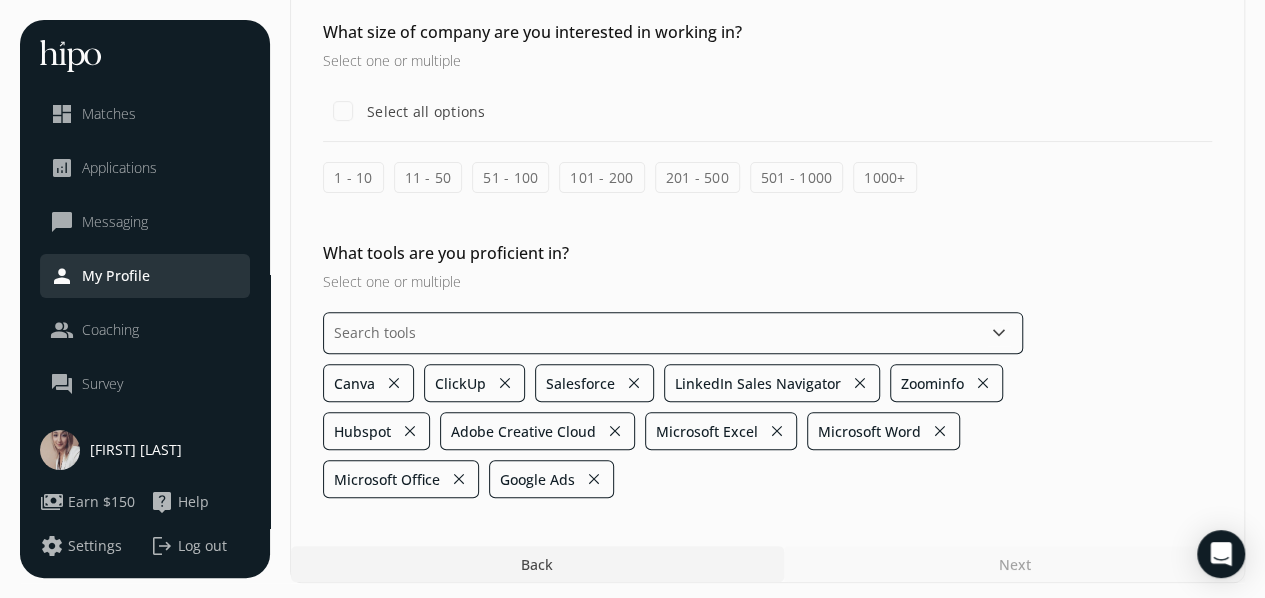 scroll, scrollTop: 226, scrollLeft: 0, axis: vertical 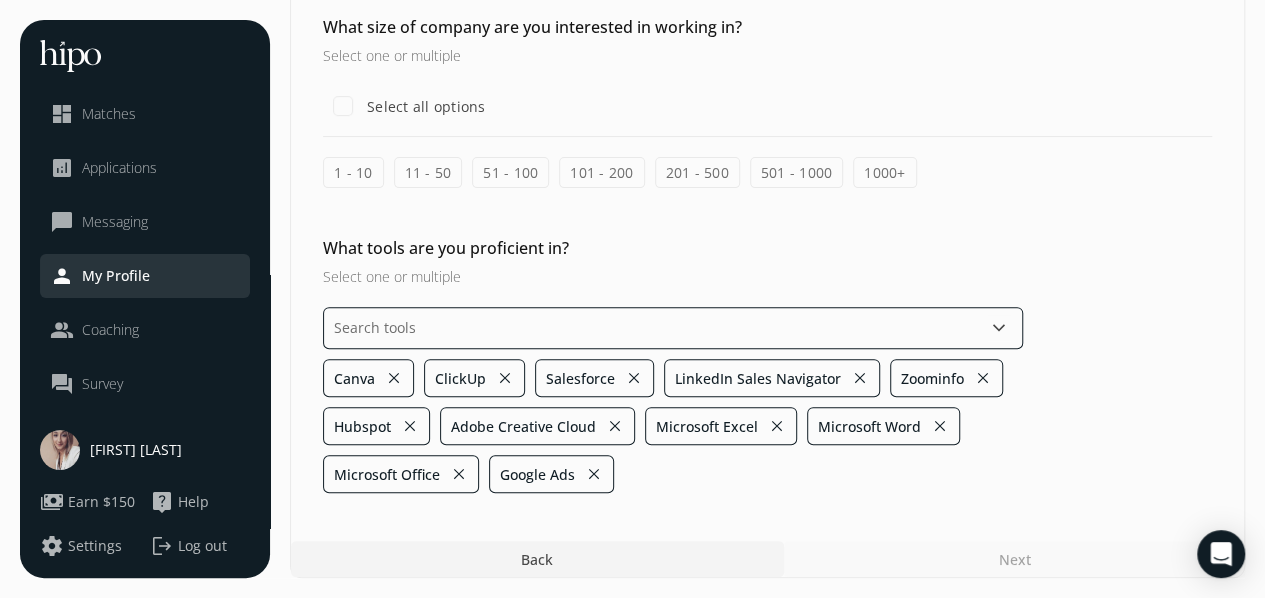 click on "keyboard_arrow_down Canva close ClickUp close Salesforce close LinkedIn Sales Navigator close Zoominfo close Hubspot close Adobe Creative Cloud close Microsoft Excel close Microsoft Word close Microsoft Office close Google Ads close" at bounding box center (673, 400) 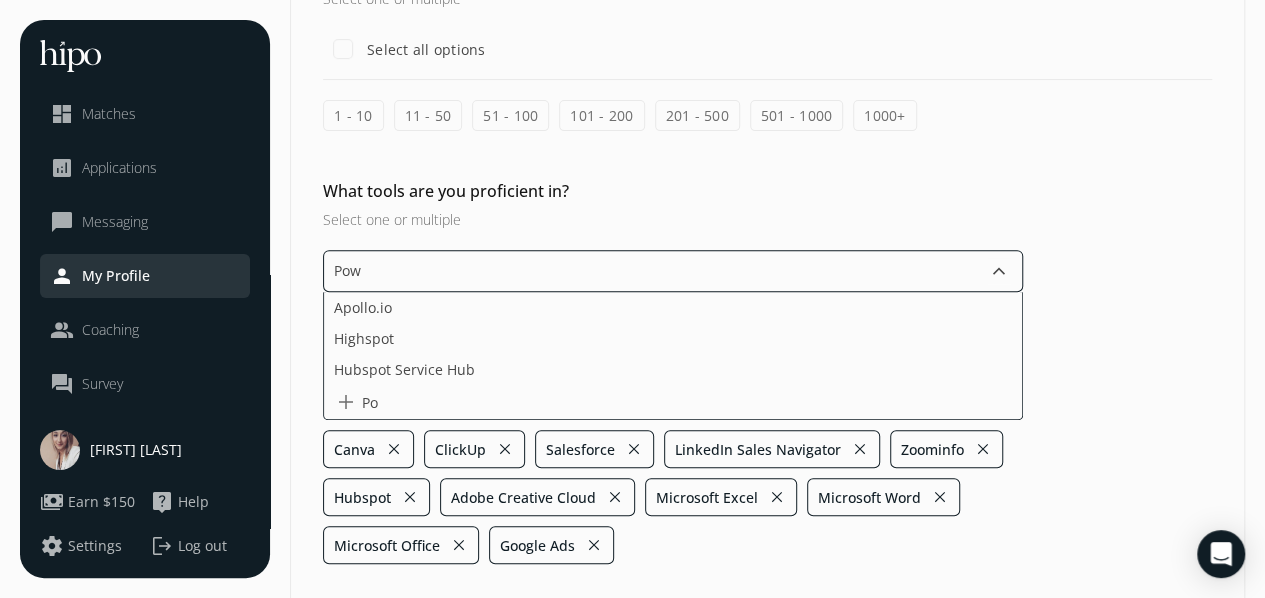 scroll, scrollTop: 199, scrollLeft: 0, axis: vertical 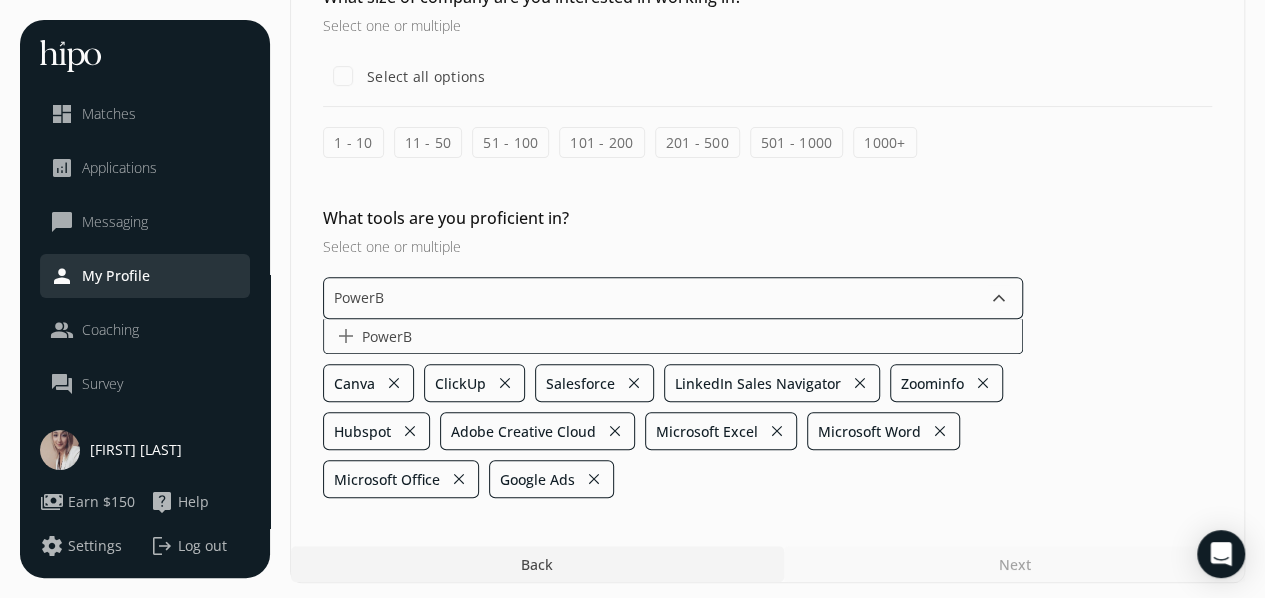 type on "PowerBi" 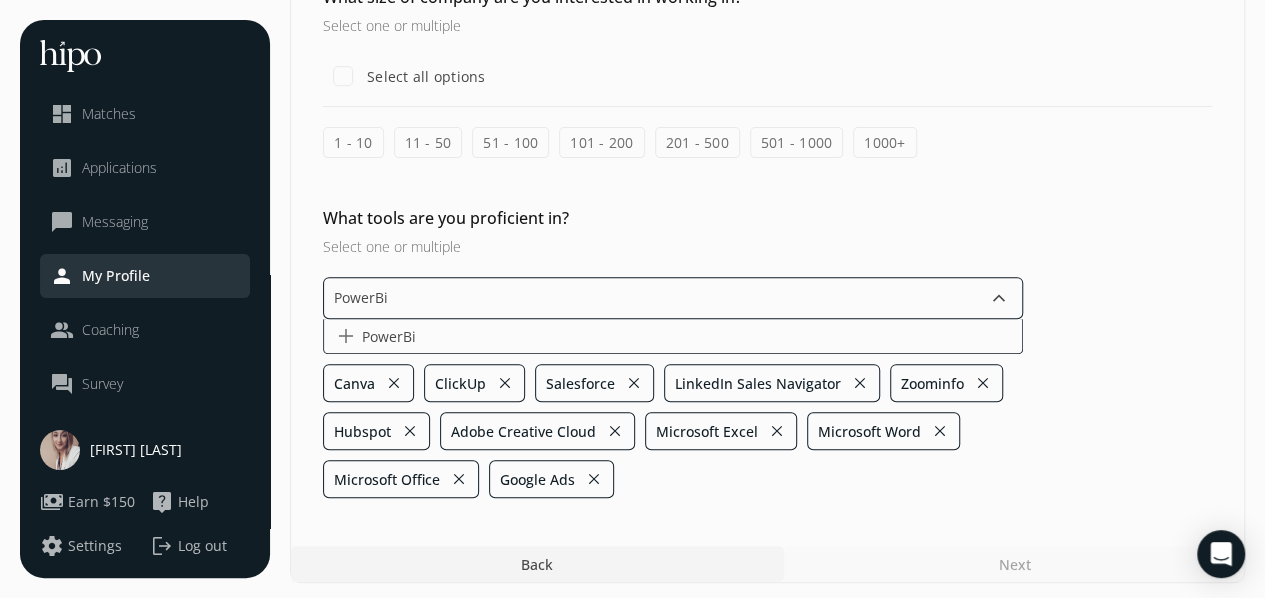 type 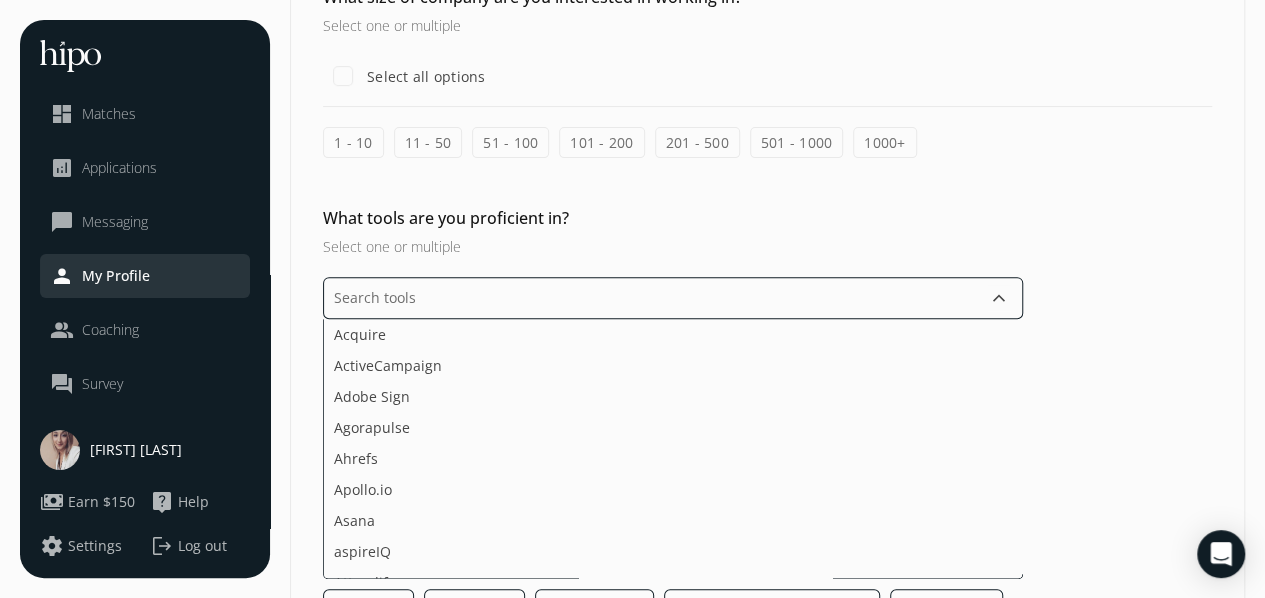 scroll, scrollTop: 226, scrollLeft: 0, axis: vertical 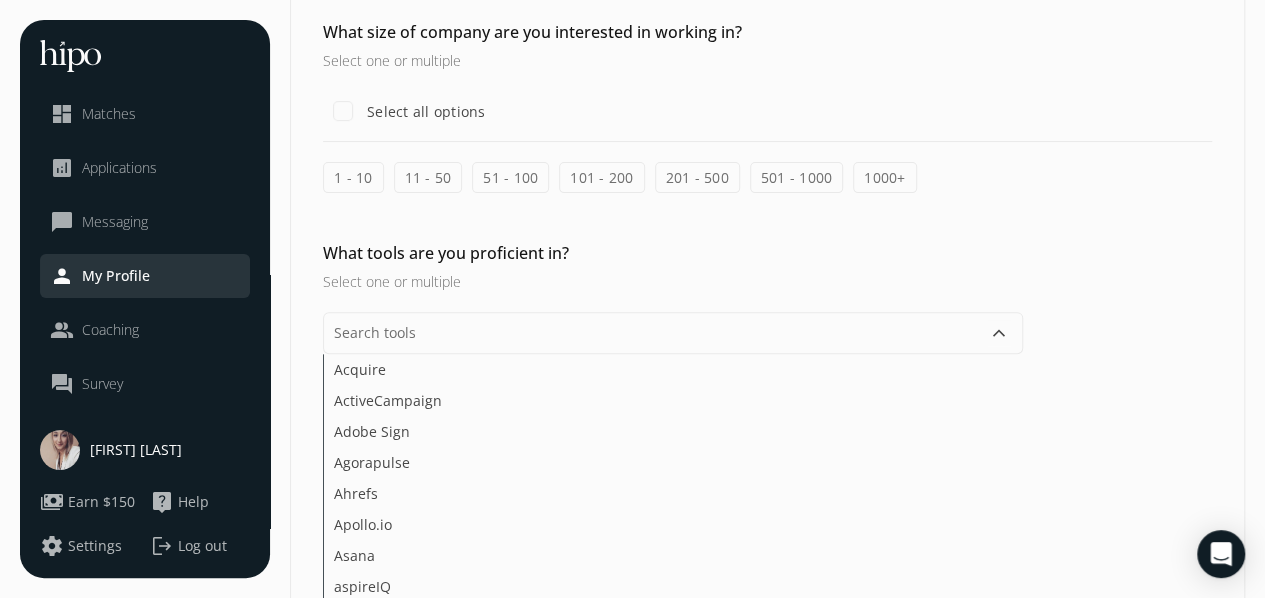 click on "What size of company are you interested in working in? Select one or multiple  Select all options 1 - 10 11 - 50 51 - 100 101 - 200 201 - 500 501 - 1000 1000+ What tools are you proficient in? Select one or multiple  keyboard_arrow_down Acquire ActiveCampaign Adobe Sign Agorapulse Ahrefs Apollo.io Asana aspireIQ Attendify BambooHR Bizzabo Brainshark BreezyHR Buffer Bullhorn Calendly CampaignMonitor CATS ChatGPT ChurnZero Cision ClickFunnels Collage HR Confluence Constant Contact Crescendo Cvent DiscoverOrg DocSend DocuSign Domo Drift Eloqua Eventbrite Evernote Facebook Figma Final Cut Pro Freshdesk FullStory Gainsight Glassdoor Google Analytics Google Docs Google Meet Google Search Console Google Sheets Grammarly Greenhouse Grin Groove Digital GrooveHQ HelloSign Help Scout Hemingway Highspot Hootsuite HTML+CSS Hubspot Service Hub Humi HypeAuditor iMovie Indeed Influencer.co Instagram Insights Instapage Intercom JavaScript JazzHR Jira Kayako Kissmetrics Later Lead411 Leadpages Lever LinkedIn Ads Mailchimp Moz" 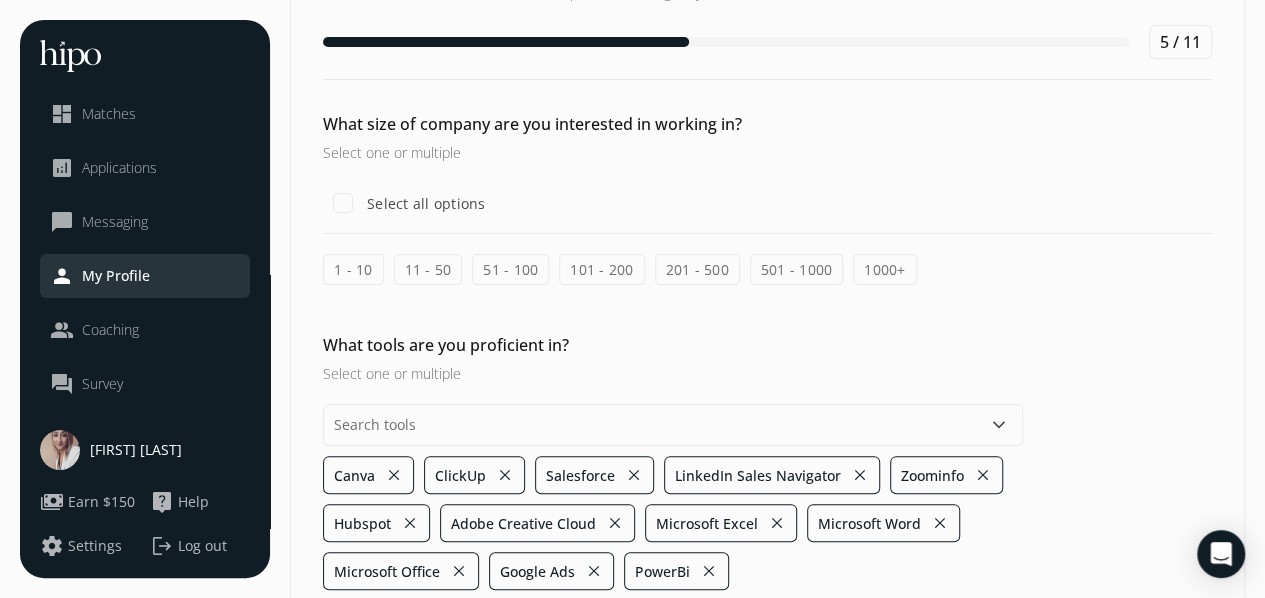 scroll, scrollTop: 8, scrollLeft: 0, axis: vertical 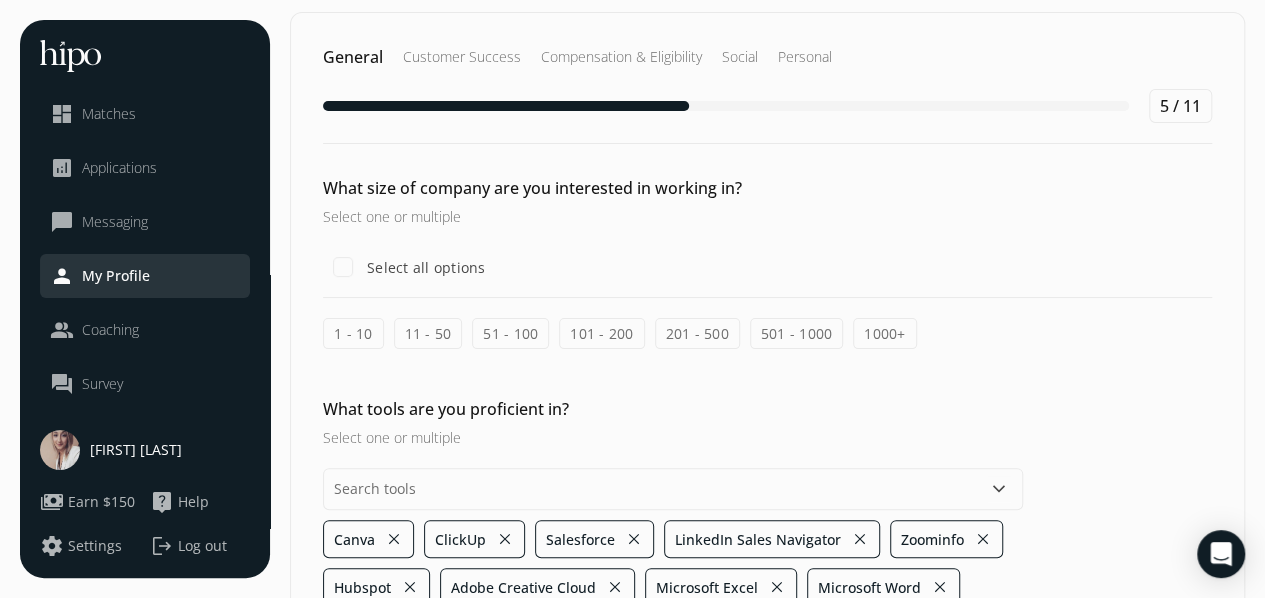 click on "51 - 100" 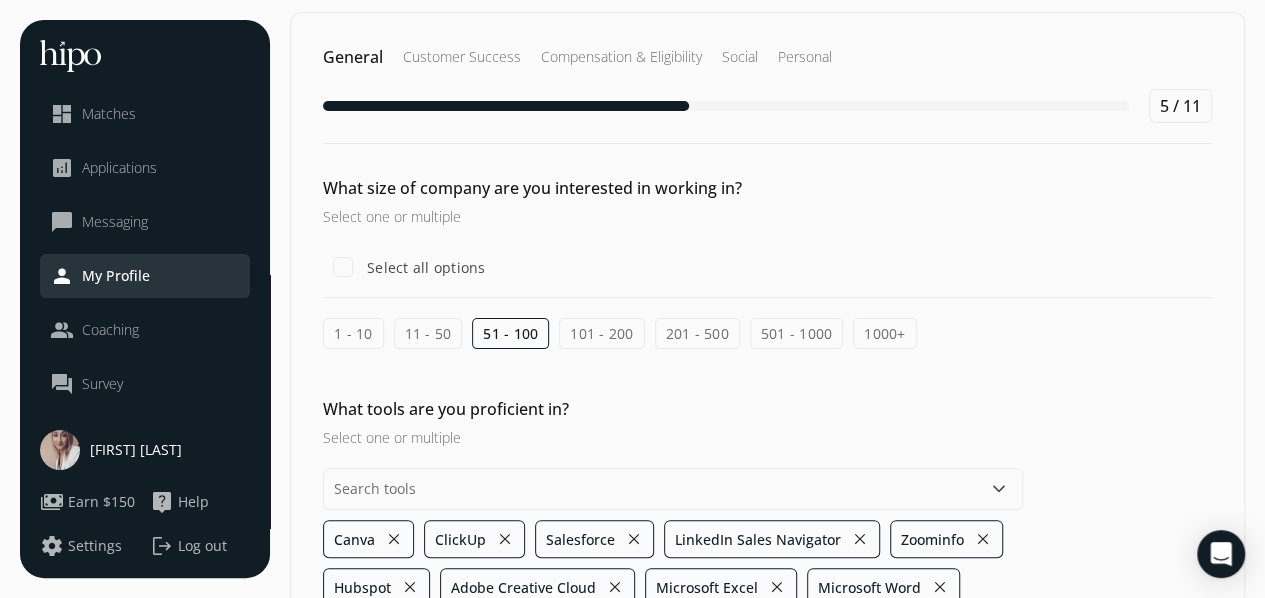 click on "101 - 200" 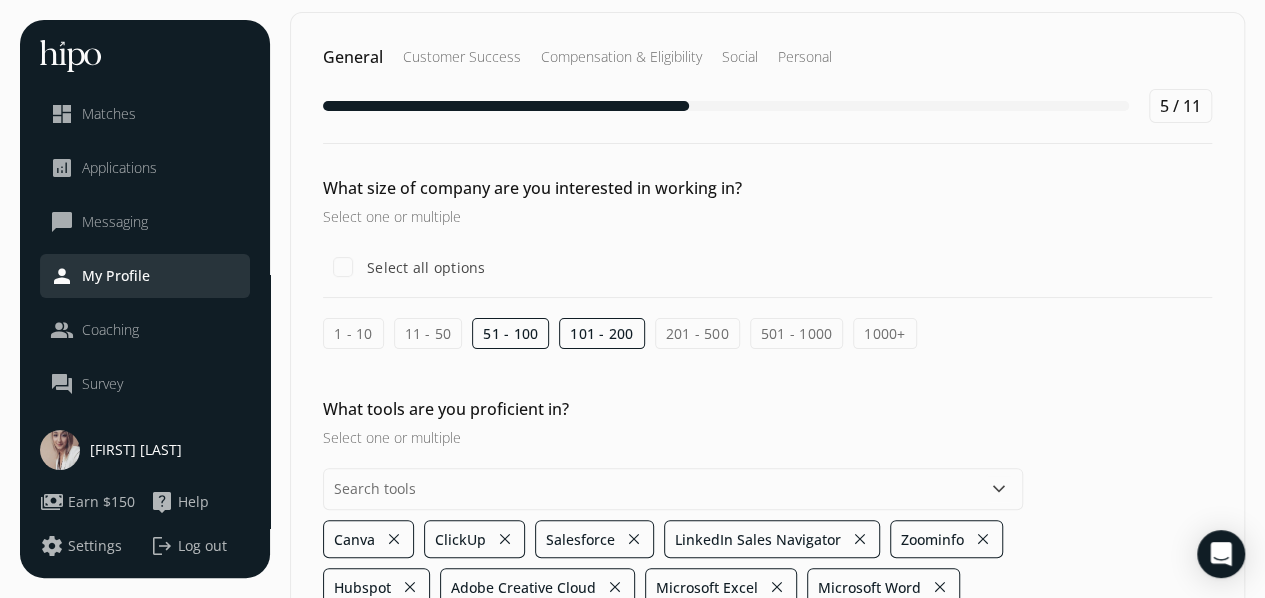 click on "11 - 50" 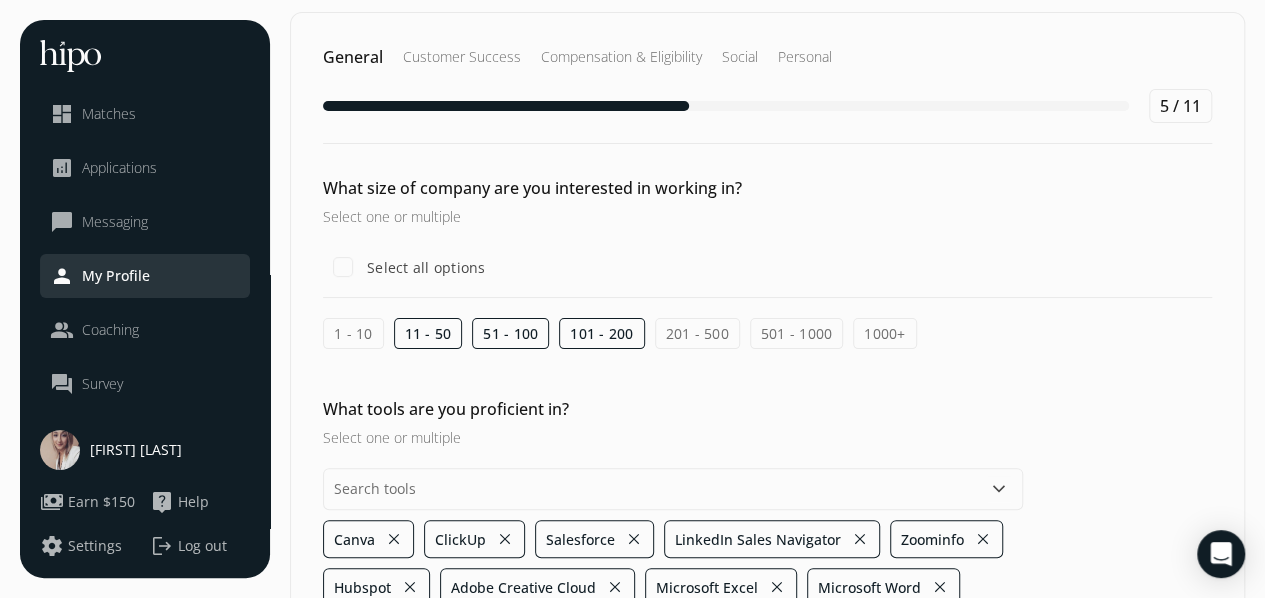 scroll, scrollTop: 164, scrollLeft: 0, axis: vertical 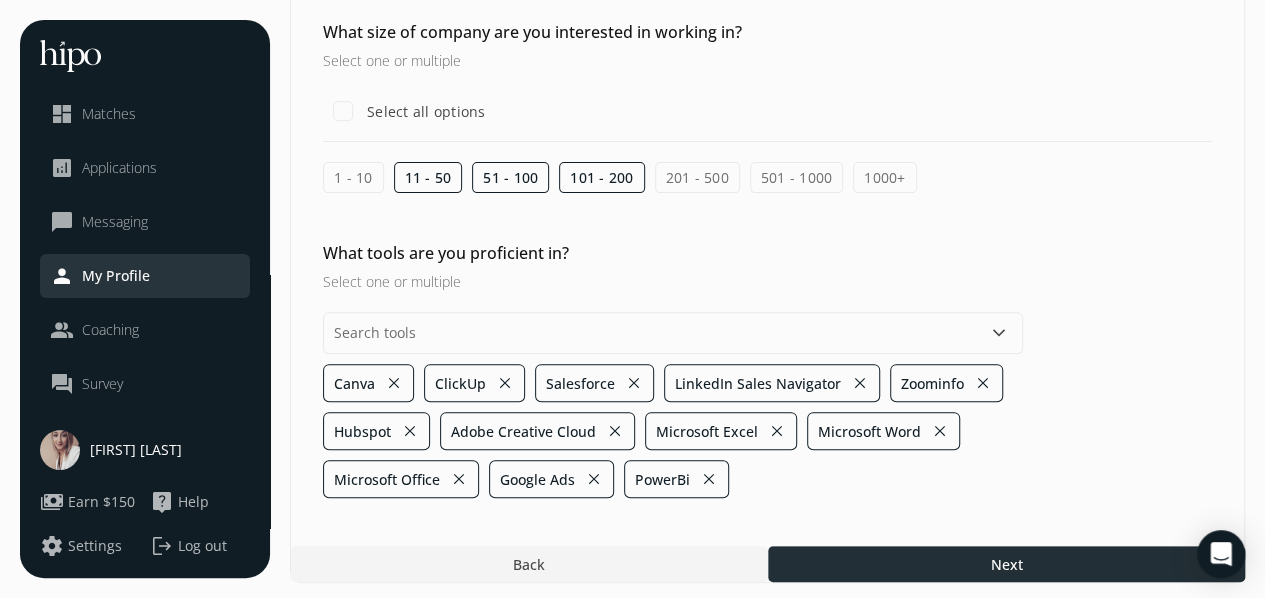 click at bounding box center (1006, 564) 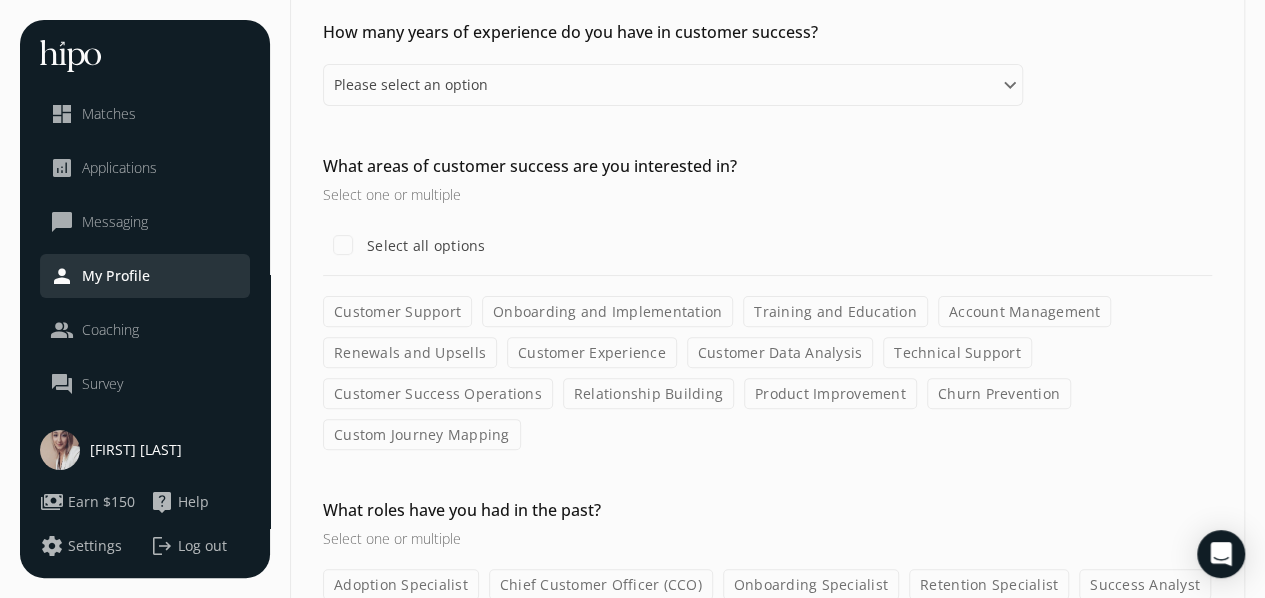 scroll, scrollTop: 0, scrollLeft: 0, axis: both 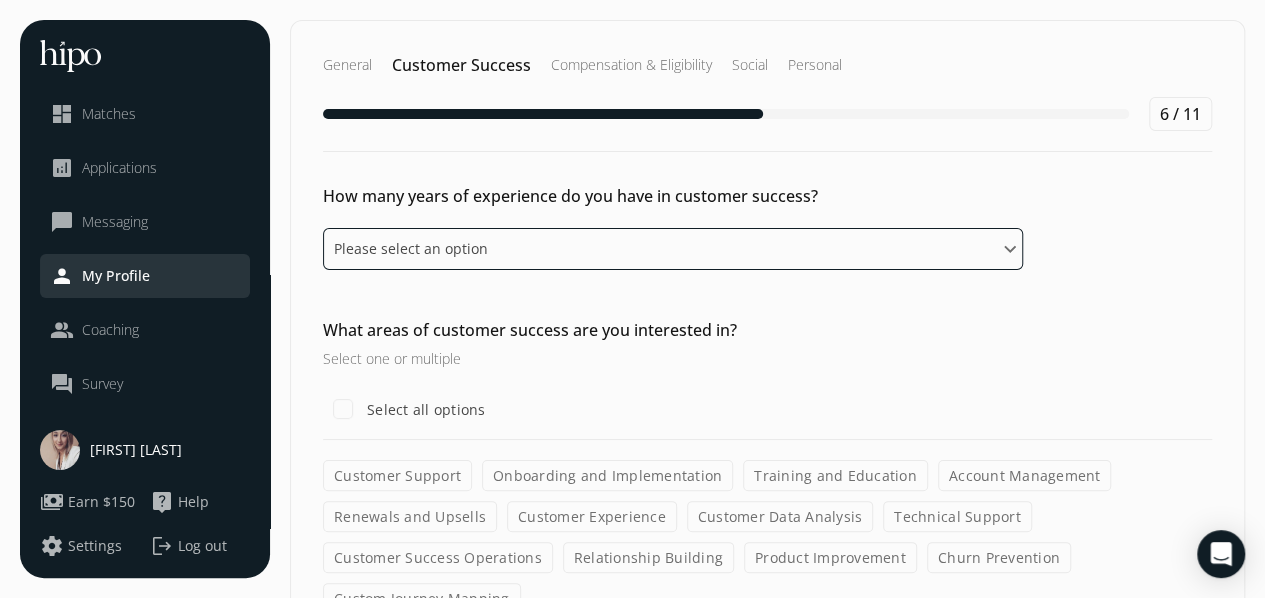 click on "Please select an option 0 - 1 years 2 - 3 years 4 - 5 years 6 - 8 years 9+ years" 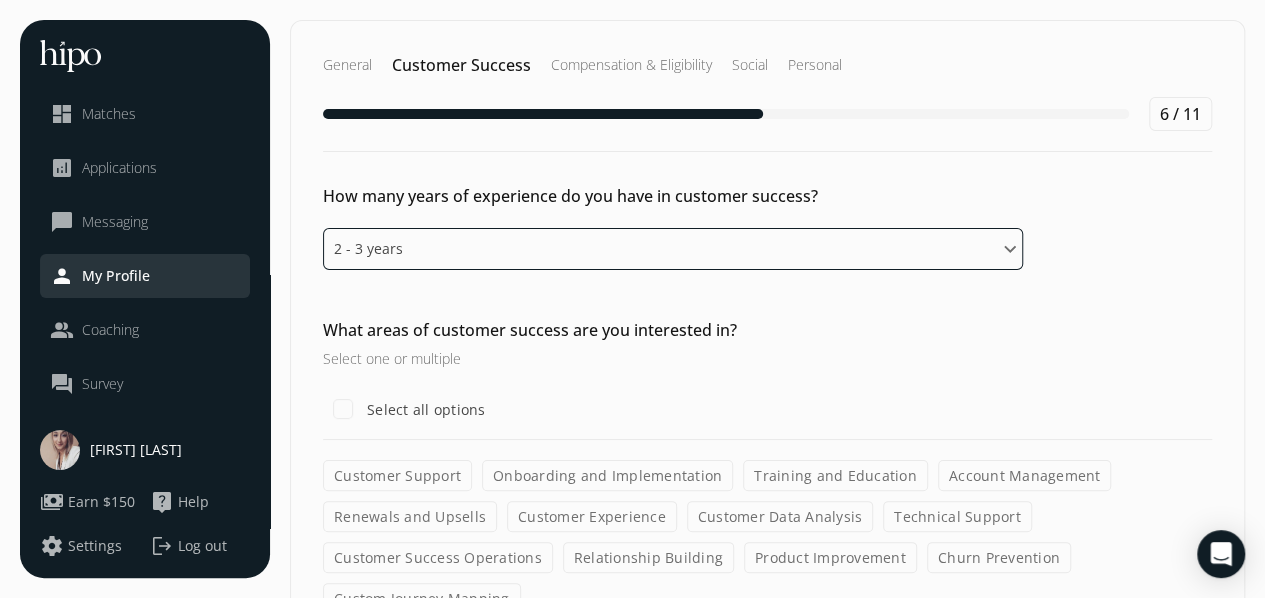click on "Please select an option 0 - 1 years 2 - 3 years 4 - 5 years 6 - 8 years 9+ years" 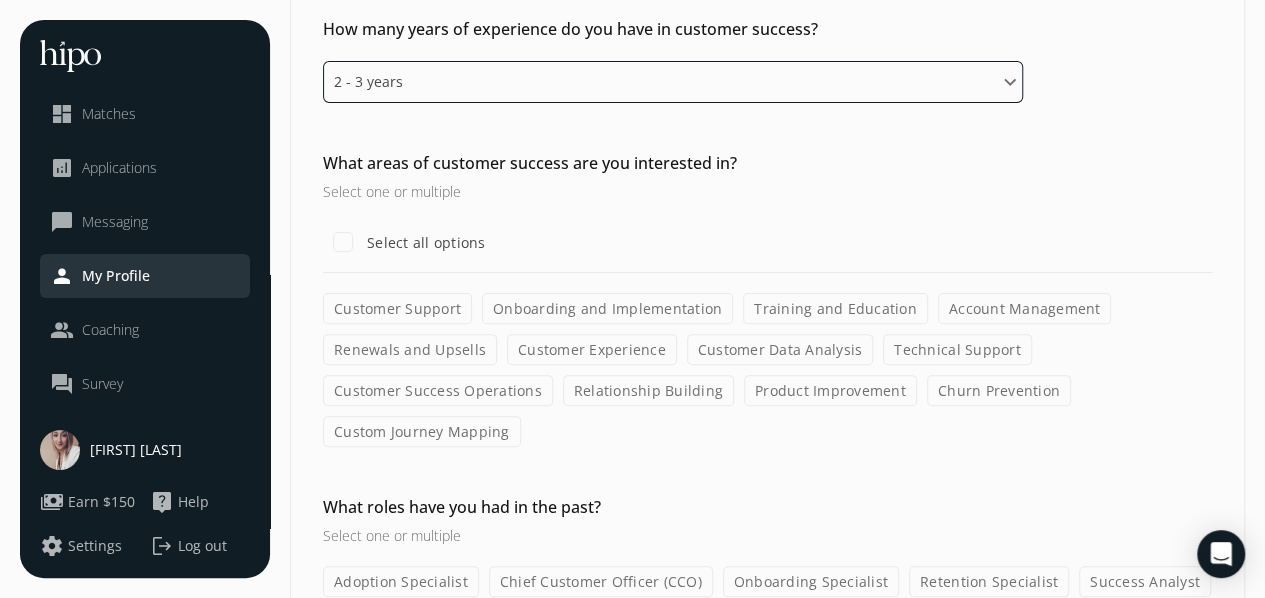 scroll, scrollTop: 168, scrollLeft: 0, axis: vertical 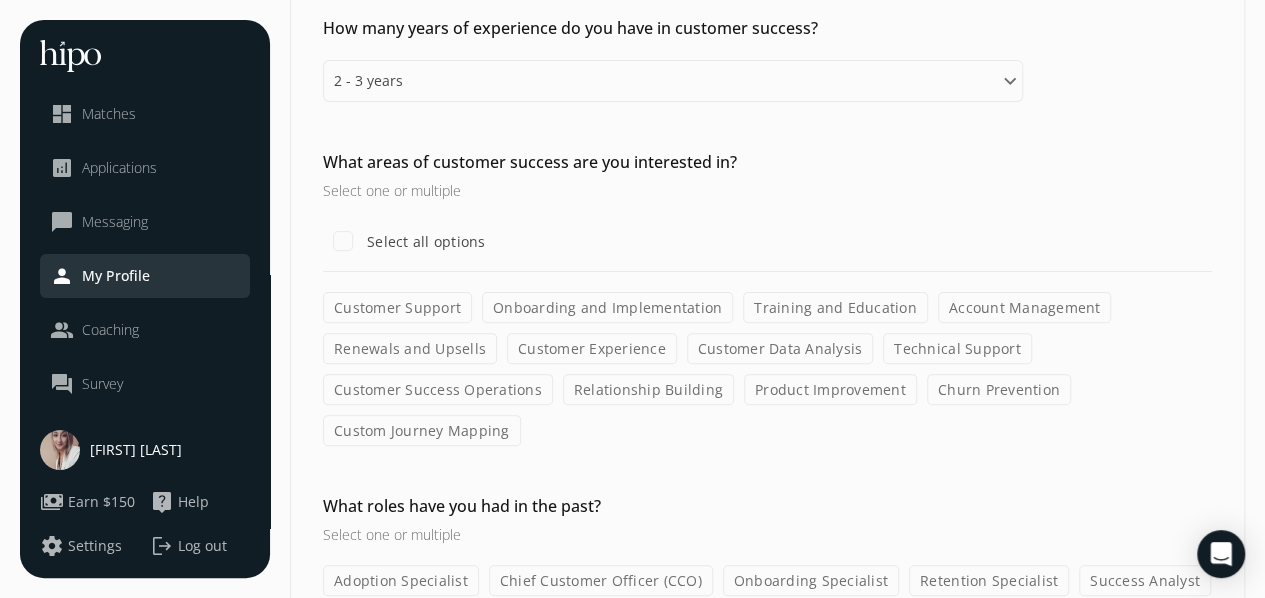 click on "Renewals and Upsells" 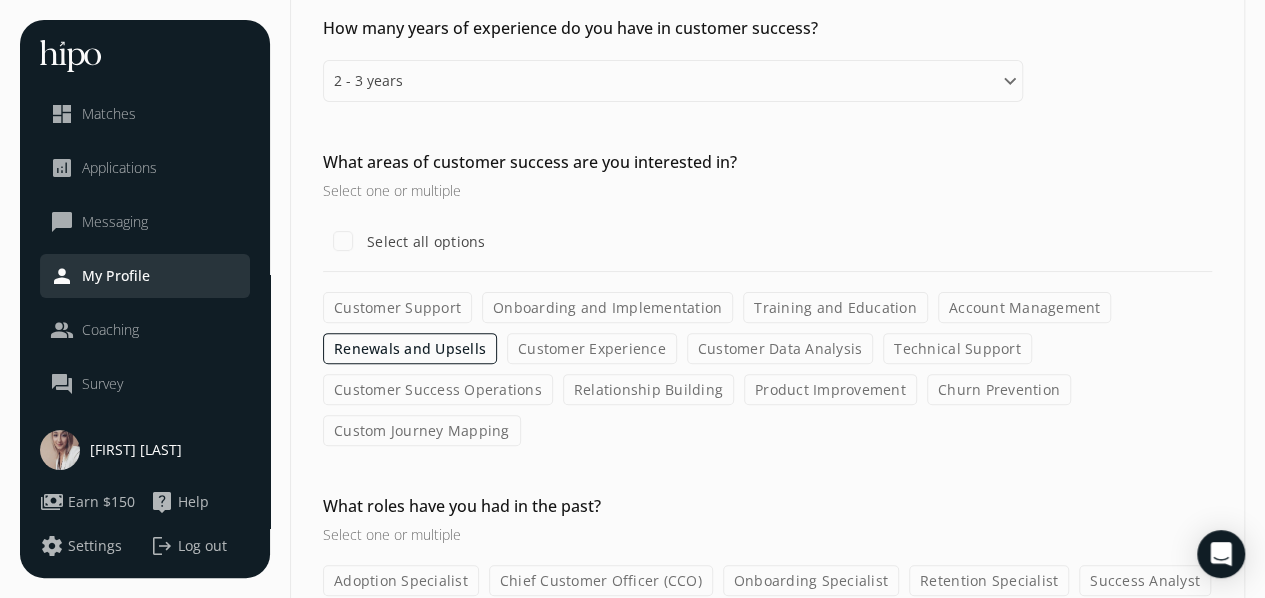 click on "Customer Support" 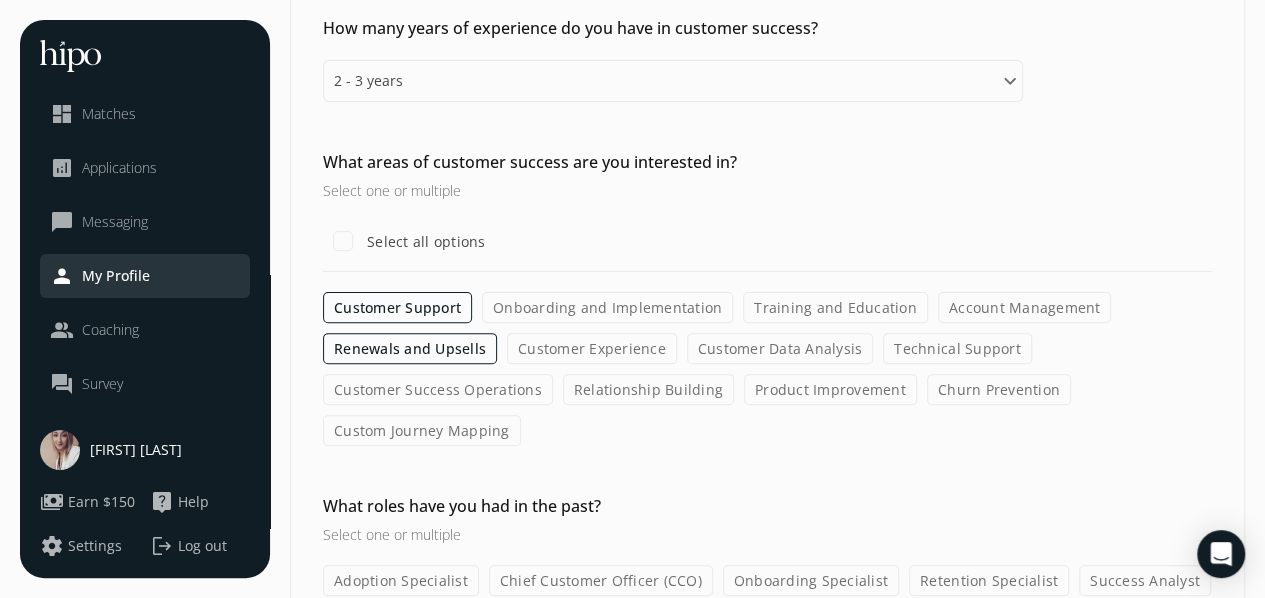 click on "Account Management" 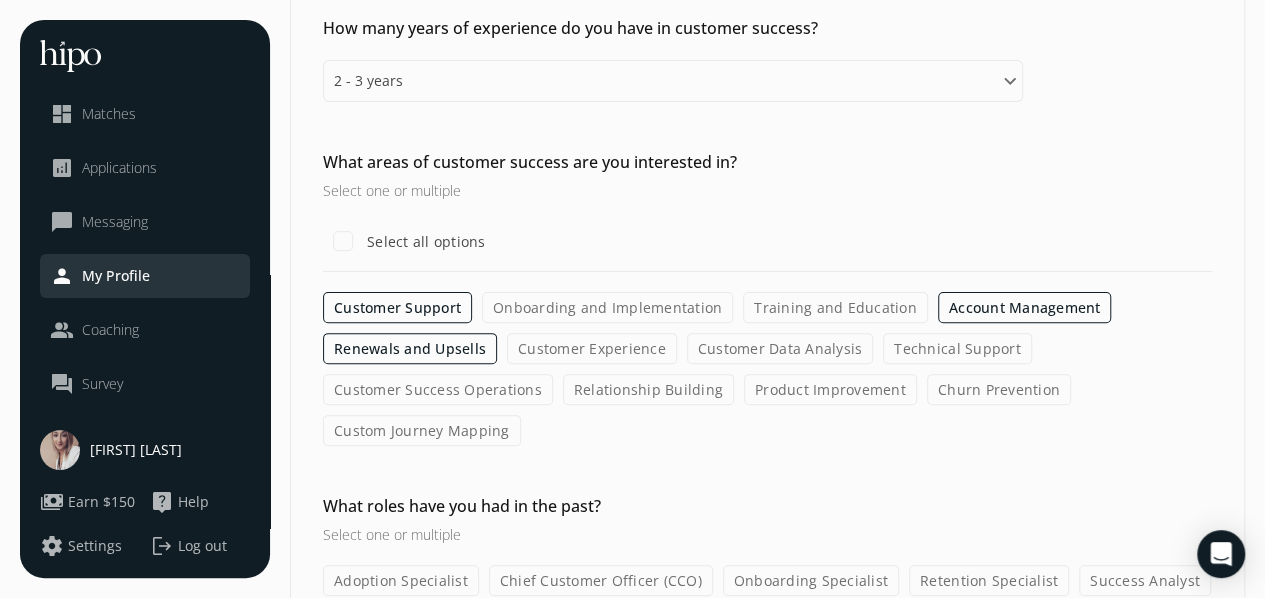 click on "Training and Education" 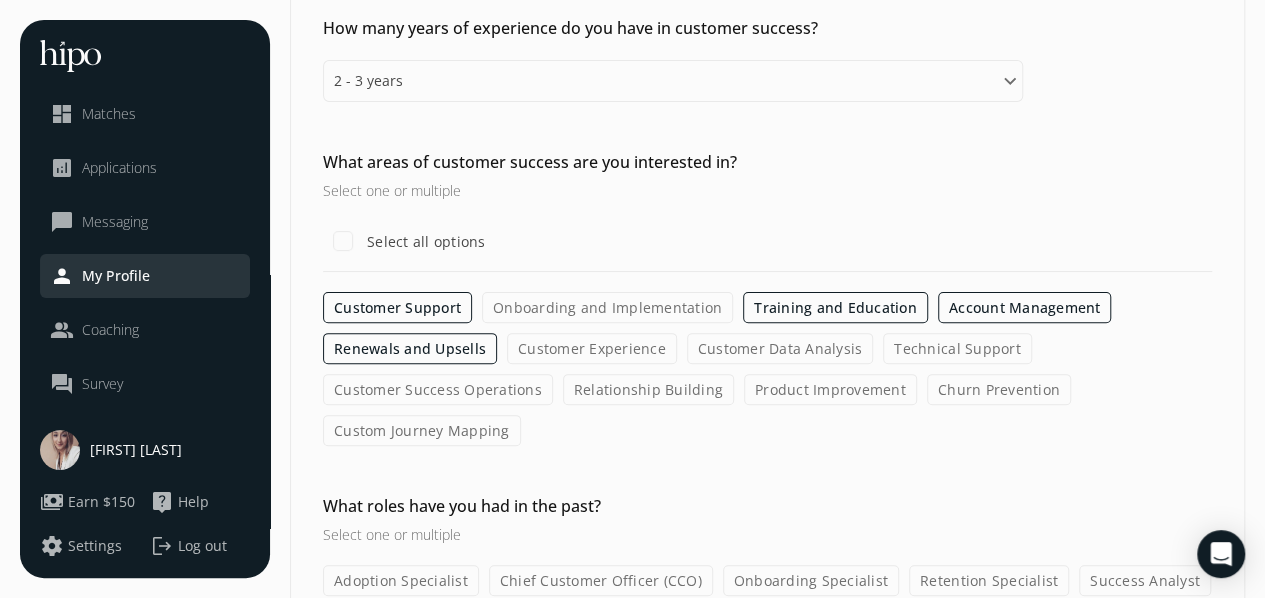 click on "Customer Success Operations" 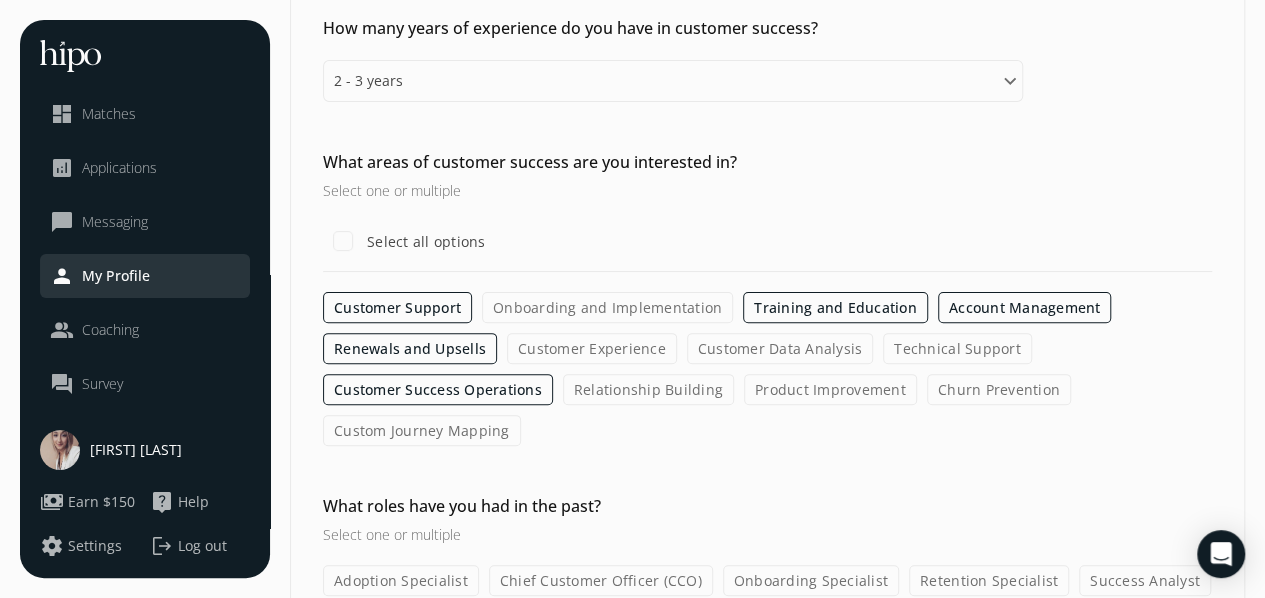 click on "Customer Experience" 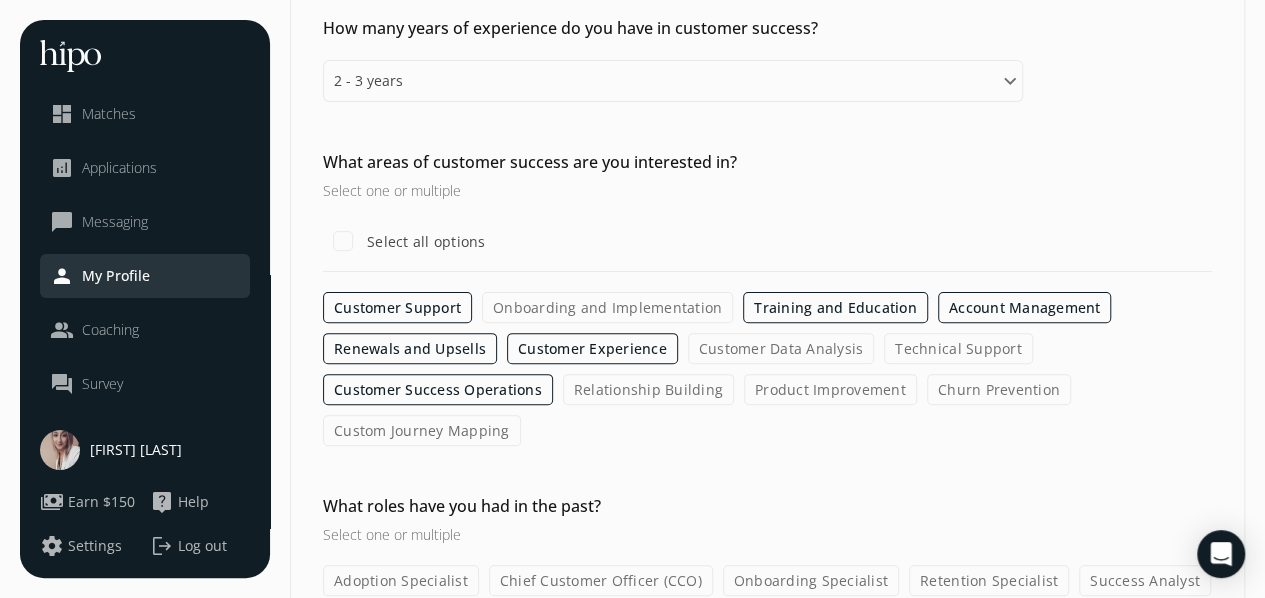 click on "Customer Data Analysis" 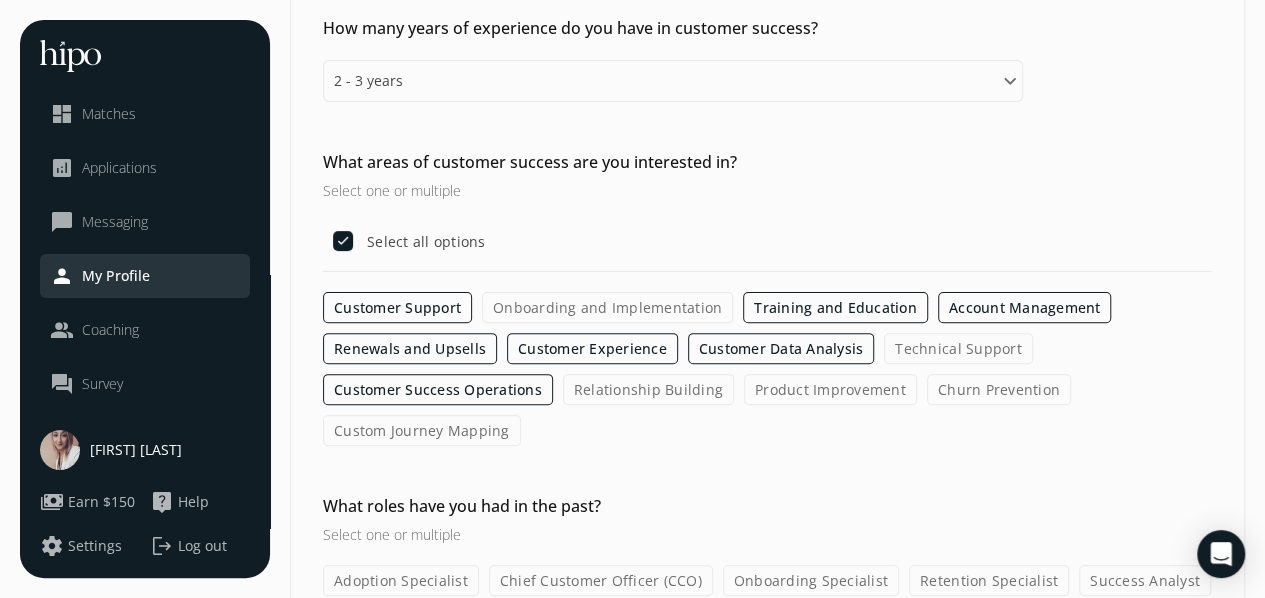 click on "Technical Support" 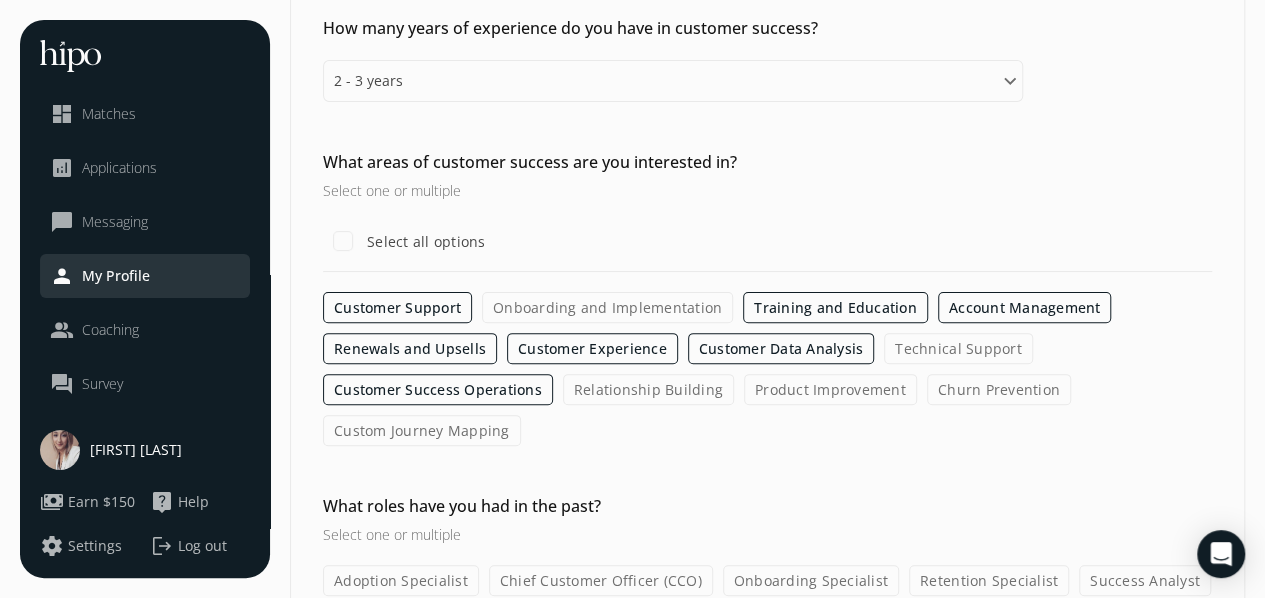 checkbox on "false" 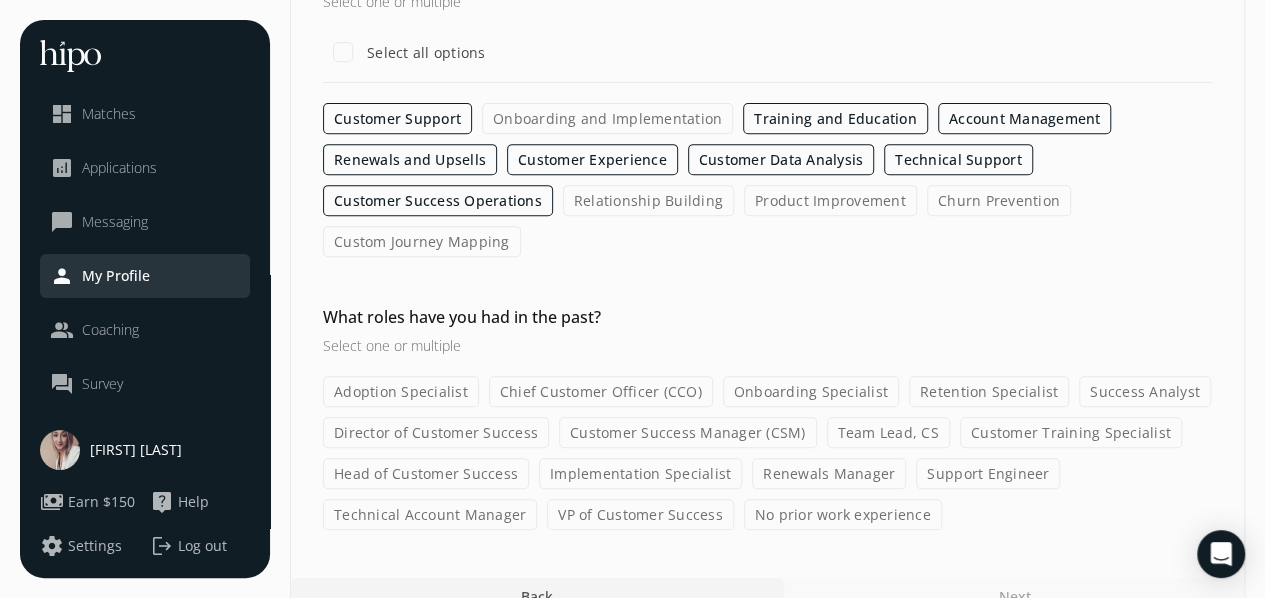 scroll, scrollTop: 386, scrollLeft: 0, axis: vertical 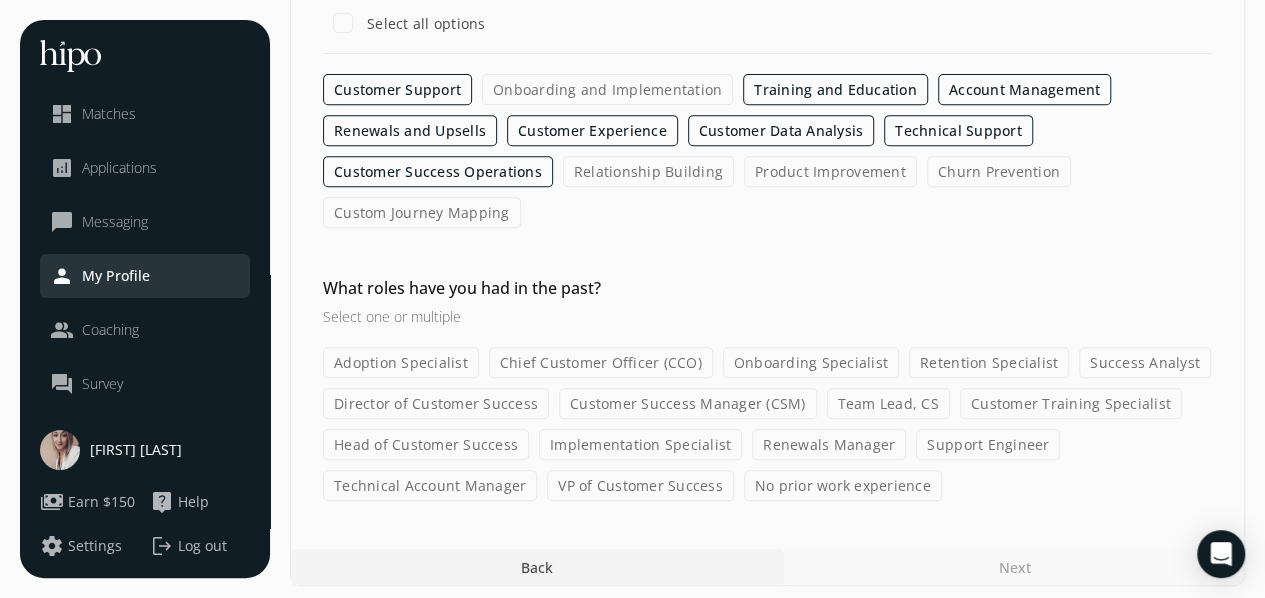 click on "Customer Success Manager (CSM)" 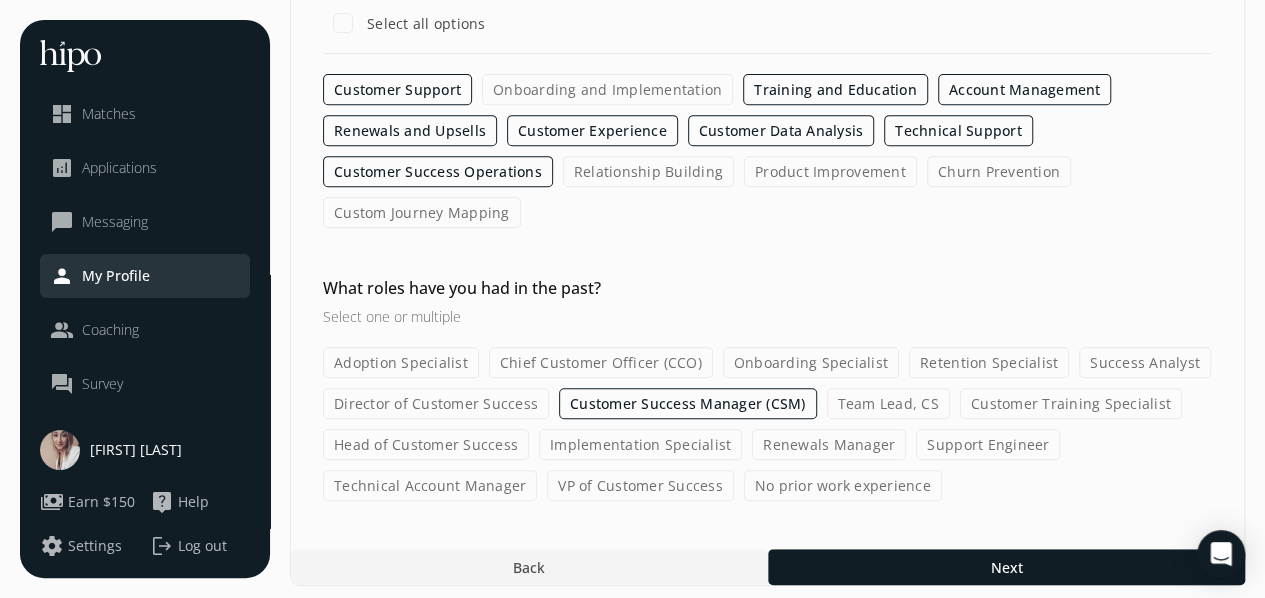 click on "Team Lead, CS" 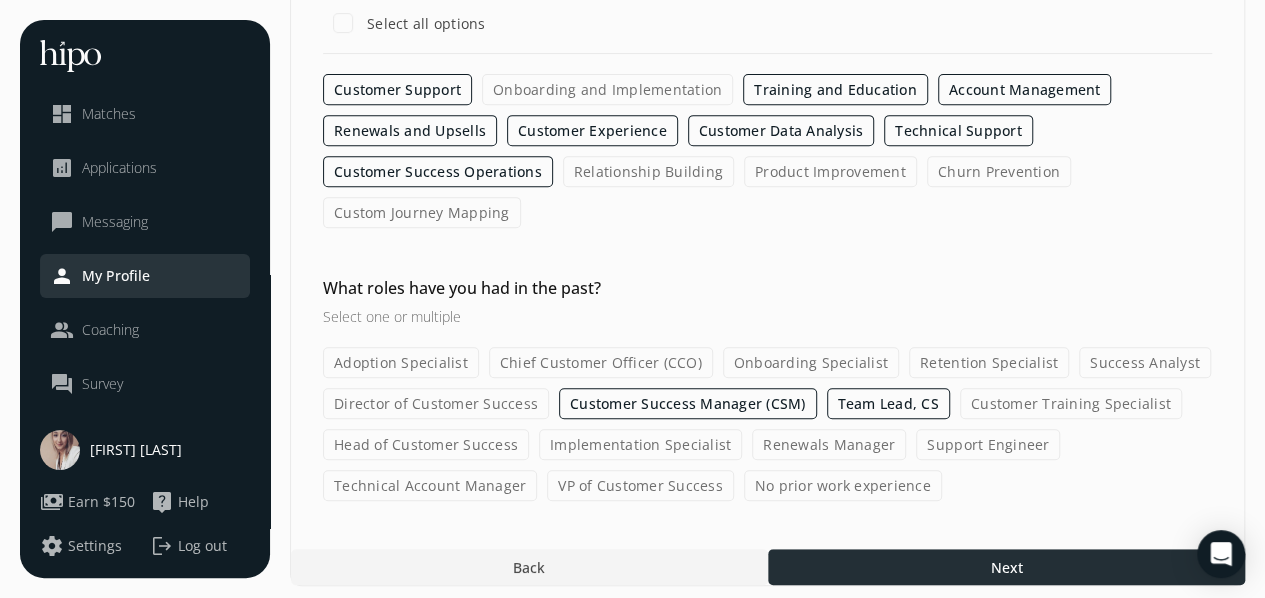 click at bounding box center [1006, 567] 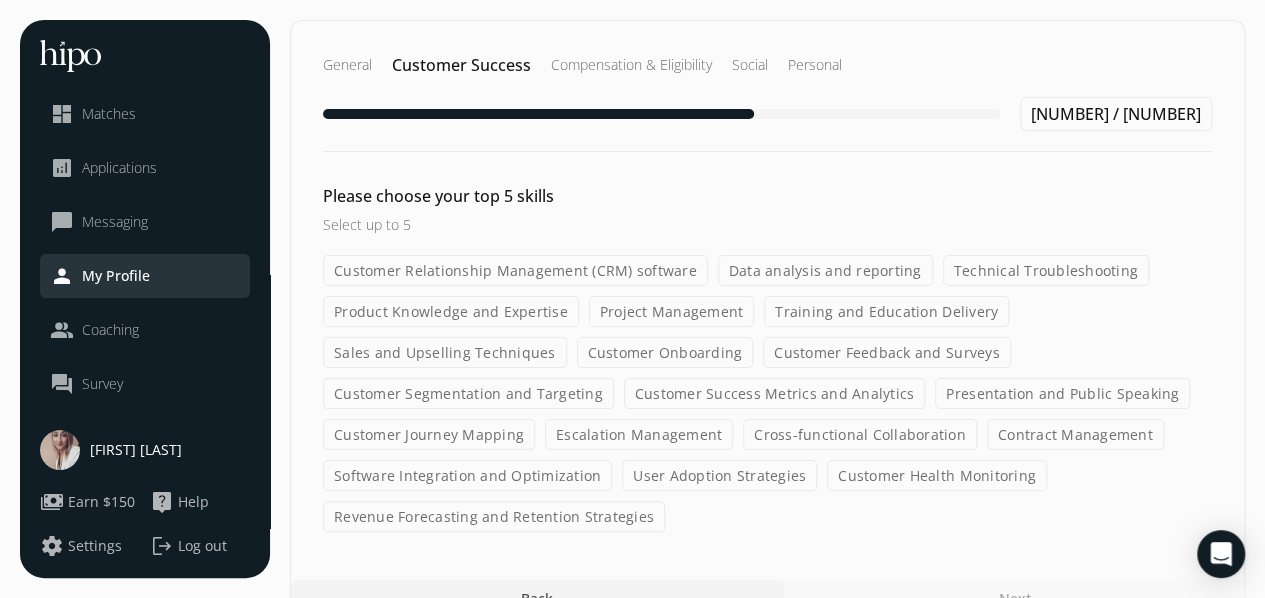 scroll, scrollTop: 33, scrollLeft: 0, axis: vertical 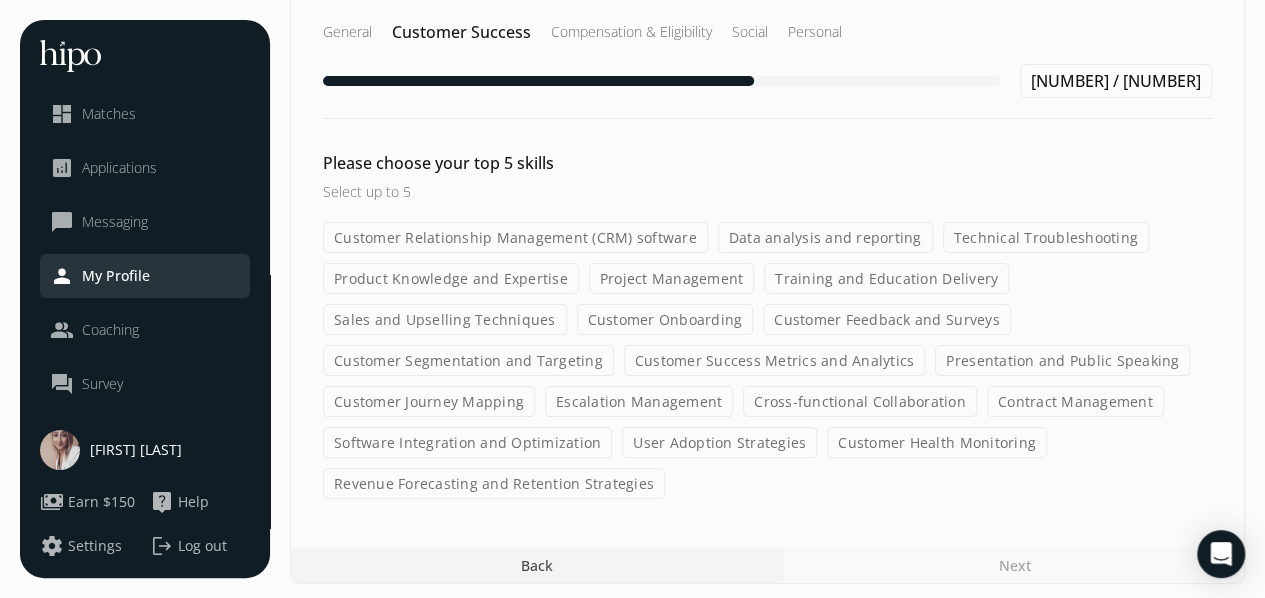 click on "Customer Relationship Management (CRM) software" 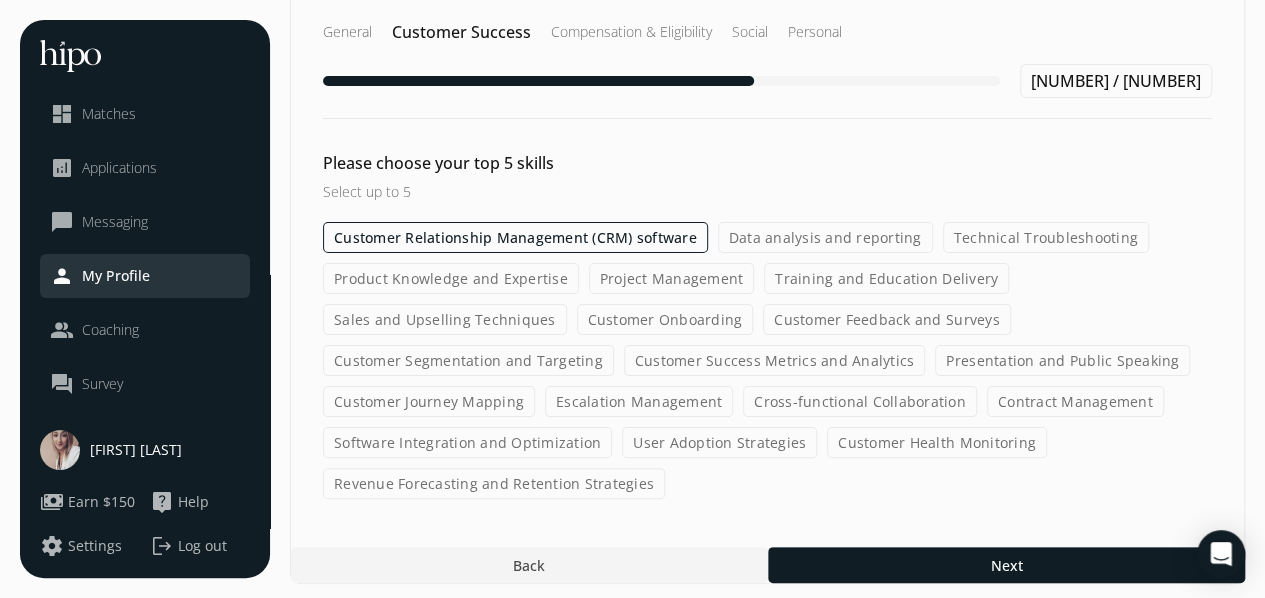 click on "Project Management" 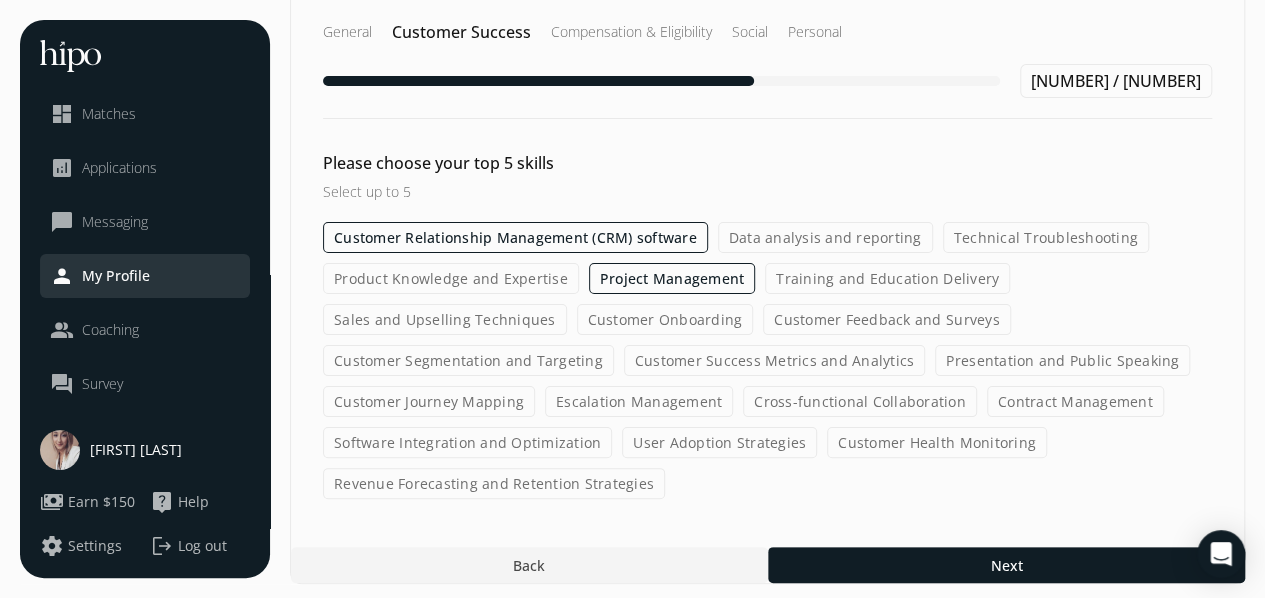 click on "Technical Troubleshooting" 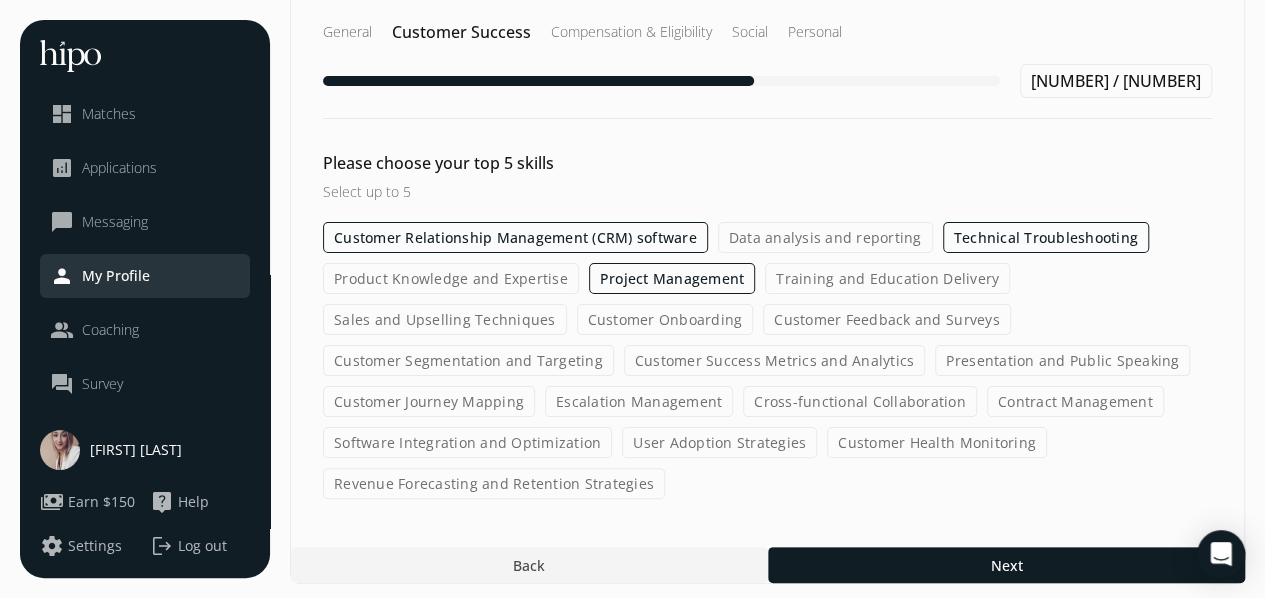 click on "Customer Onboarding" 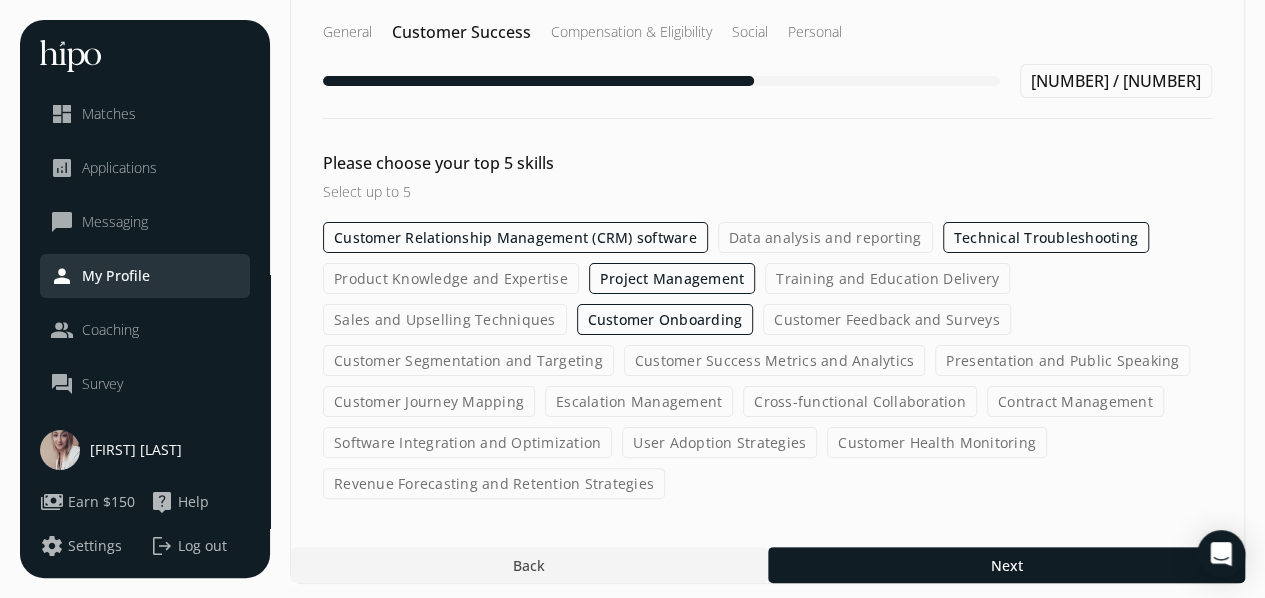 click on "Presentation and Public Speaking" 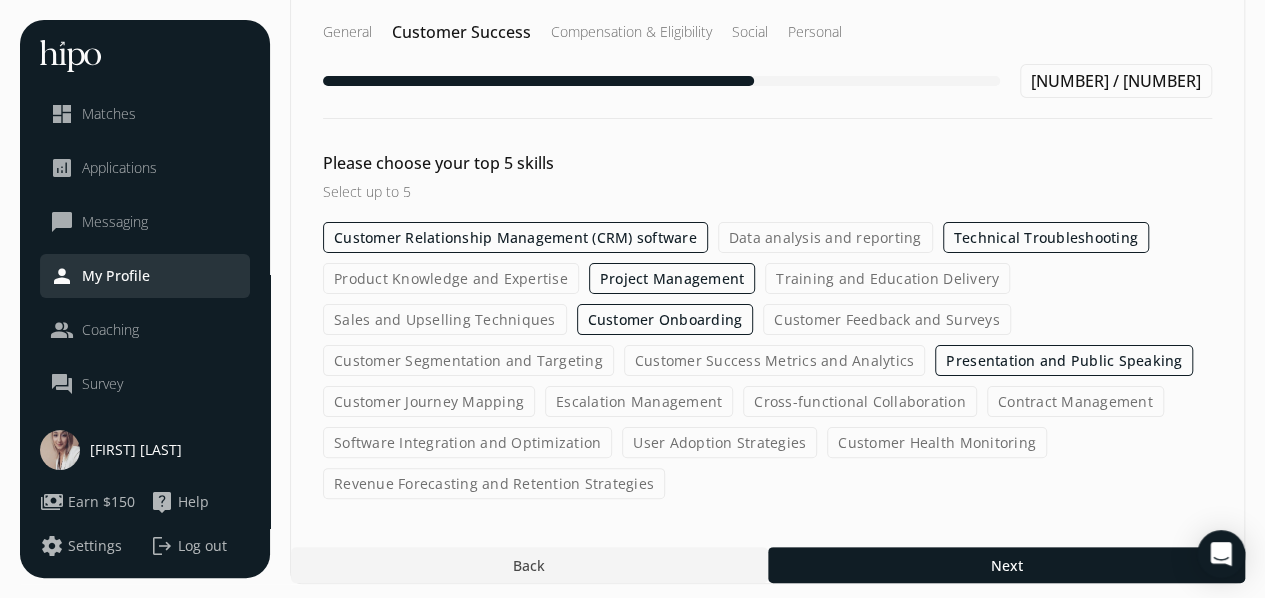 click on "Sales and Upselling Techniques" 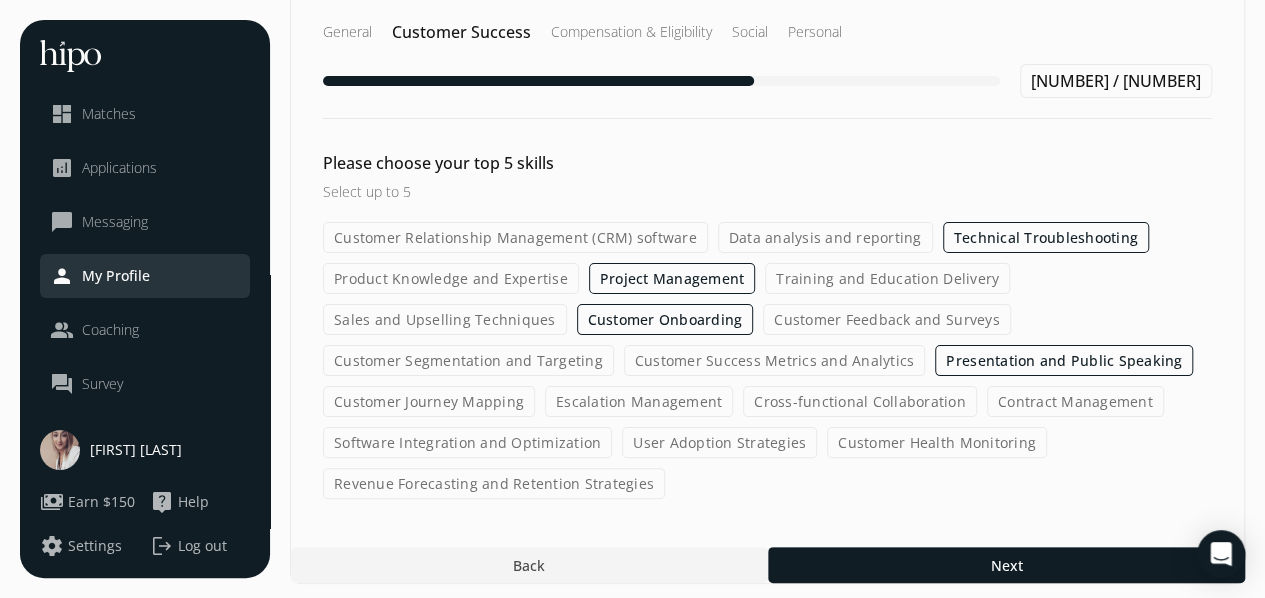 click on "Sales and Upselling Techniques" 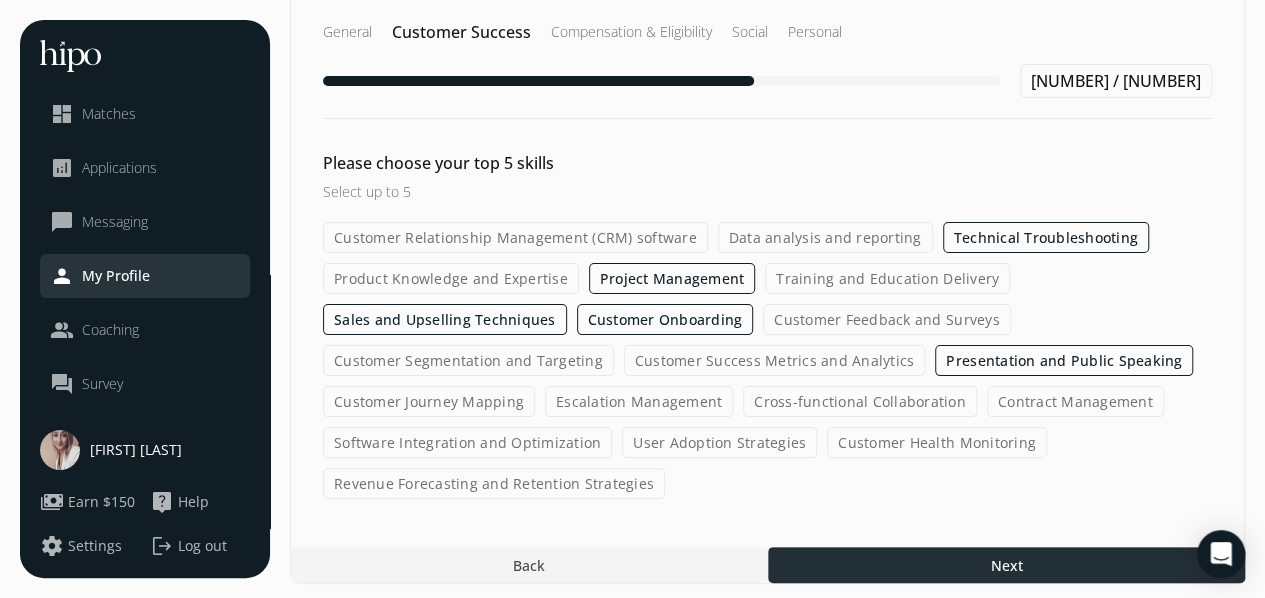 click at bounding box center (1006, 565) 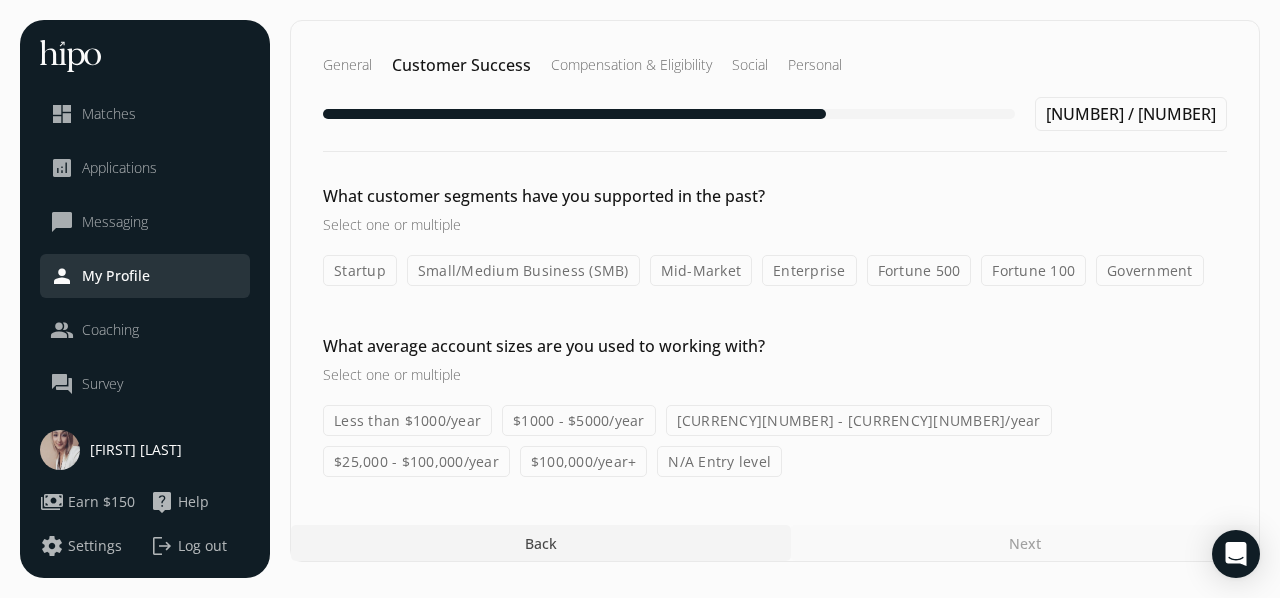click on "Small/Medium Business (SMB)" 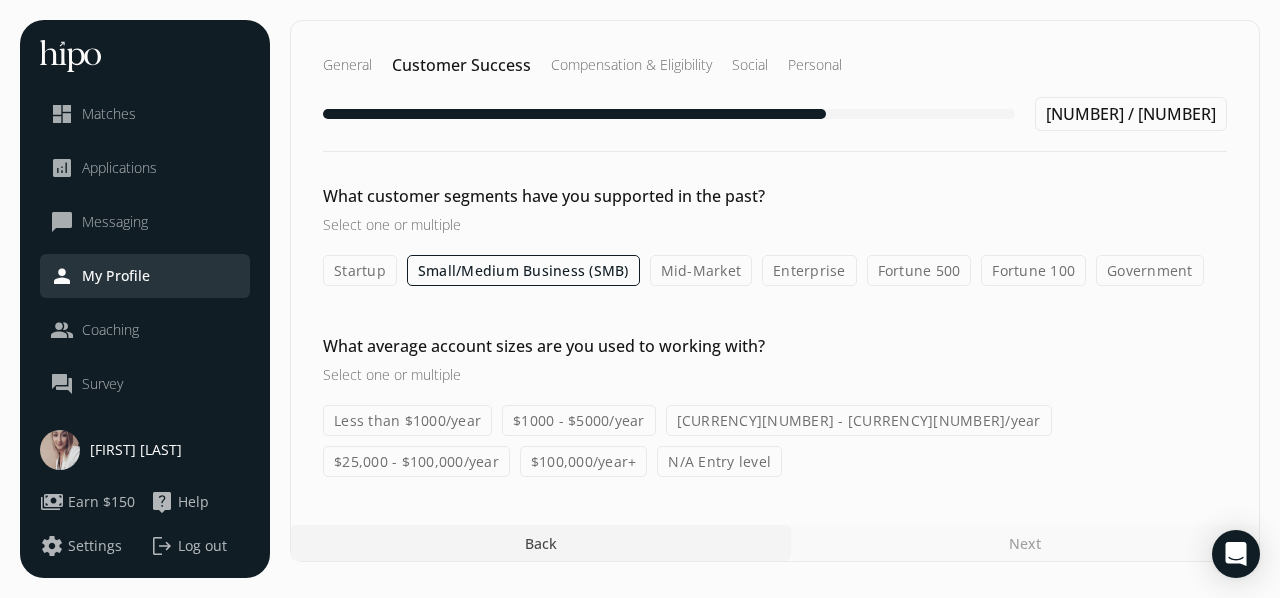 click on "Mid-Market" 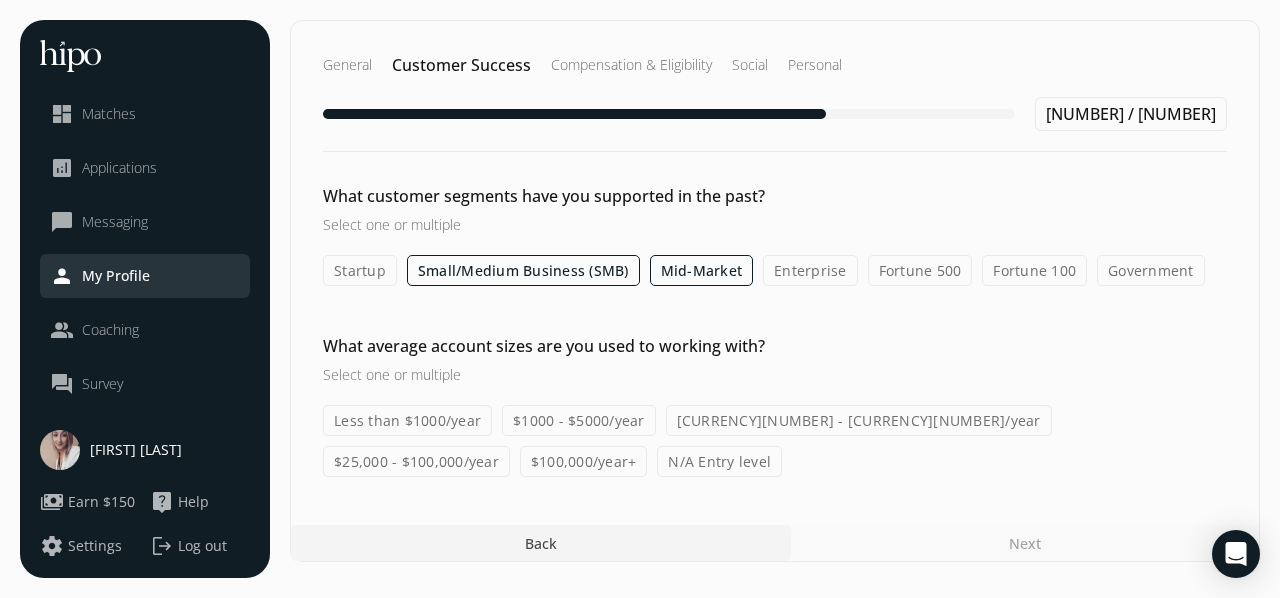 click on "Enterprise" 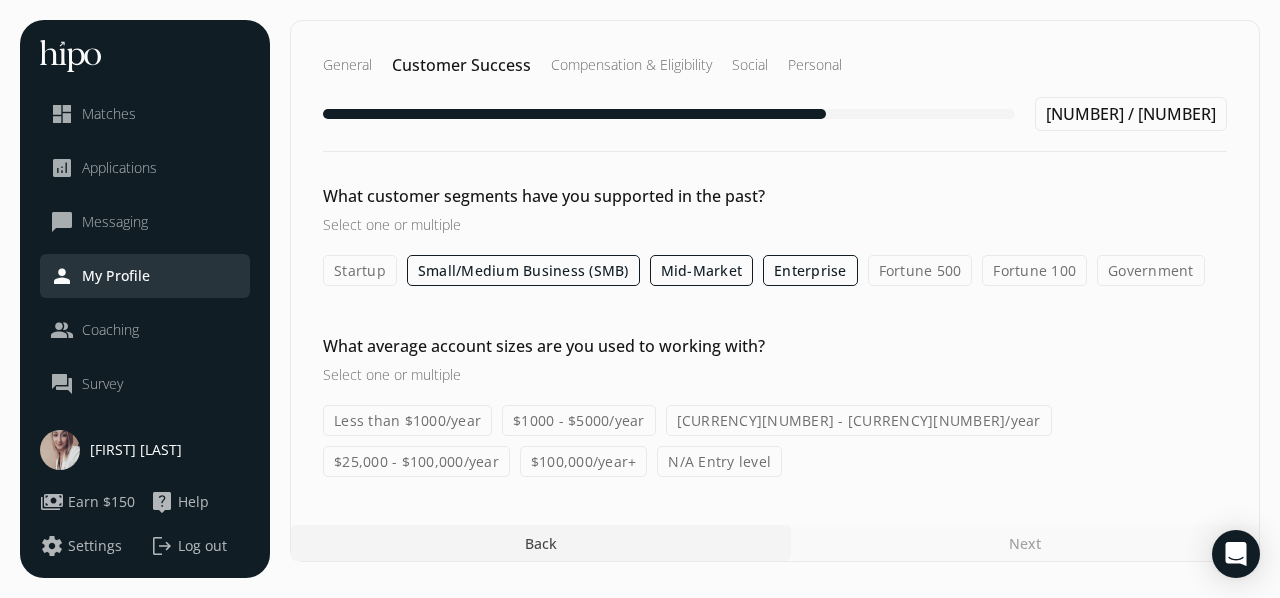 click on "Startup" 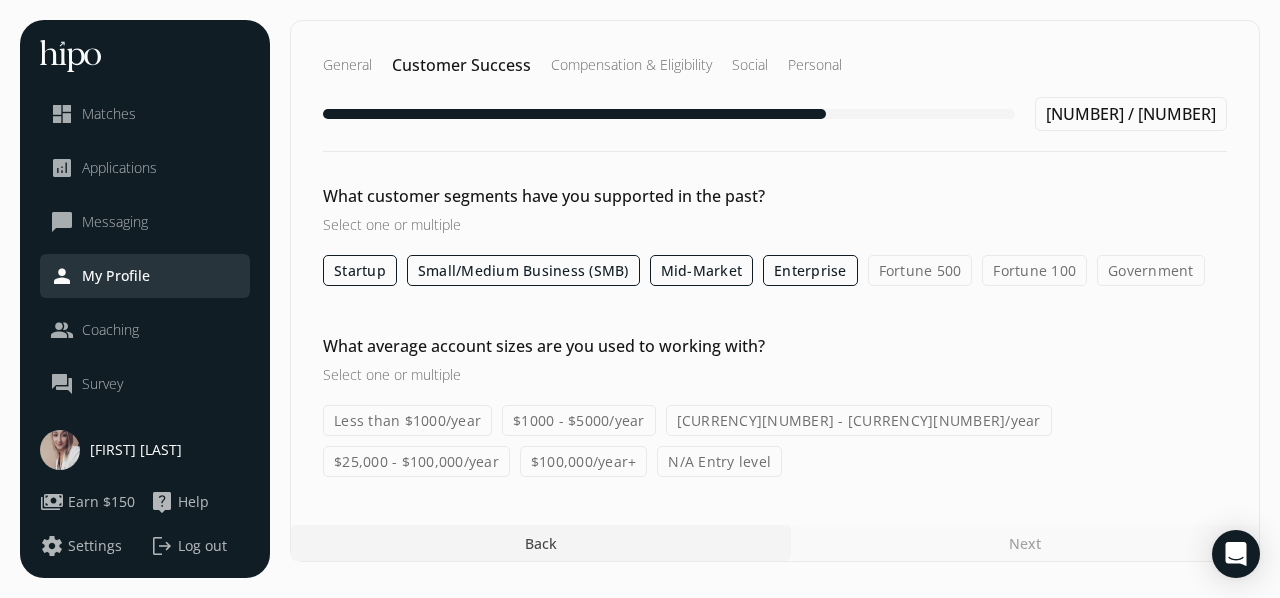 click on "$1000 - $5000/year" 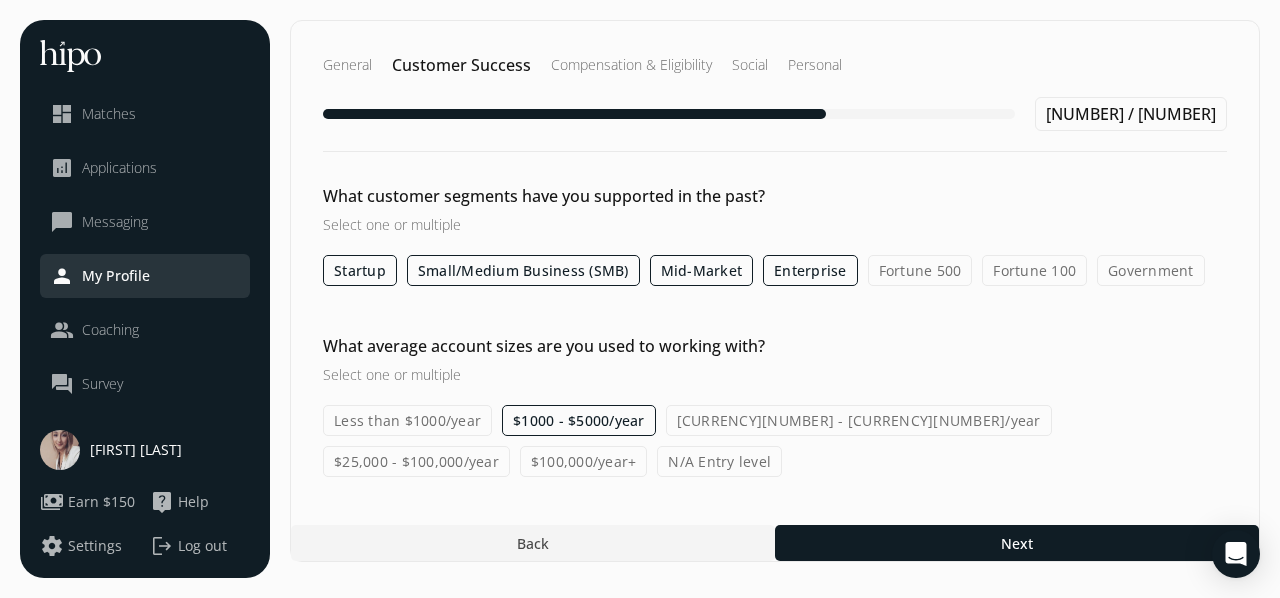 click on "[CURRENCY][NUMBER] - [CURRENCY][NUMBER]/year" 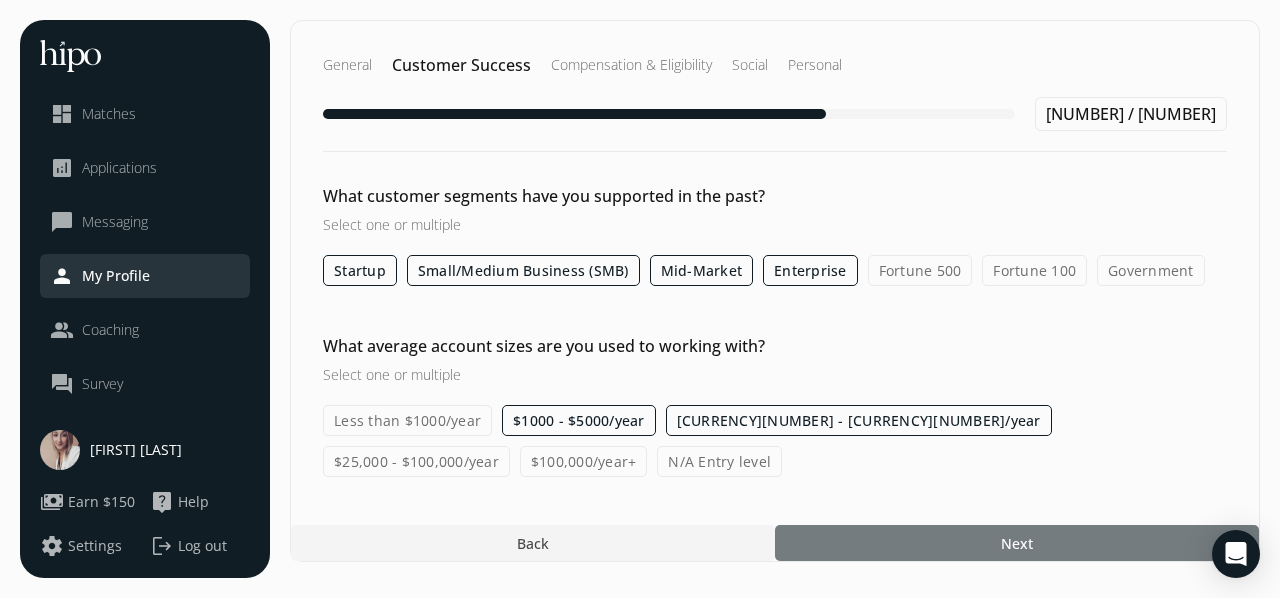 click at bounding box center (1017, 543) 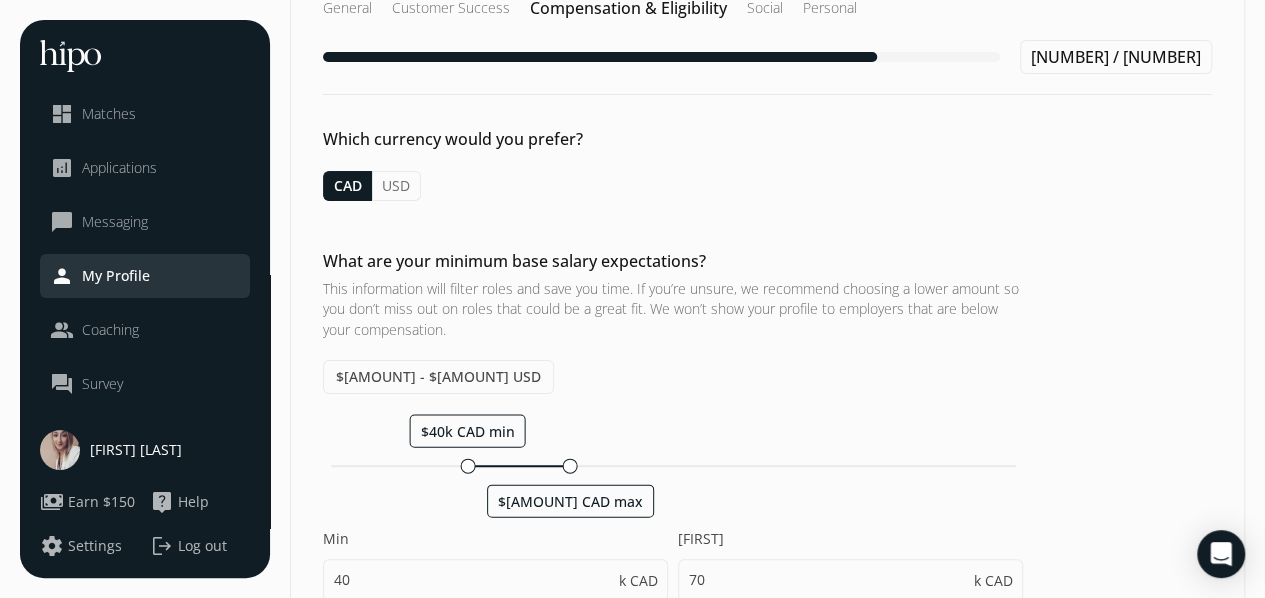scroll, scrollTop: 58, scrollLeft: 0, axis: vertical 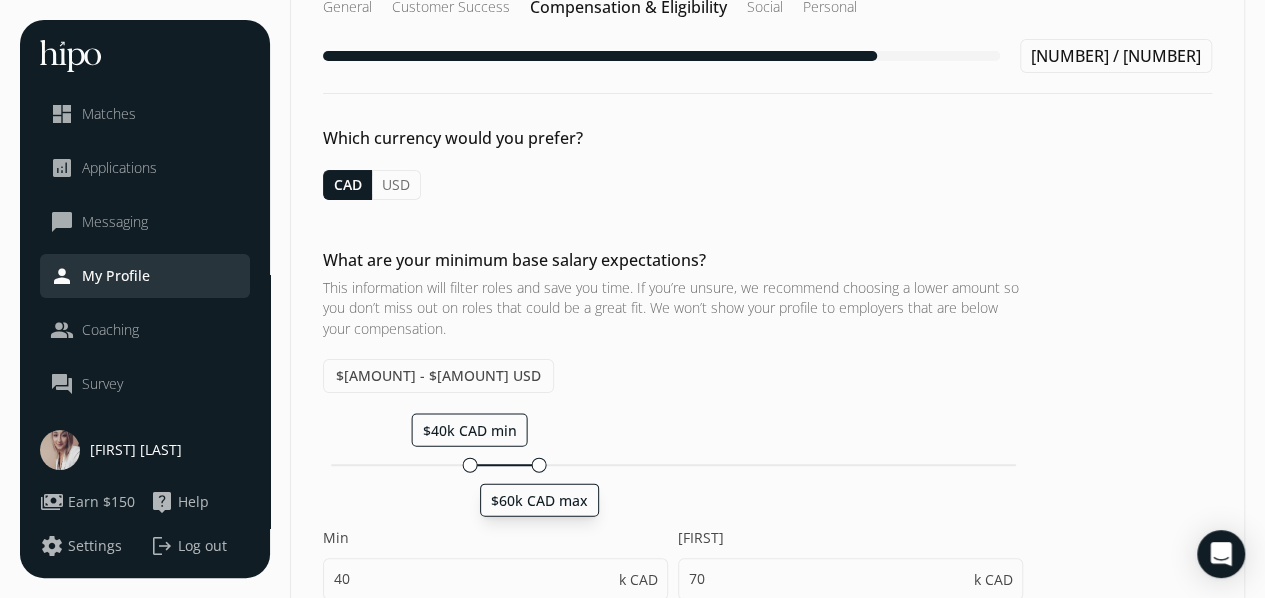 drag, startPoint x: 570, startPoint y: 463, endPoint x: 536, endPoint y: 465, distance: 34.058773 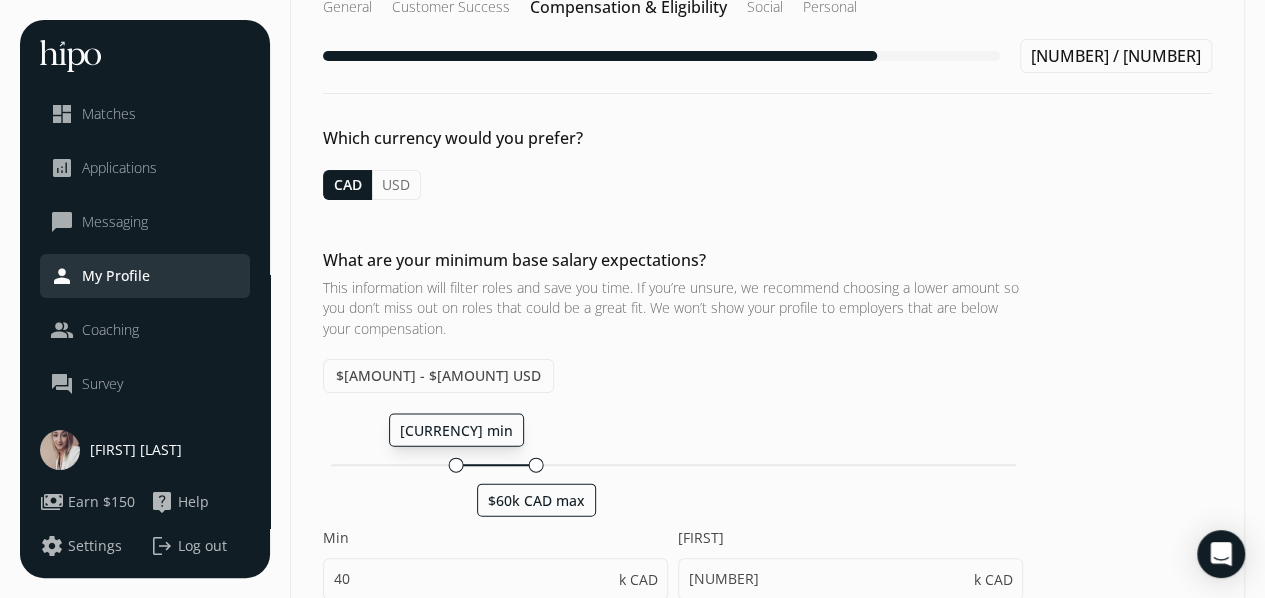 drag, startPoint x: 465, startPoint y: 459, endPoint x: 451, endPoint y: 459, distance: 14 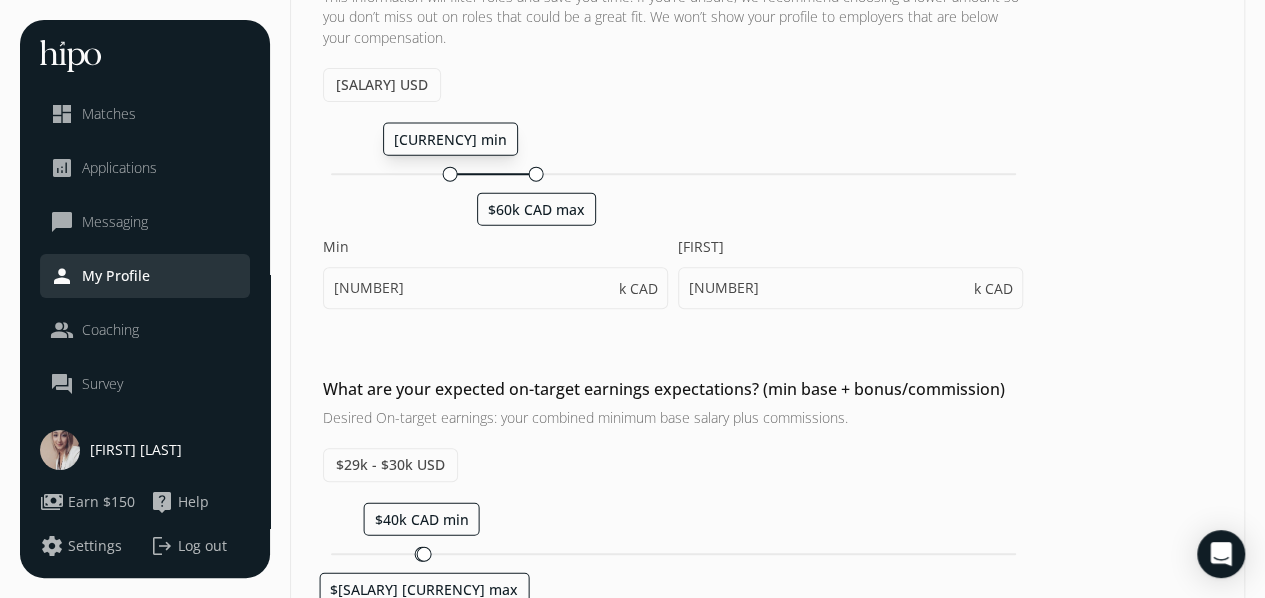 scroll, scrollTop: 350, scrollLeft: 0, axis: vertical 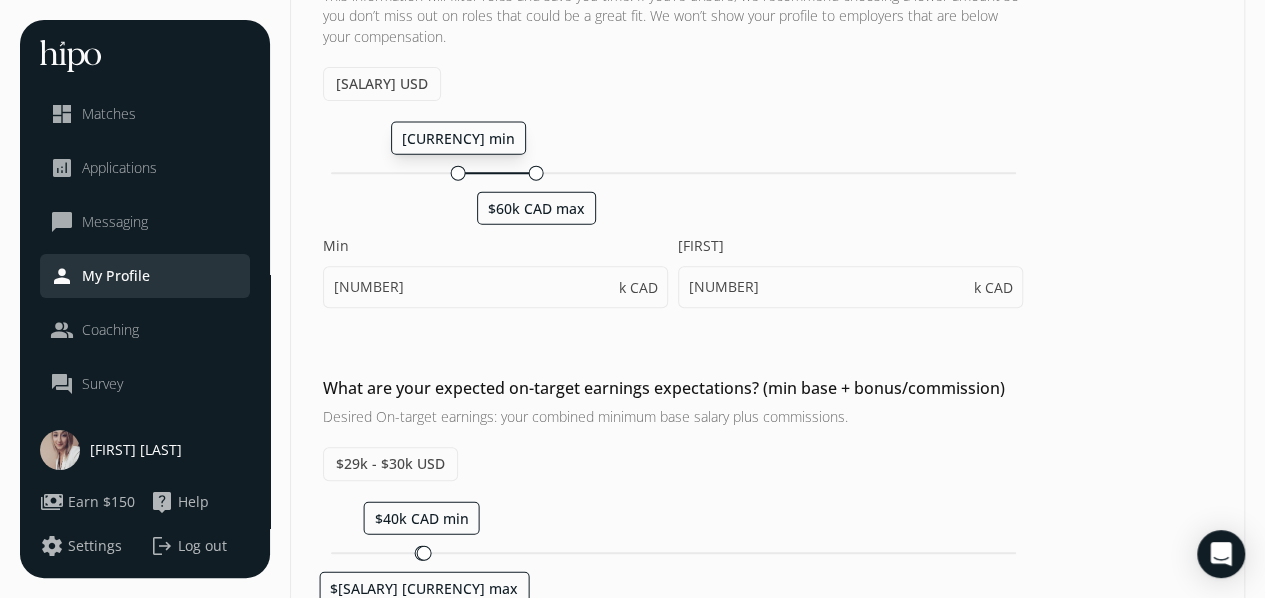 click 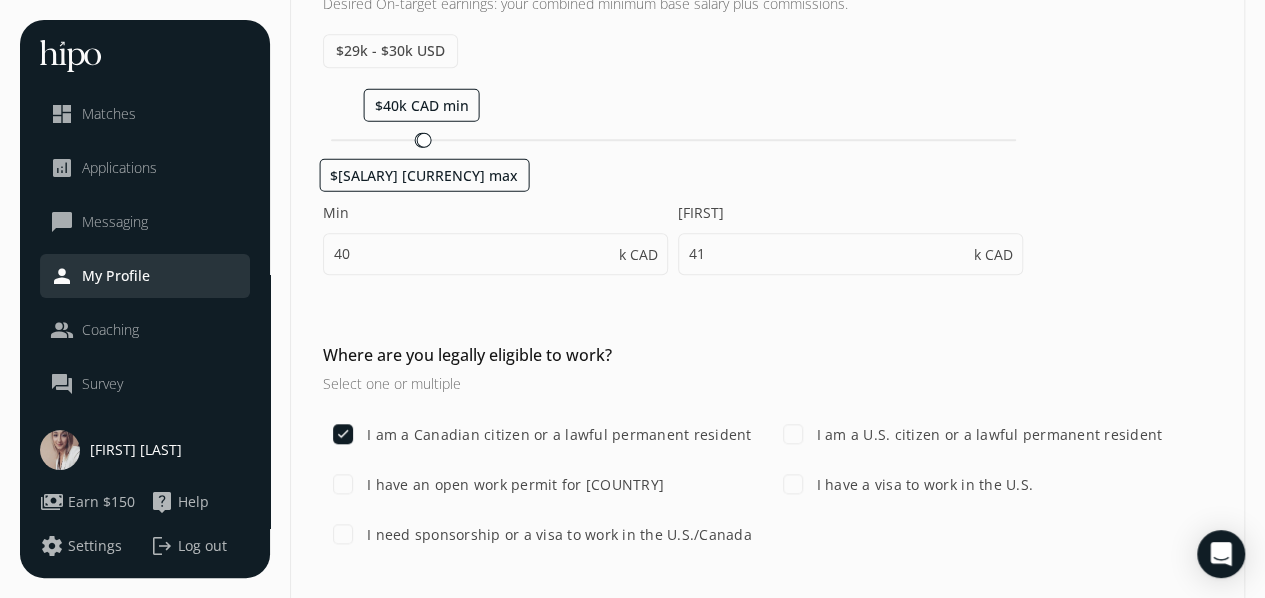 scroll, scrollTop: 474, scrollLeft: 0, axis: vertical 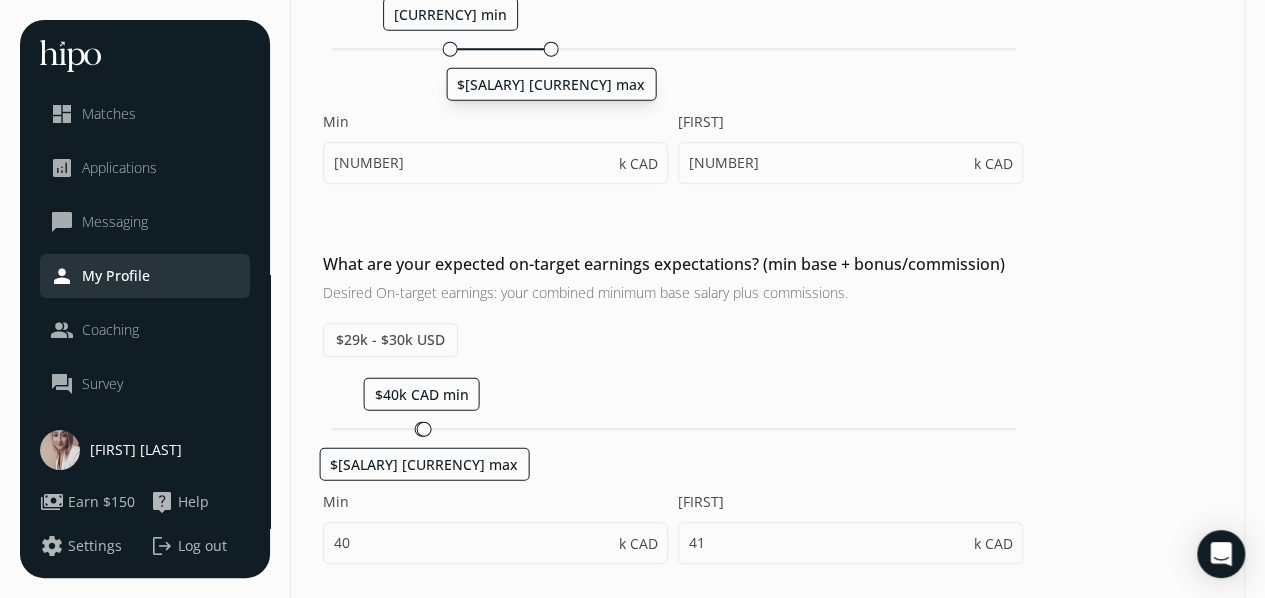 drag, startPoint x: 534, startPoint y: 47, endPoint x: 548, endPoint y: 49, distance: 14.142136 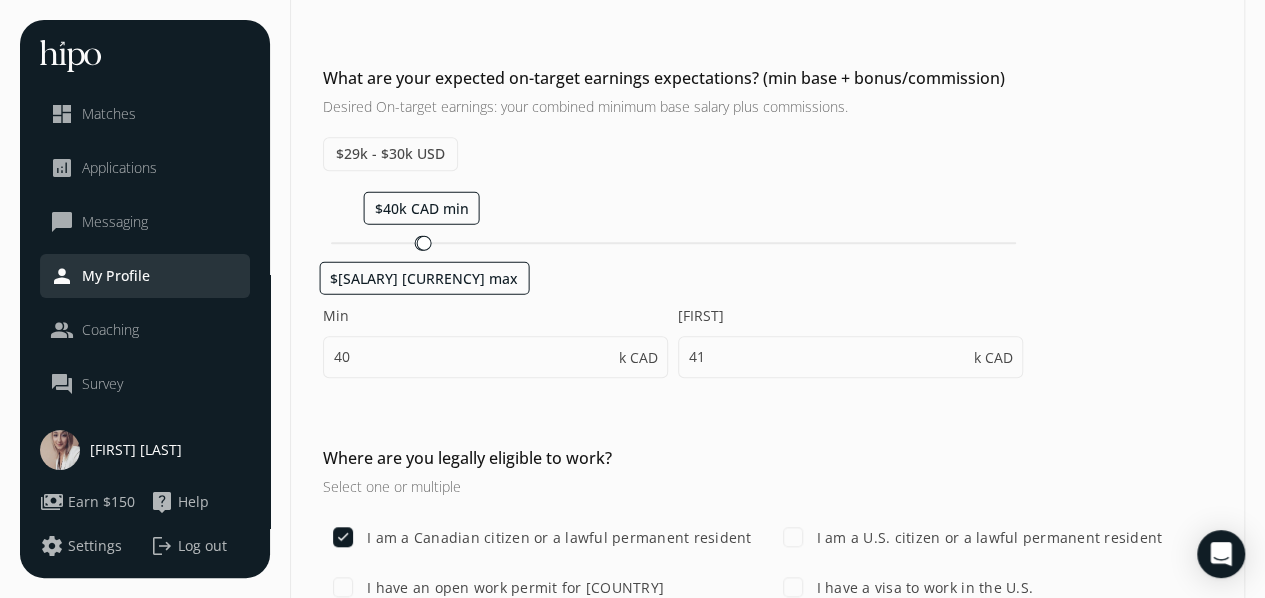 scroll, scrollTop: 819, scrollLeft: 0, axis: vertical 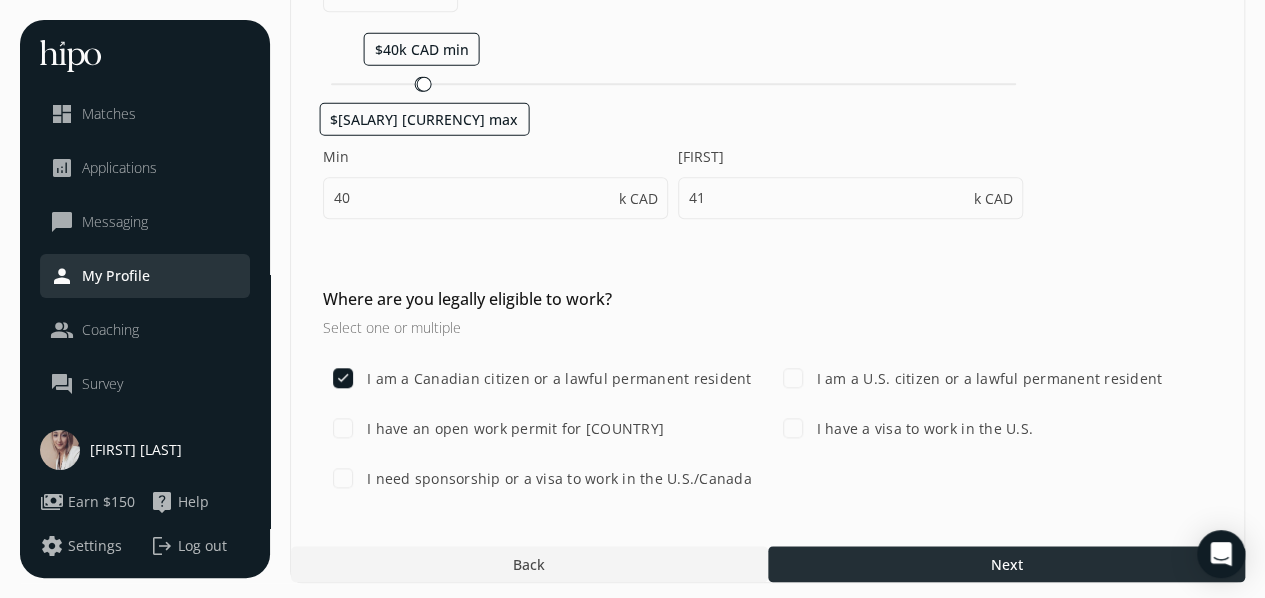 click at bounding box center (1006, 564) 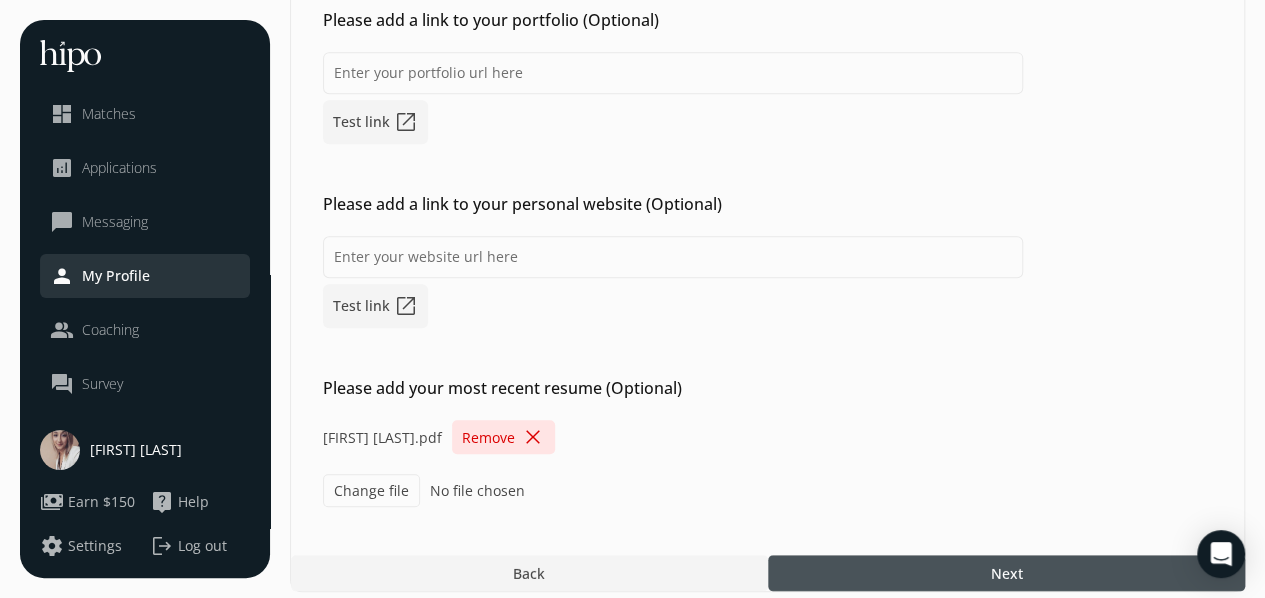 scroll, scrollTop: 538, scrollLeft: 0, axis: vertical 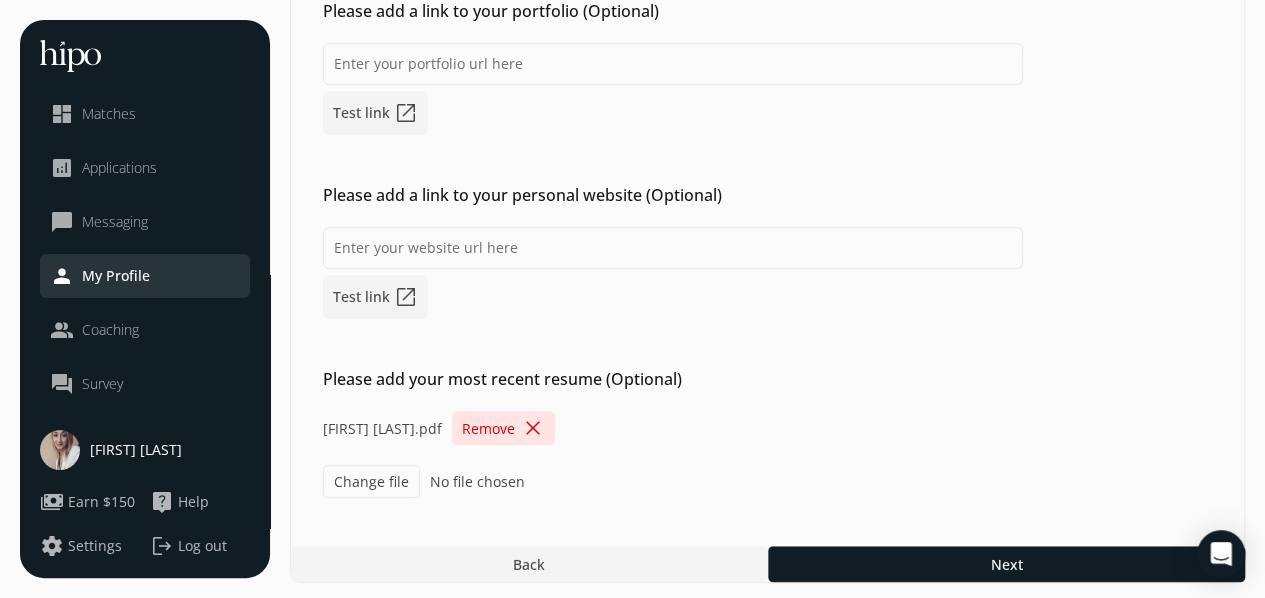 click on "close" at bounding box center [533, 428] 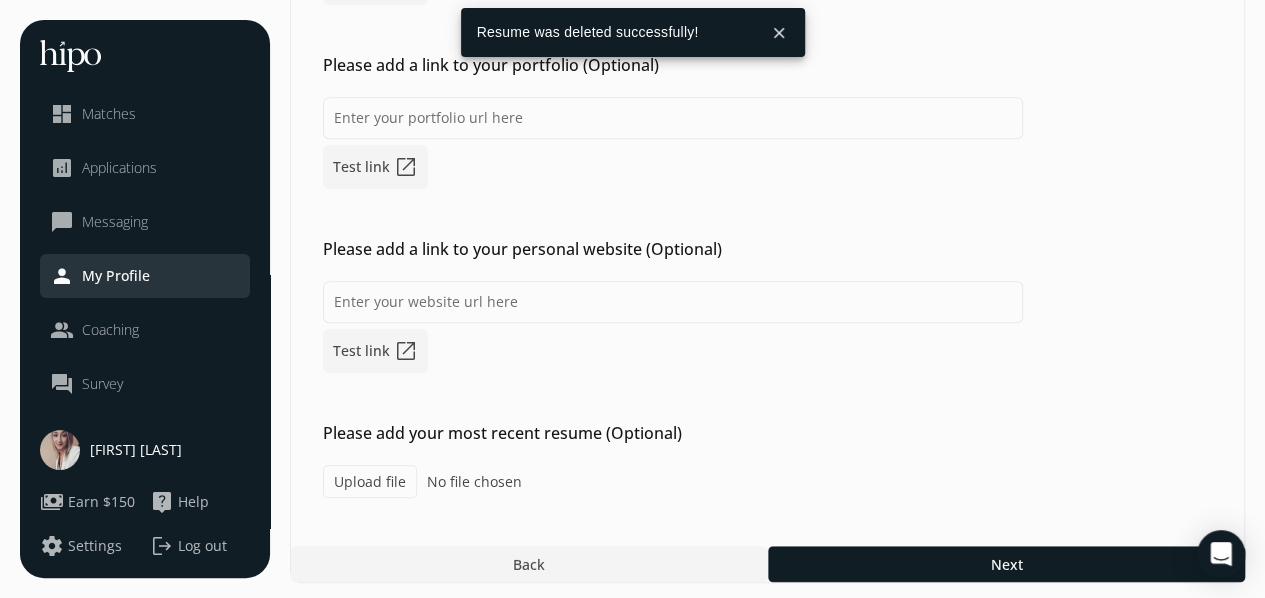 click on "Upload file" at bounding box center [370, 481] 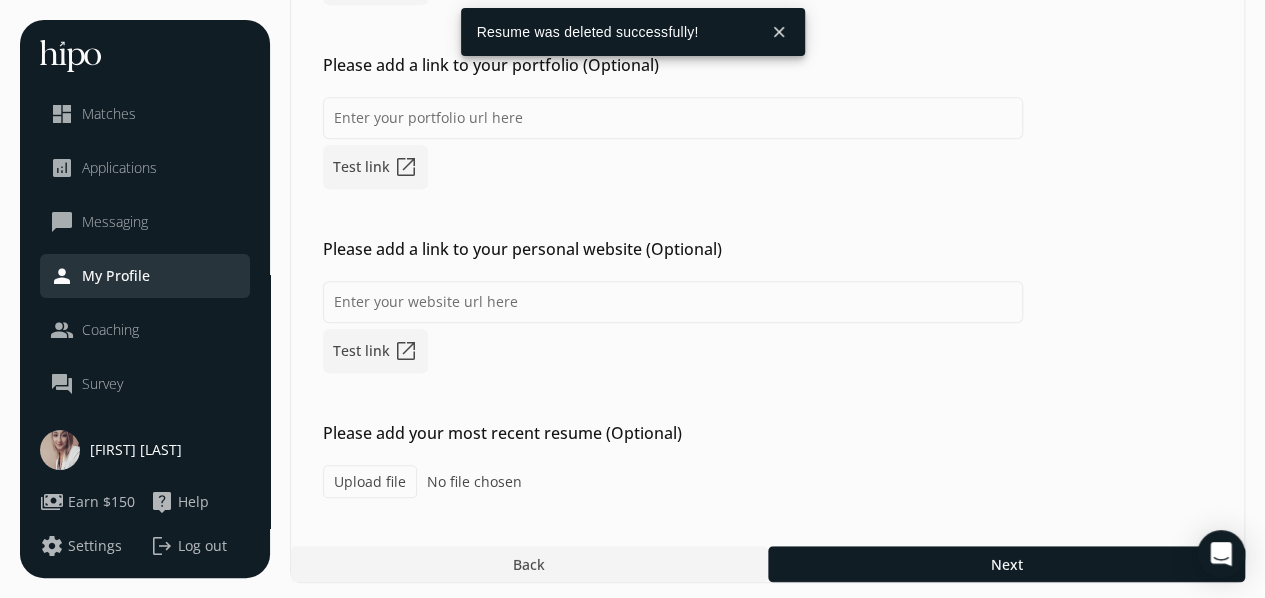 type on "C:\fakepath\[FIRST] [LAST] - Process & Business Dev Specialist CV.pdf" 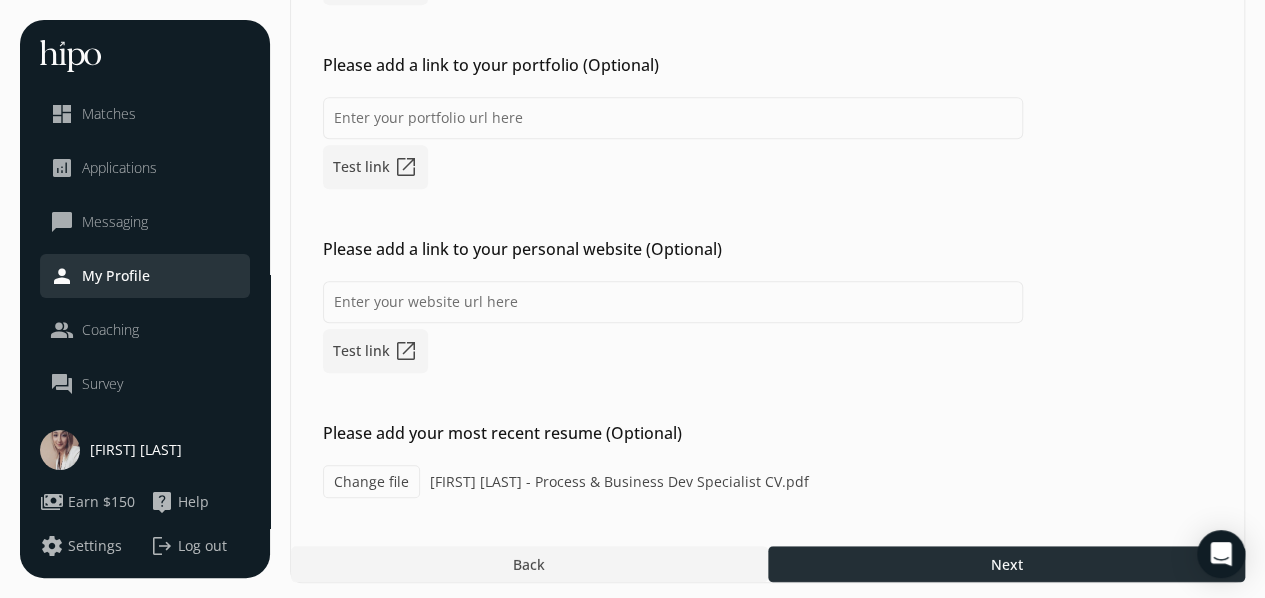 click at bounding box center (1006, 564) 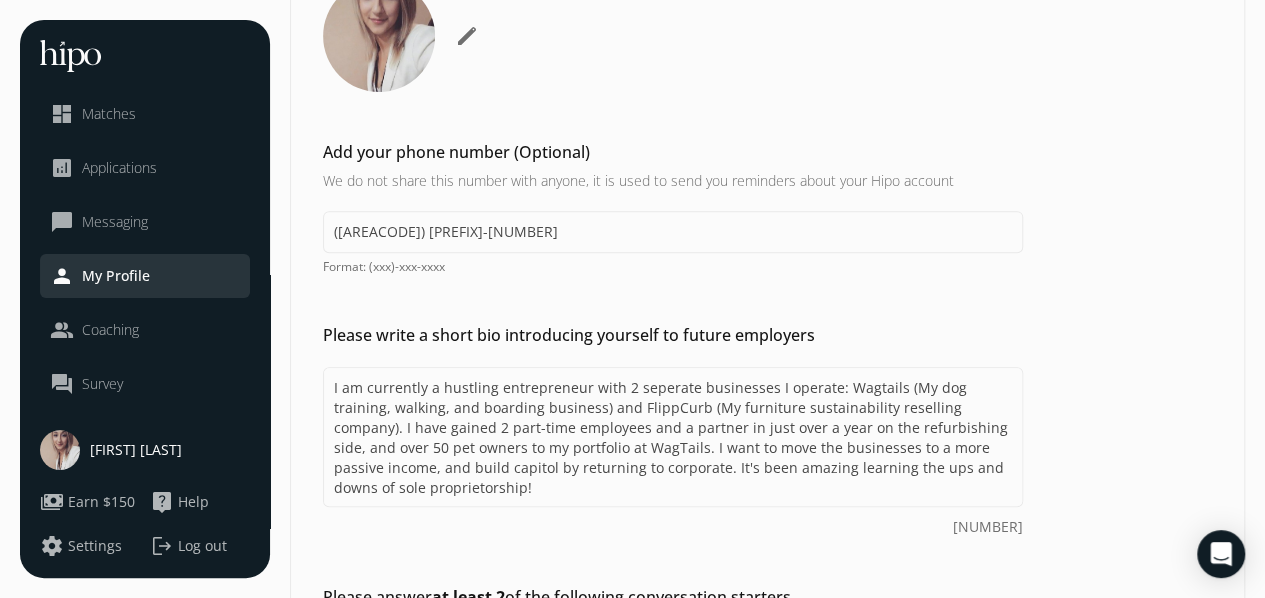 scroll, scrollTop: 285, scrollLeft: 0, axis: vertical 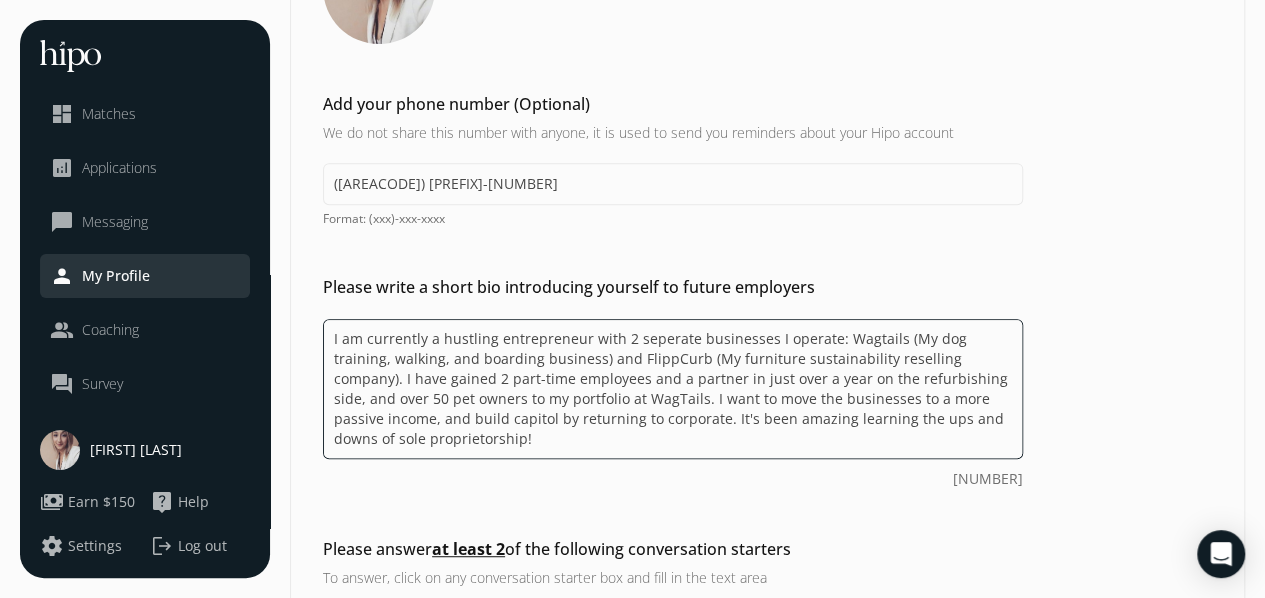 click on "I am currently a hustling entrepreneur with 2 seperate businesses I operate: Wagtails (My dog training, walking, and boarding business) and FlippCurb (My furniture sustainability reselling company). I have gained 2 part-time employees and a partner in just over a year on the refurbishing side, and over 50 pet owners to my portfolio at WagTails. I want to move the businesses to a more passive income, and build capitol by returning to corporate. It's been amazing learning the ups and downs of sole proprietorship!" at bounding box center (673, 389) 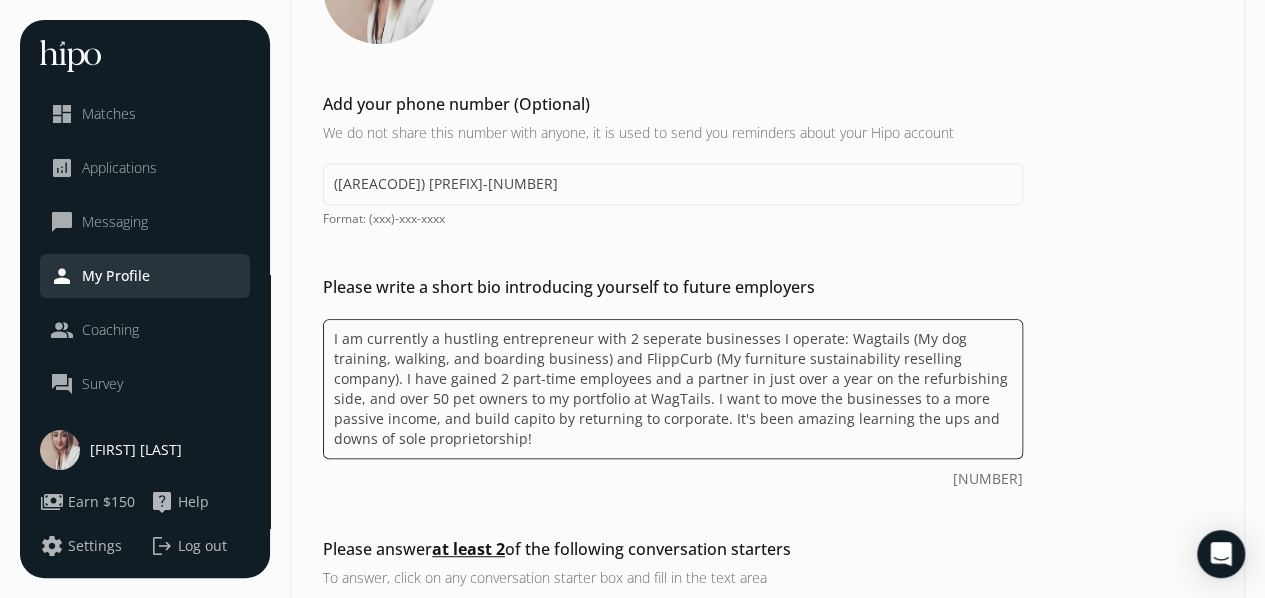 type on "I am currently a hustling entrepreneur with 2 seperate businesses I operate: Wagtails (My dog training, walking, and boarding business) and FlippCurb (My furniture sustainability reselling company). I have gained 2 part-time employees and a partner in just over a year on the refurbishing side, and over 50 pet owners to my portfolio at WagTails. I want to move the businesses to a more passive income, and build capitol by returning to corporate. It's been amazing learning the ups and downs of sole proprietorship!" 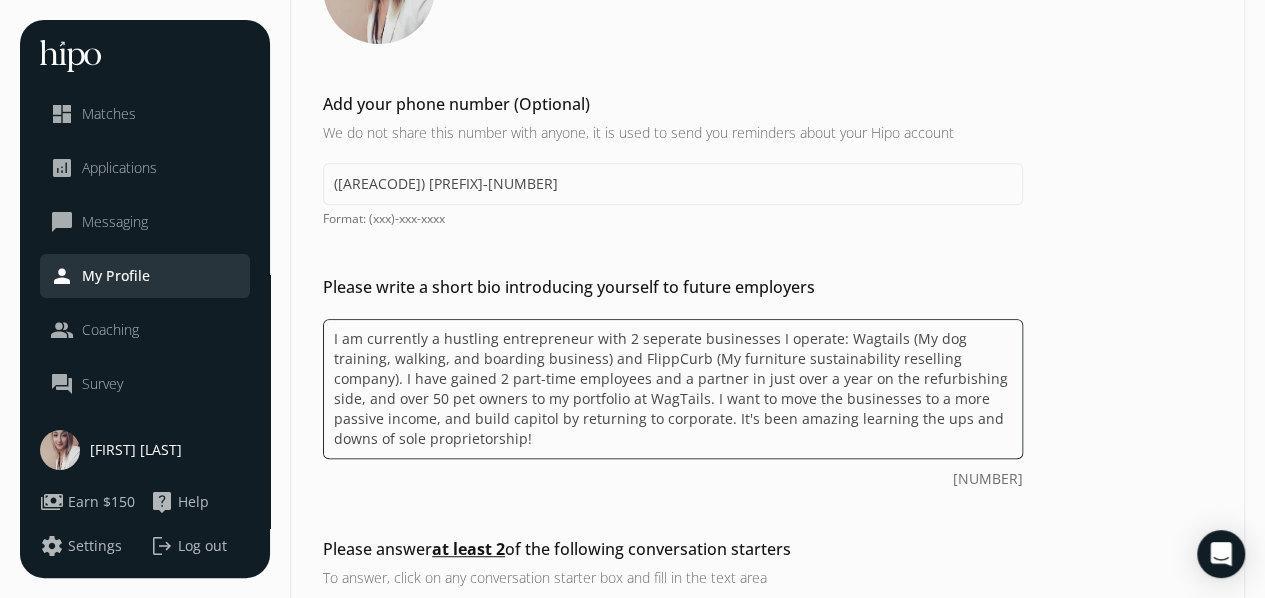 click on "I am currently a hustling entrepreneur with 2 seperate businesses I operate: Wagtails (My dog training, walking, and boarding business) and FlippCurb (My furniture sustainability reselling company). I have gained 2 part-time employees and a partner in just over a year on the refurbishing side, and over 50 pet owners to my portfolio at WagTails. I want to move the businesses to a more passive income, and build capitol by returning to corporate. It's been amazing learning the ups and downs of sole proprietorship!" at bounding box center (673, 389) 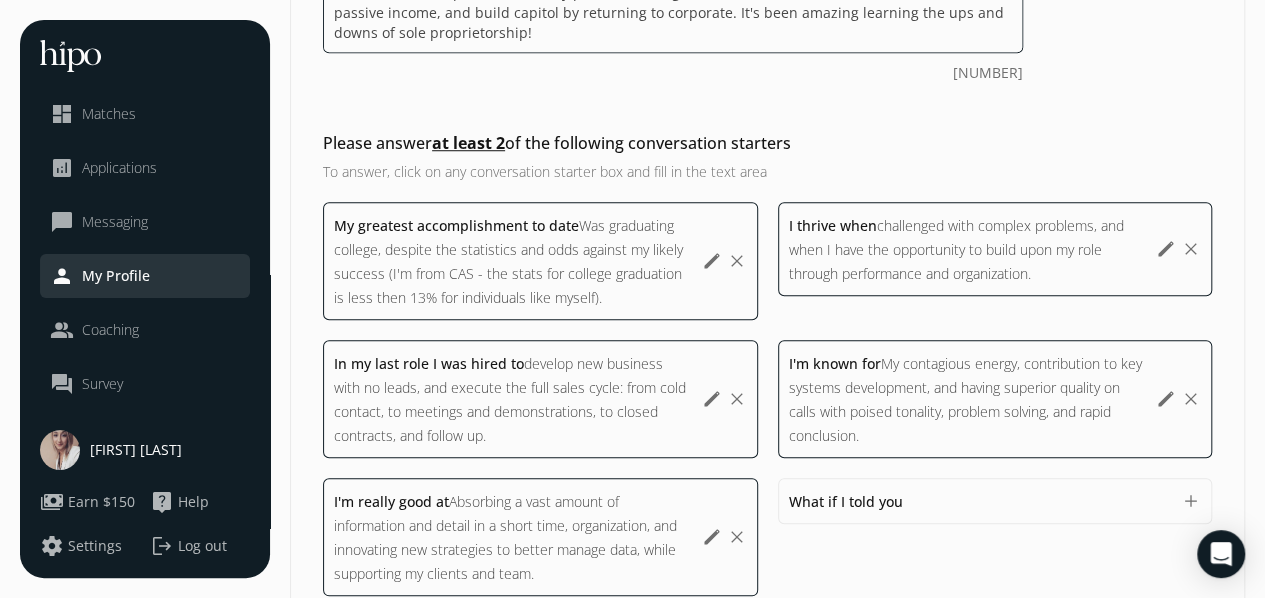 scroll, scrollTop: 732, scrollLeft: 0, axis: vertical 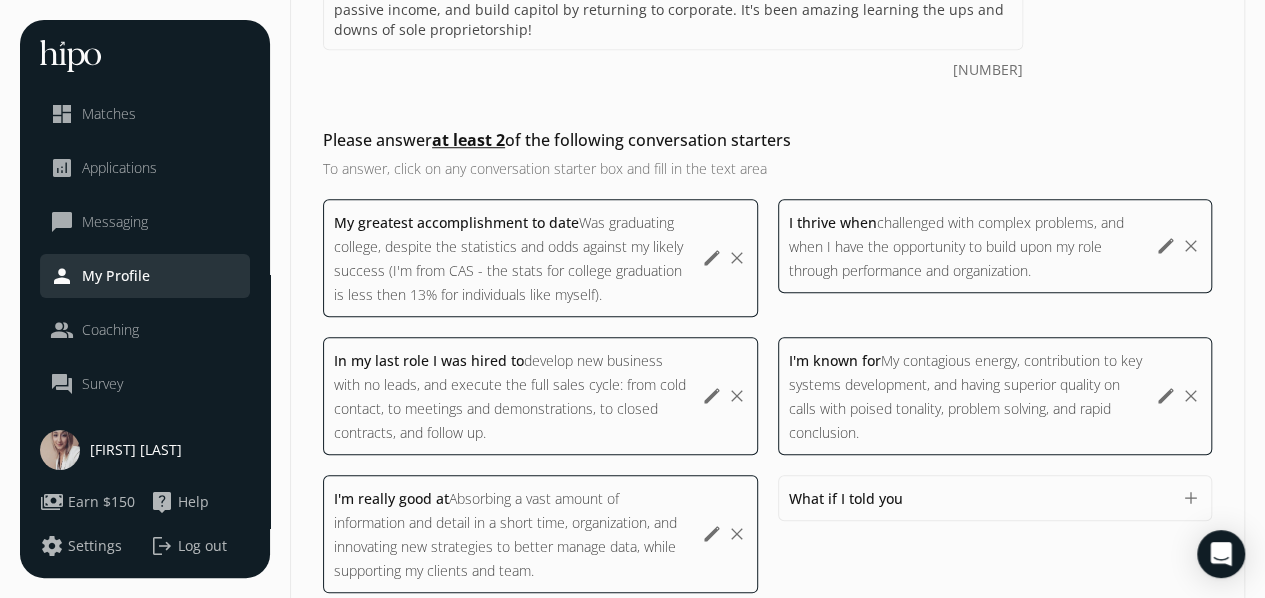 click on "edit" 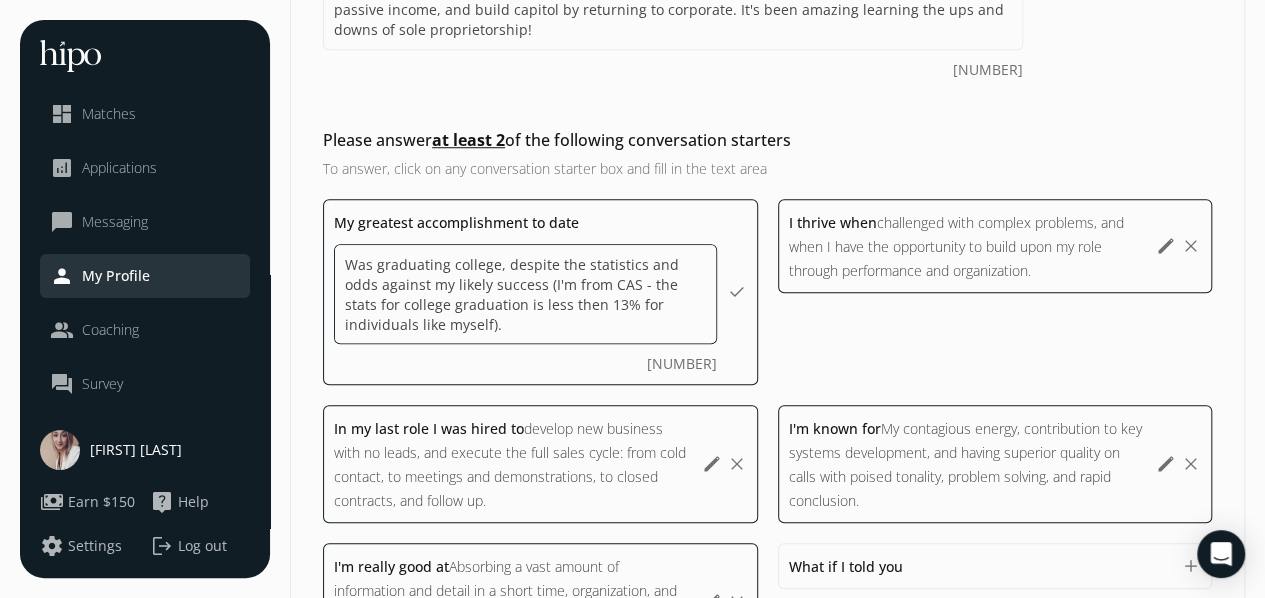 click on "Was graduating college, despite the statistics and odds against my likely success (I'm from CAS - the stats for college graduation is less then 13% for individuals like myself)." at bounding box center [525, 294] 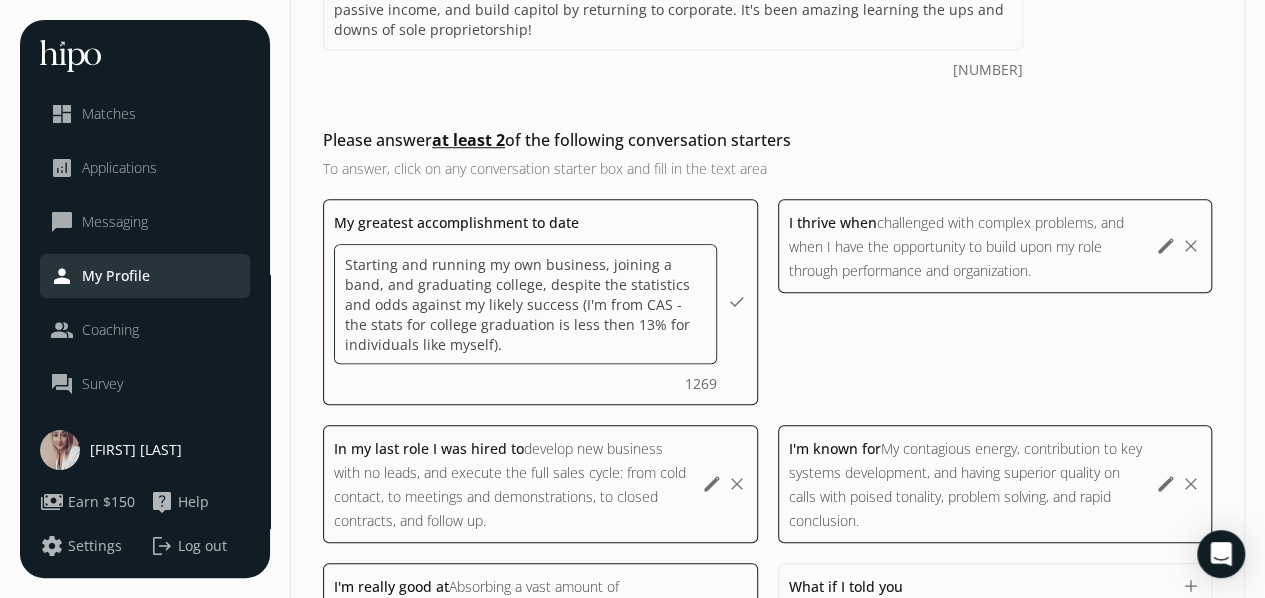 click on "Starting and running my own business, joining a band, and graduating college, despite the statistics and odds against my likely success (I'm from CAS - the stats for college graduation is less then 13% for individuals like myself)." at bounding box center [525, 304] 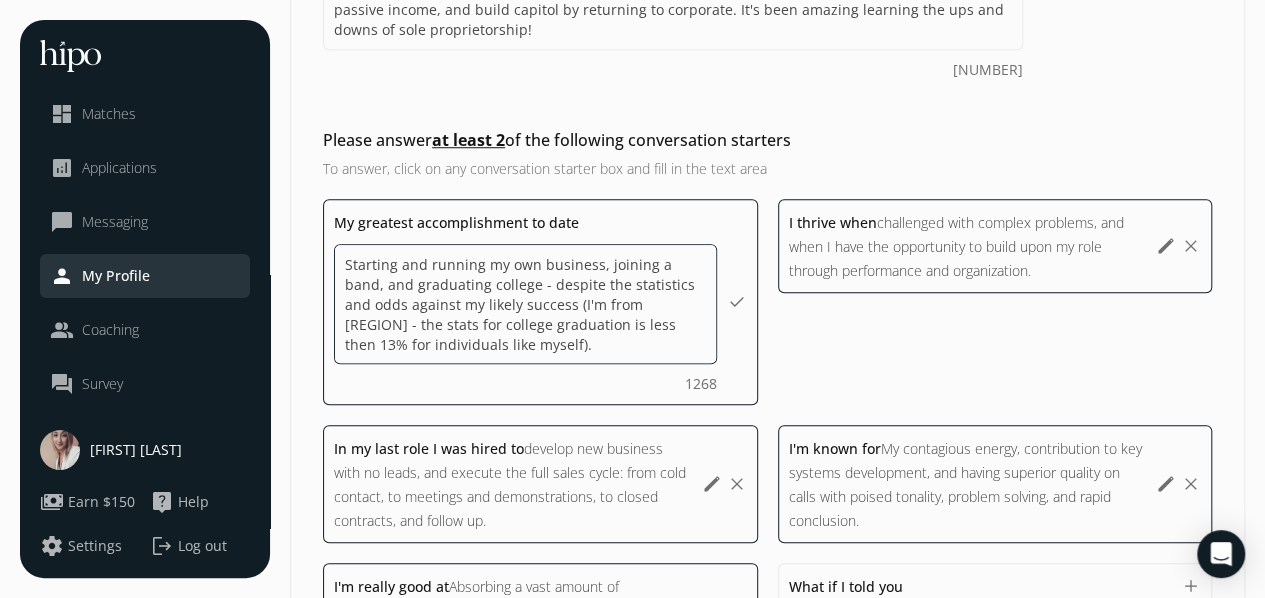 click on "Starting and running my own business, joining a band, and graduating college - despite the statistics and odds against my likely success (I'm from [REGION] - the stats for college graduation is less then 13% for individuals like myself)." at bounding box center (525, 304) 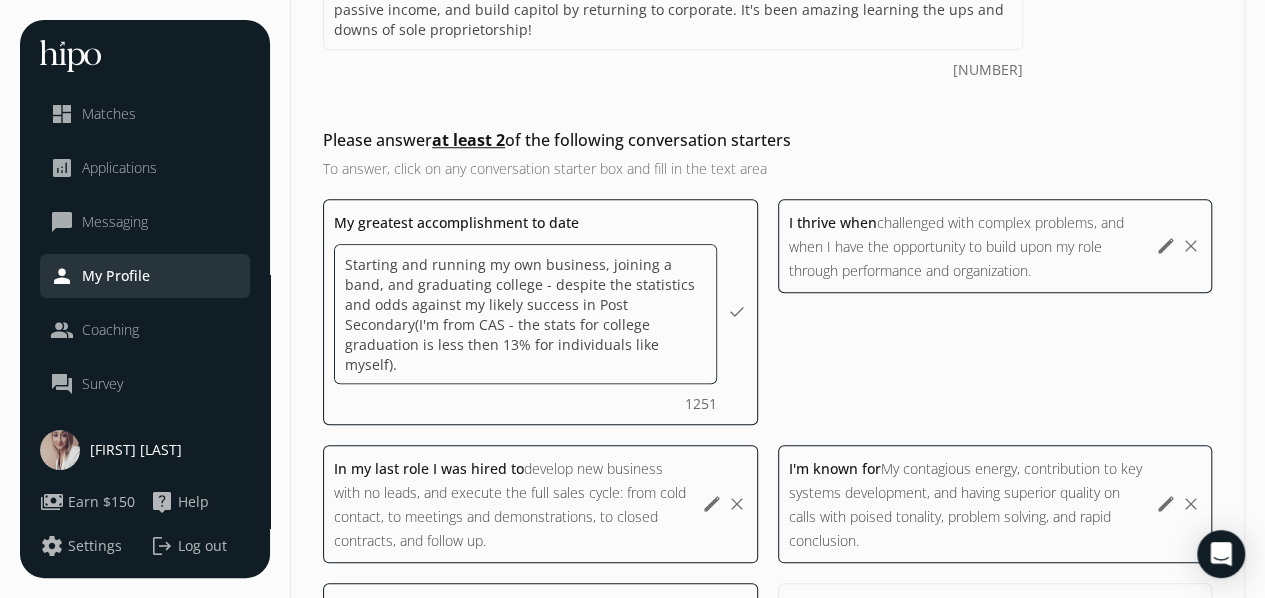 type on "Starting and running my own business, joining a band, and graduating college - despite the statistics and odds against my likely success in Post Secondary (I'm from CAS - the stats for college graduation is less then [NUMBER]% for individuals like myself)." 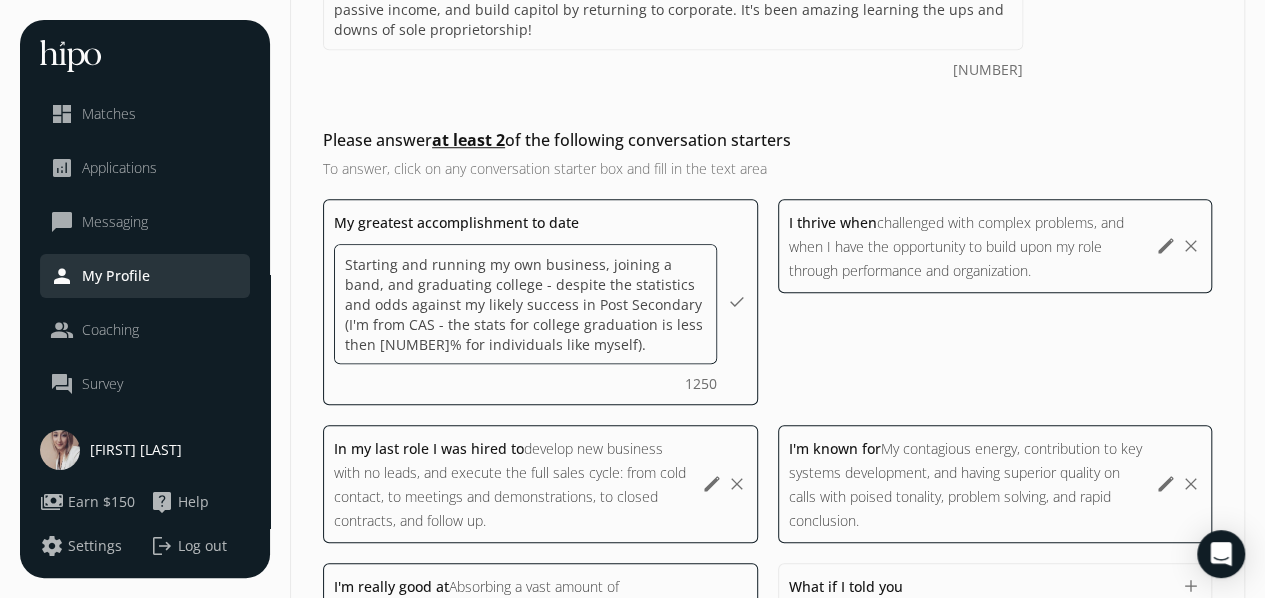scroll, scrollTop: 1, scrollLeft: 0, axis: vertical 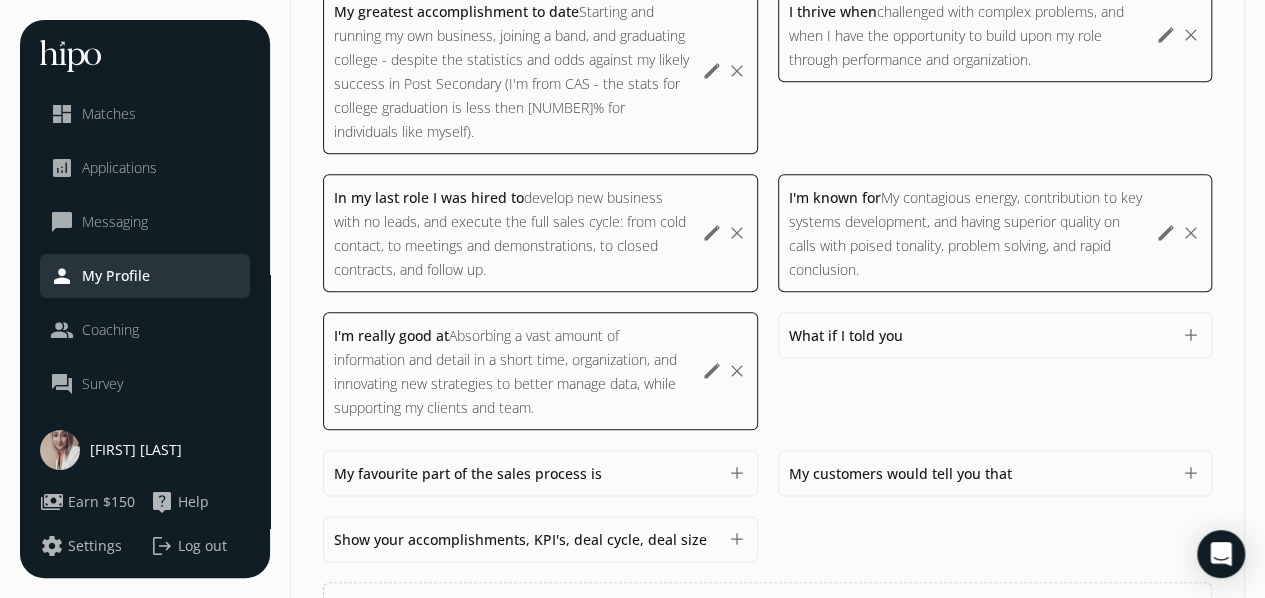 click on "In my last role I was hired to develop new business with no leads, and execute the full sales cycle: from cold contact, to meetings and demonstrations, to closed contracts, and follow up. develop new business with no leads, and execute the full sales cycle: from cold contact, to meetings and demonstrations, to closed contracts, and follow up. [NUMBER] edit clear" at bounding box center [540, 233] 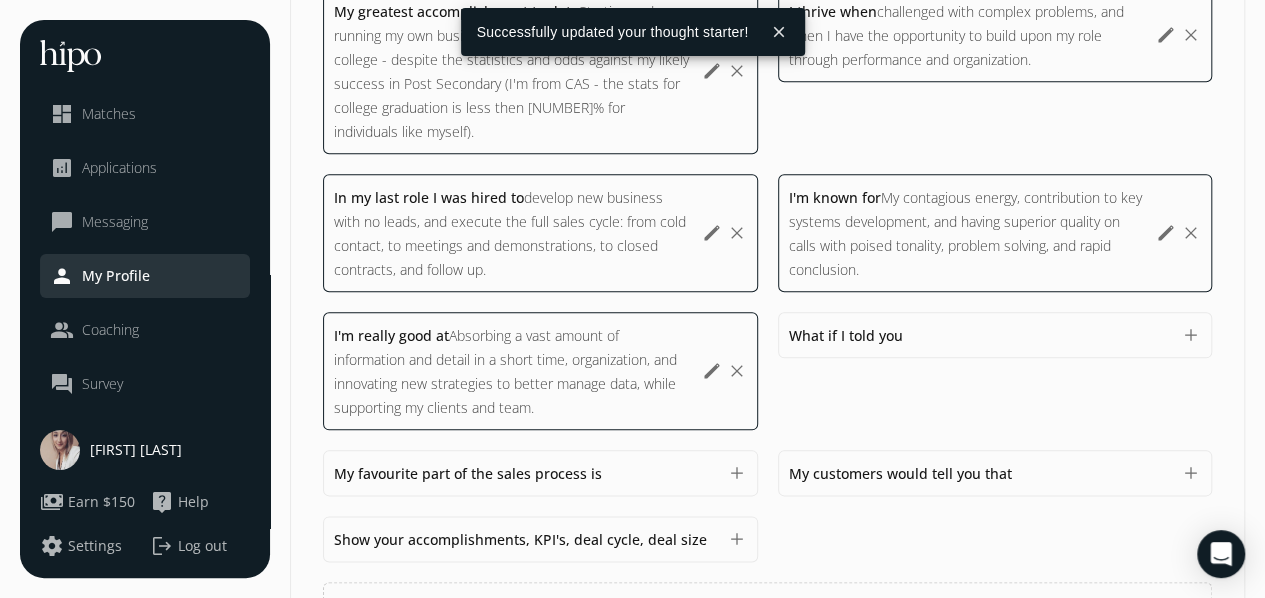 click on "edit" 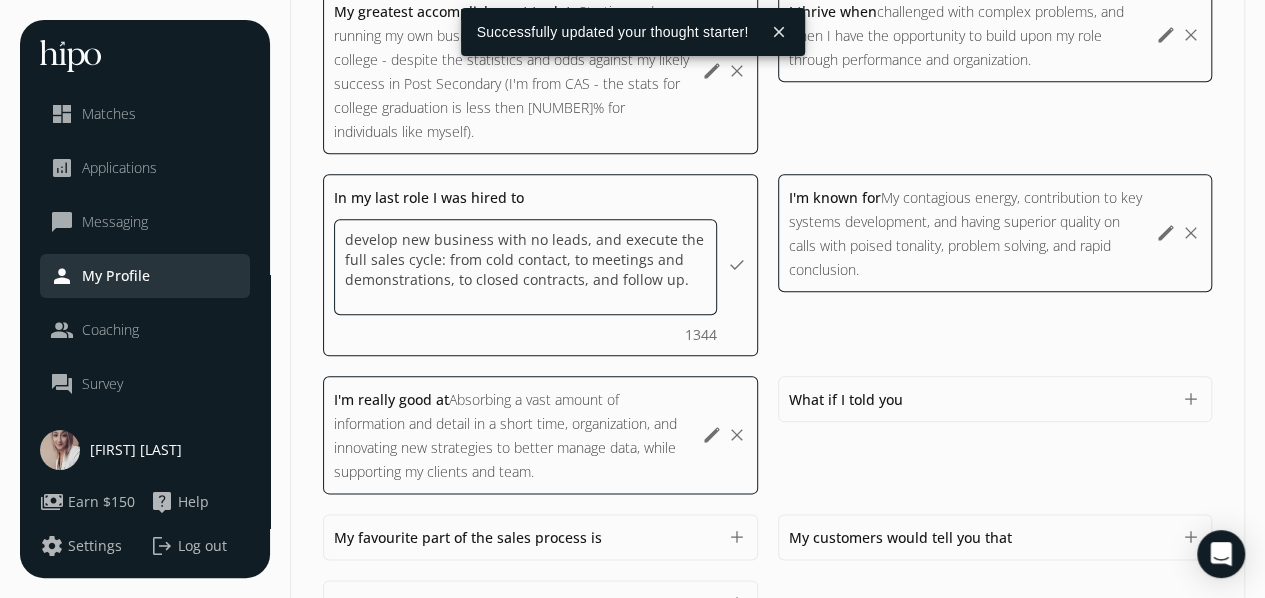 drag, startPoint x: 685, startPoint y: 283, endPoint x: 315, endPoint y: 235, distance: 373.10052 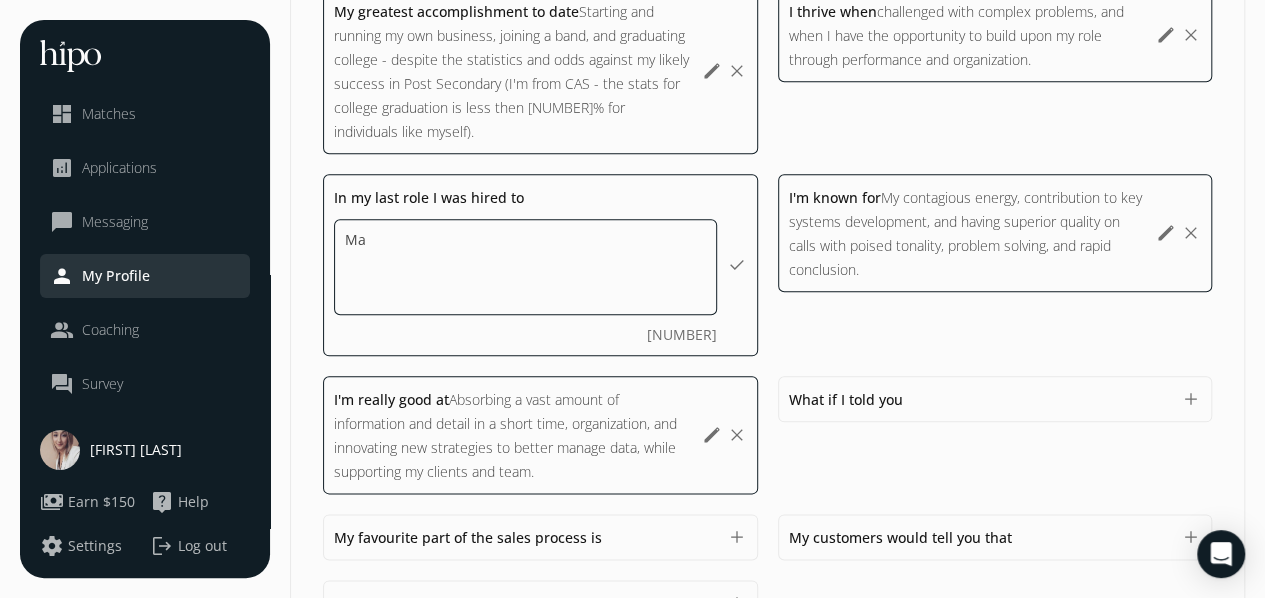 type on "M" 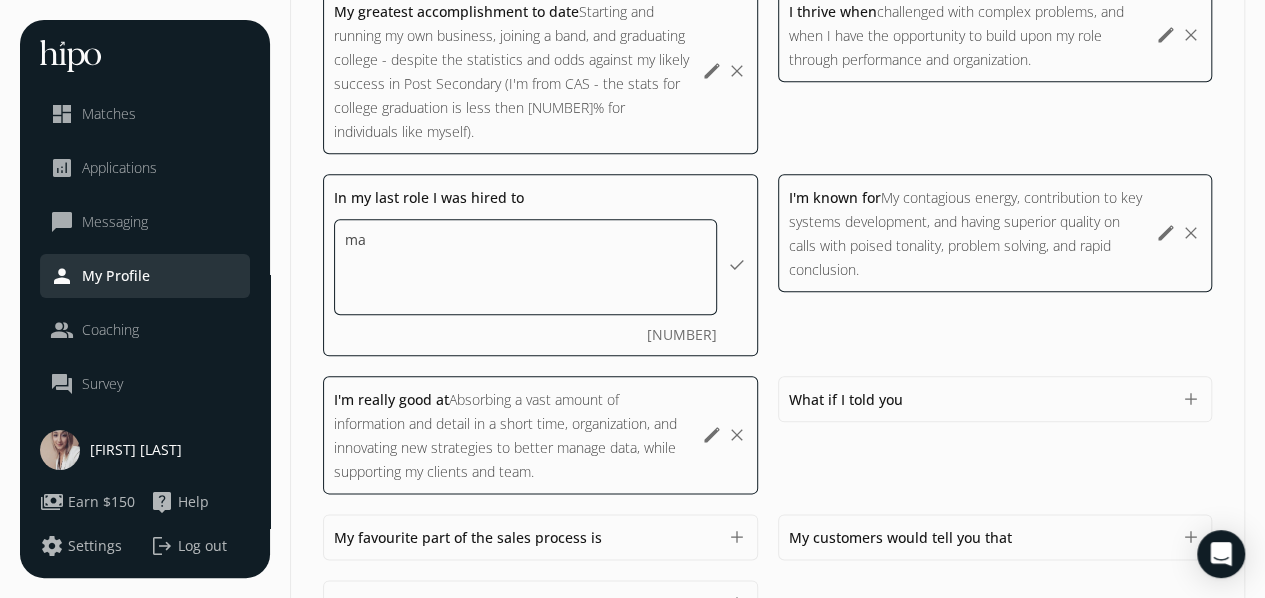 type on "m" 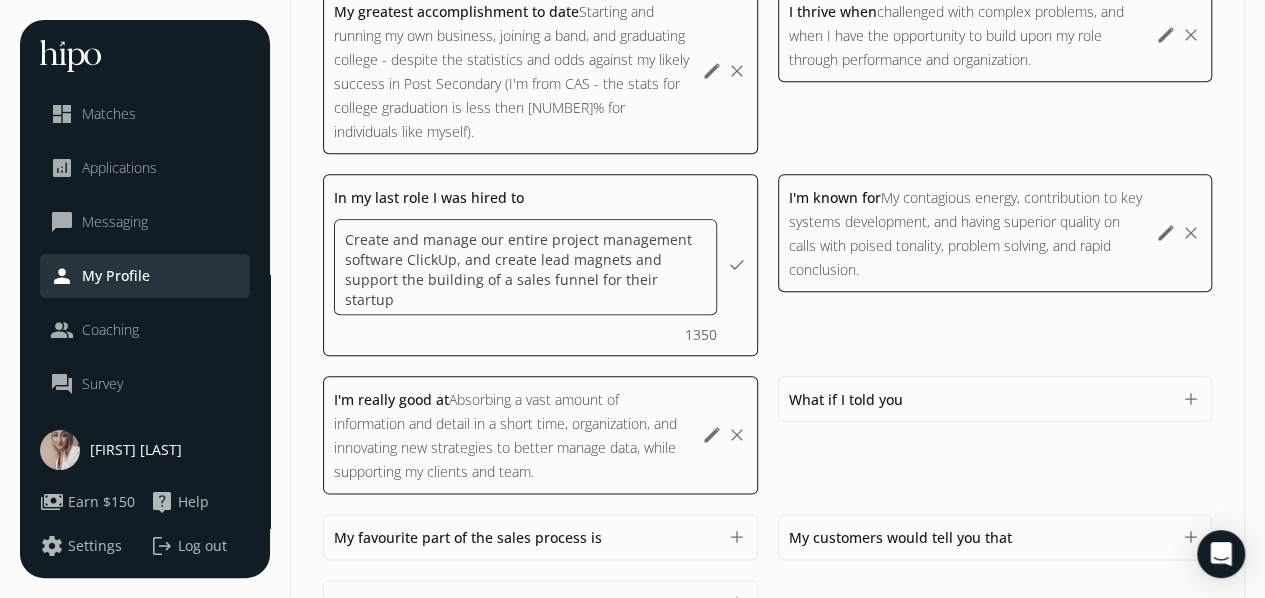 type on "Create and manage our entire project management software ClickUp, and create lead magnets and support the building of a sales funnel for their startup." 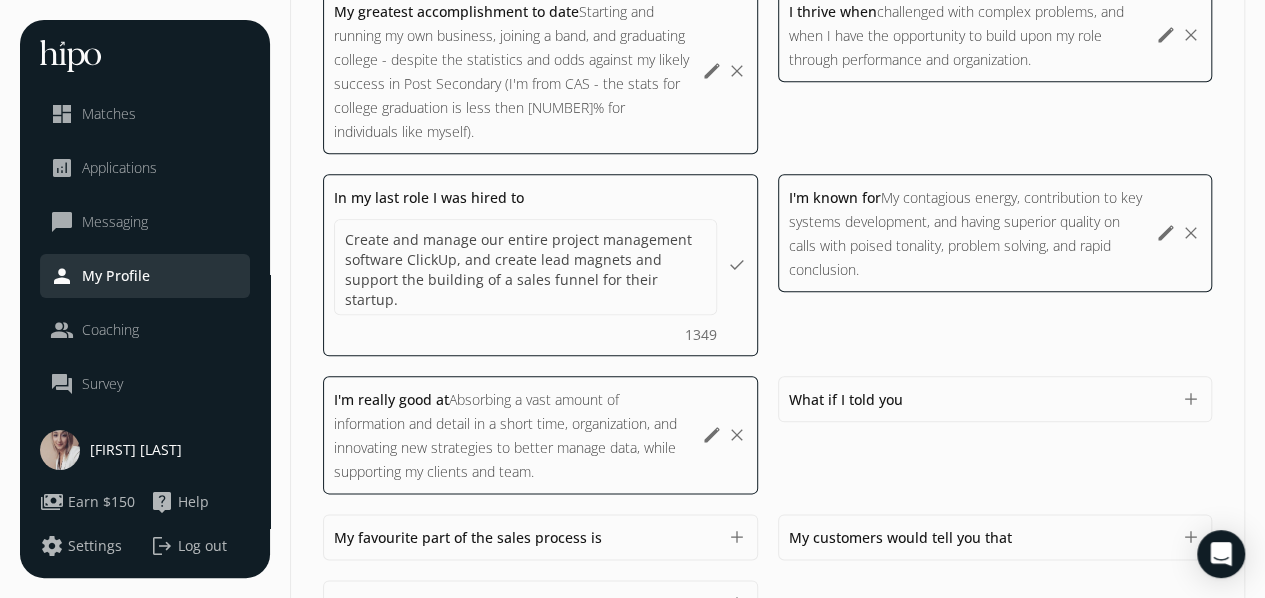click on "In my last role I was hired to  Create and manage our entire project management software ClickUp, and create lead magnets and support the building of a sales funnel for their startup. Create and manage our entire project management software ClickUp, and create lead magnets and support the building of a sales funnel for their startup. 1349 done" at bounding box center [540, 265] 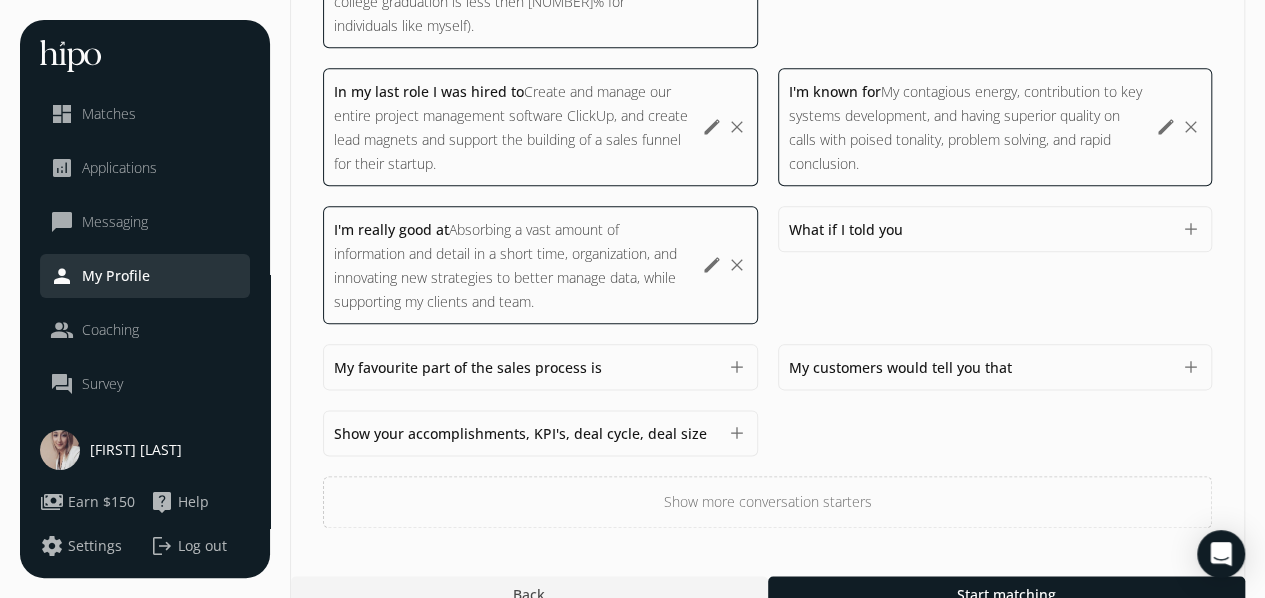scroll, scrollTop: 1078, scrollLeft: 0, axis: vertical 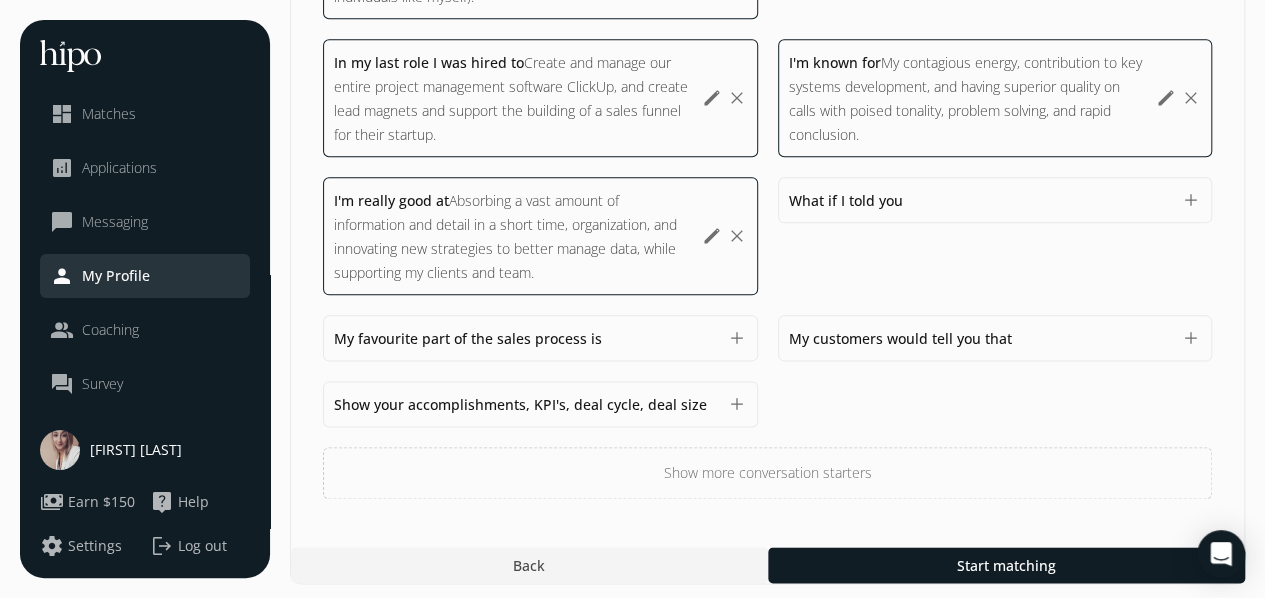 click on "add" 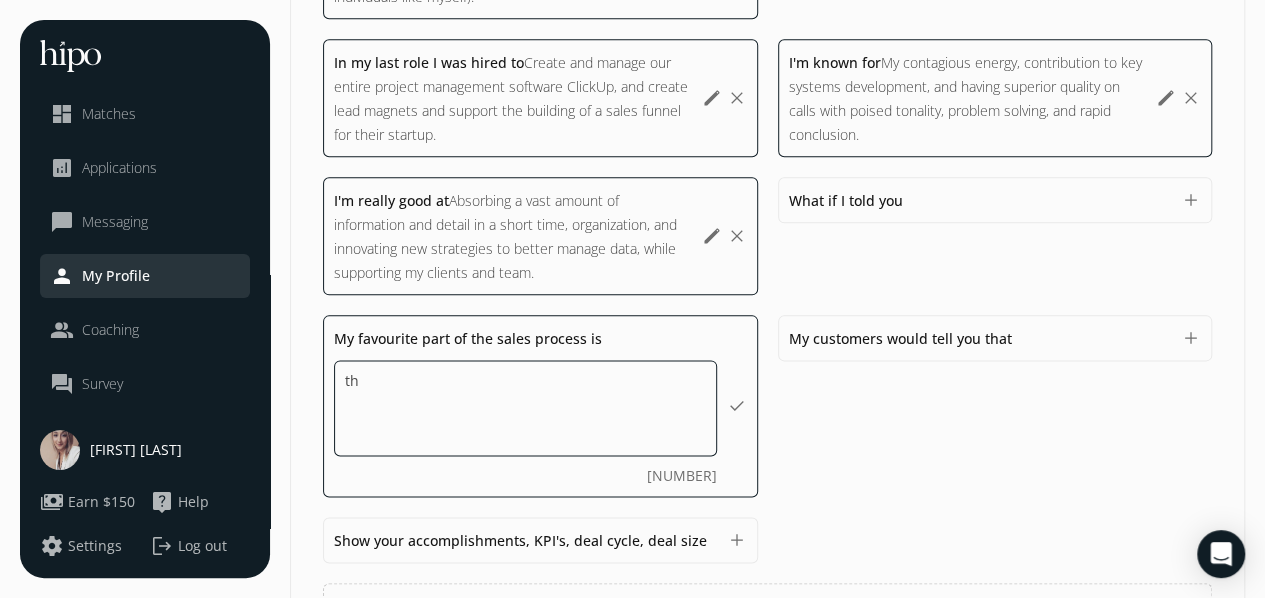type on "t" 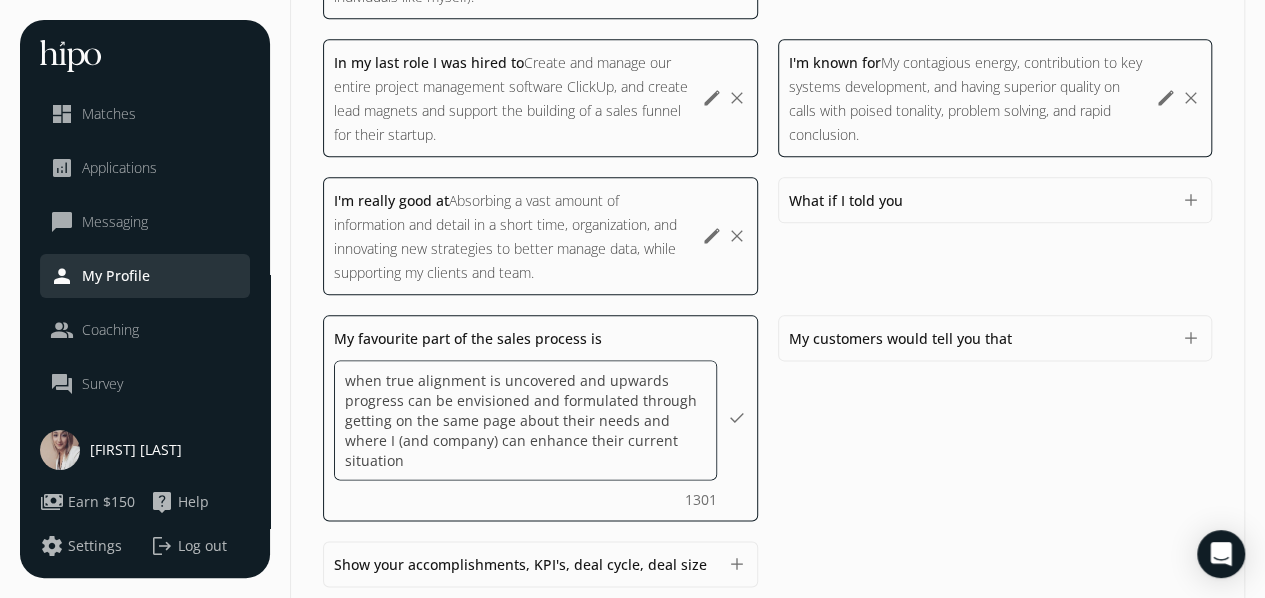 type on "when true alignment is uncovered and upwards progress can be envisioned and formulated through getting on the same page about their needs and where I (and company) can enhance their current situation." 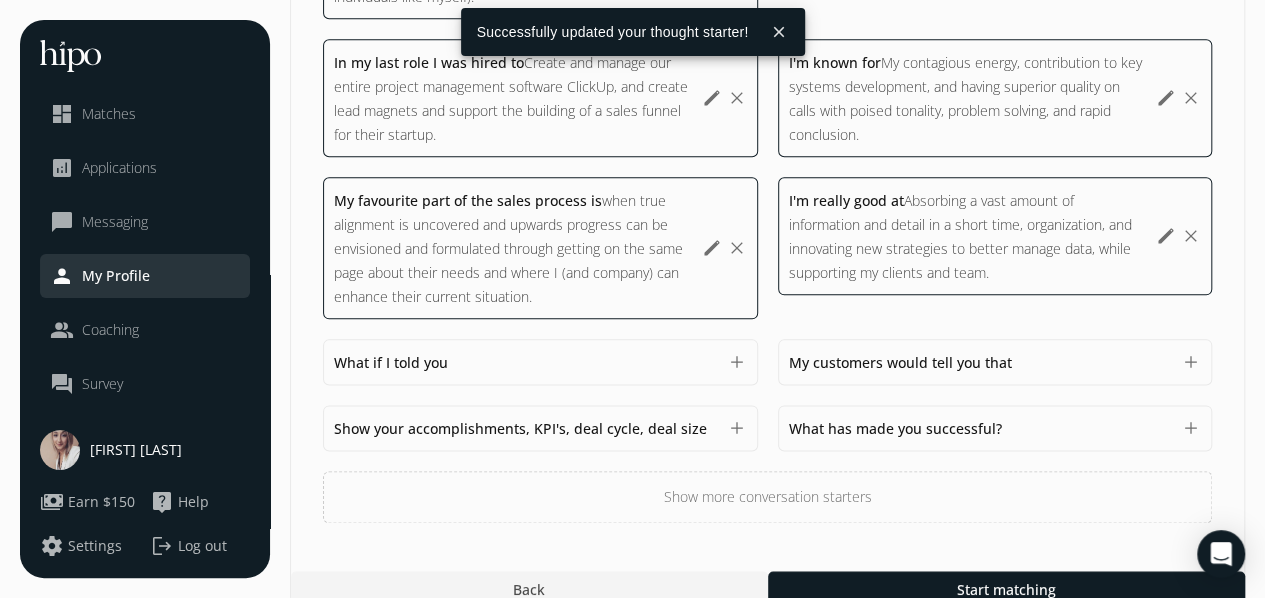 click on "My customers would tell you that" at bounding box center [900, 362] 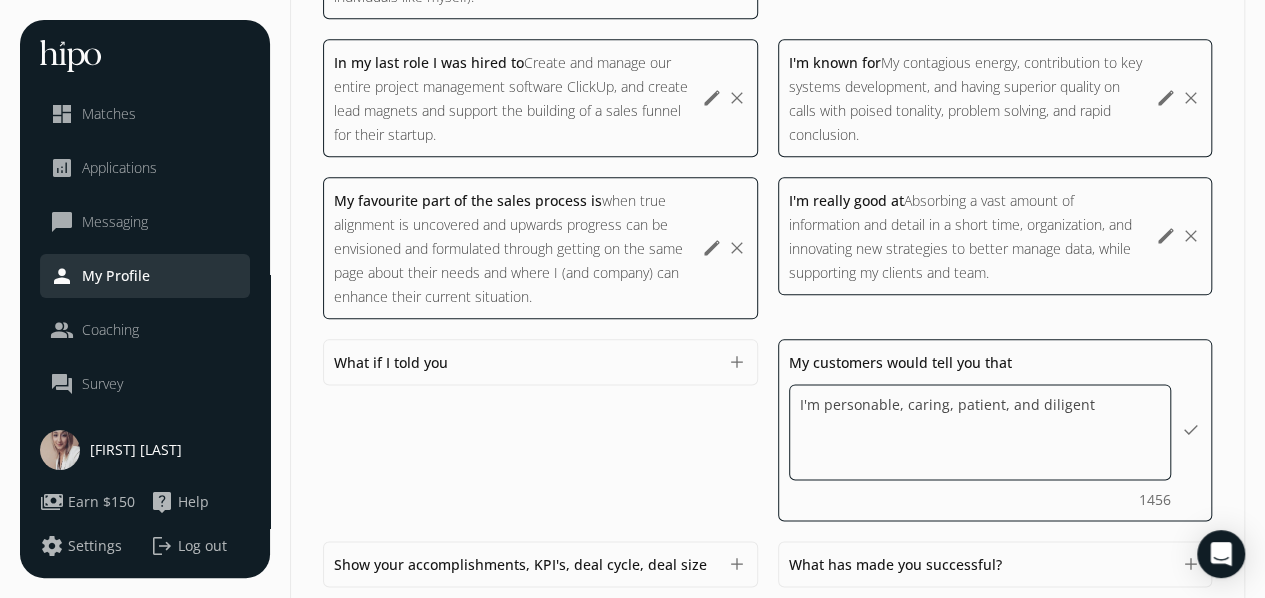 type on "I'm personable, caring, patient, and diligent." 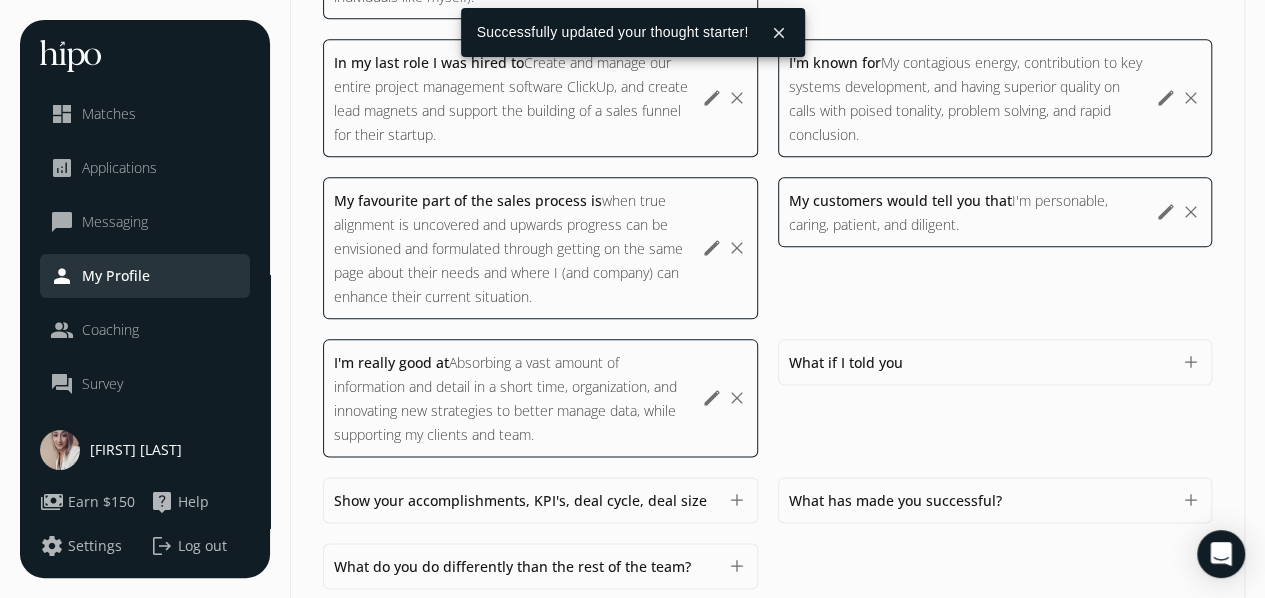 scroll, scrollTop: 1239, scrollLeft: 0, axis: vertical 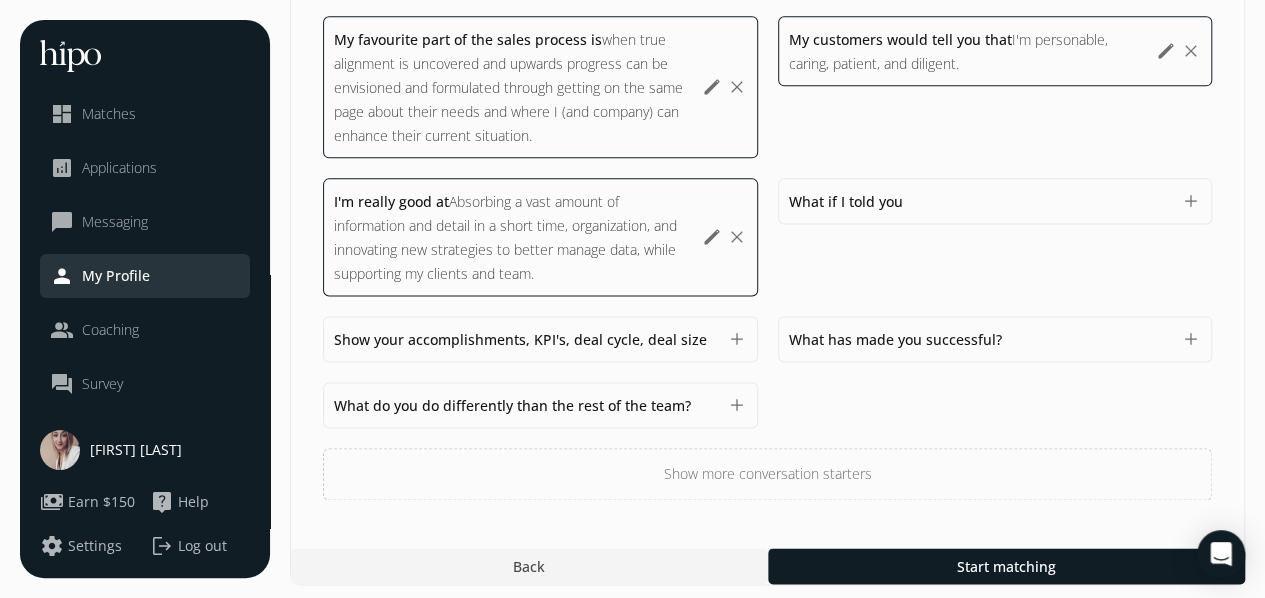 click on "add" 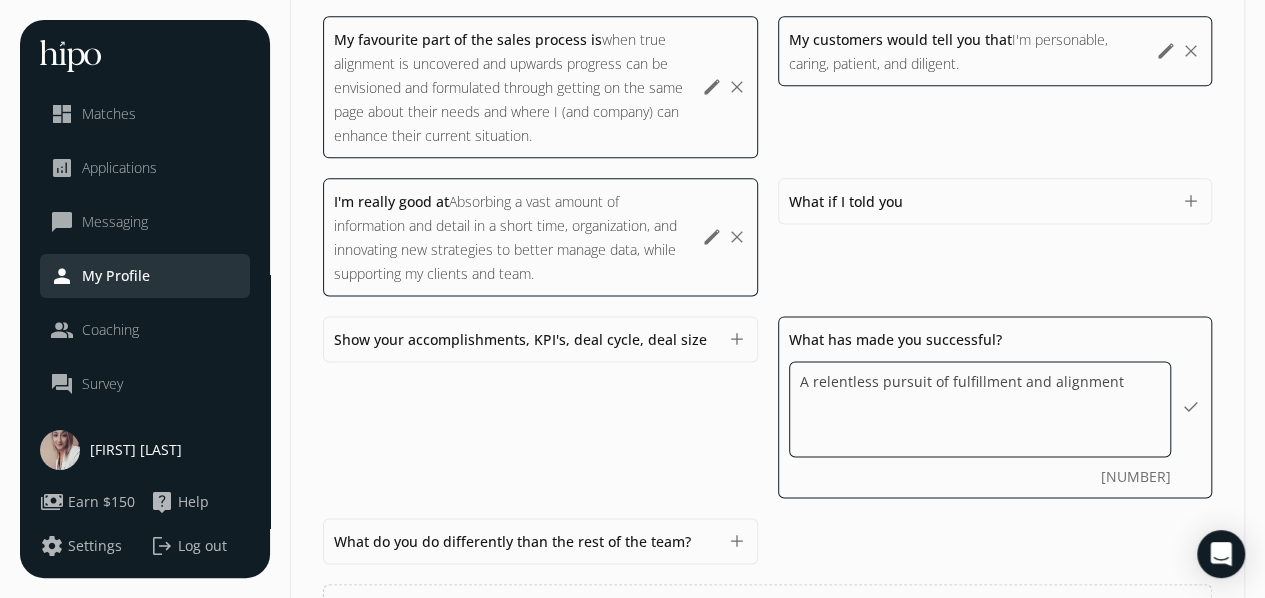 click on "A relentless pursuit of fulfillment and alignment" at bounding box center (0, 0) 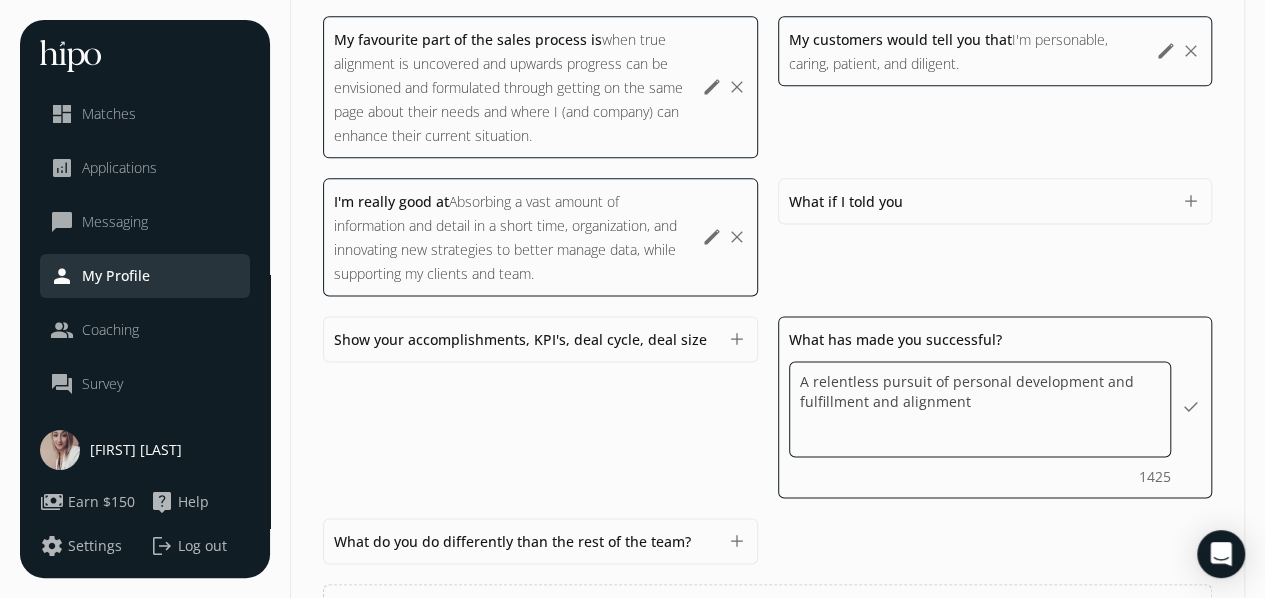 click on "A relentless pursuit of personal development and fulfillment and alignment" at bounding box center (0, 0) 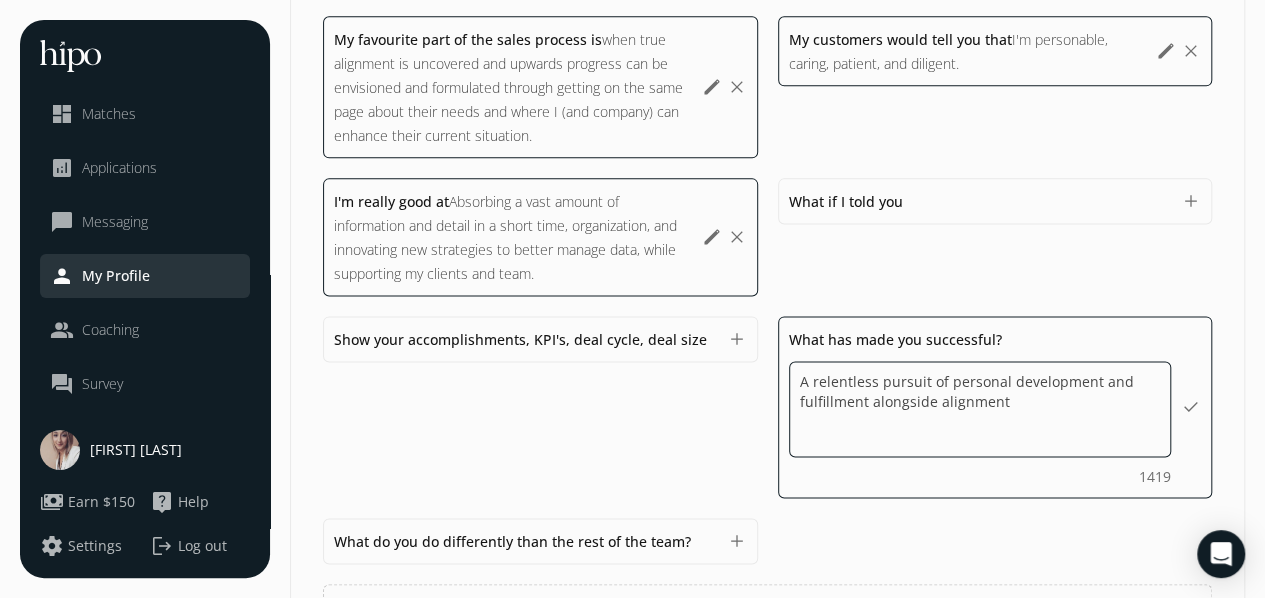 click on "A relentless pursuit of personal development and fulfillment alongside alignment" at bounding box center [0, 0] 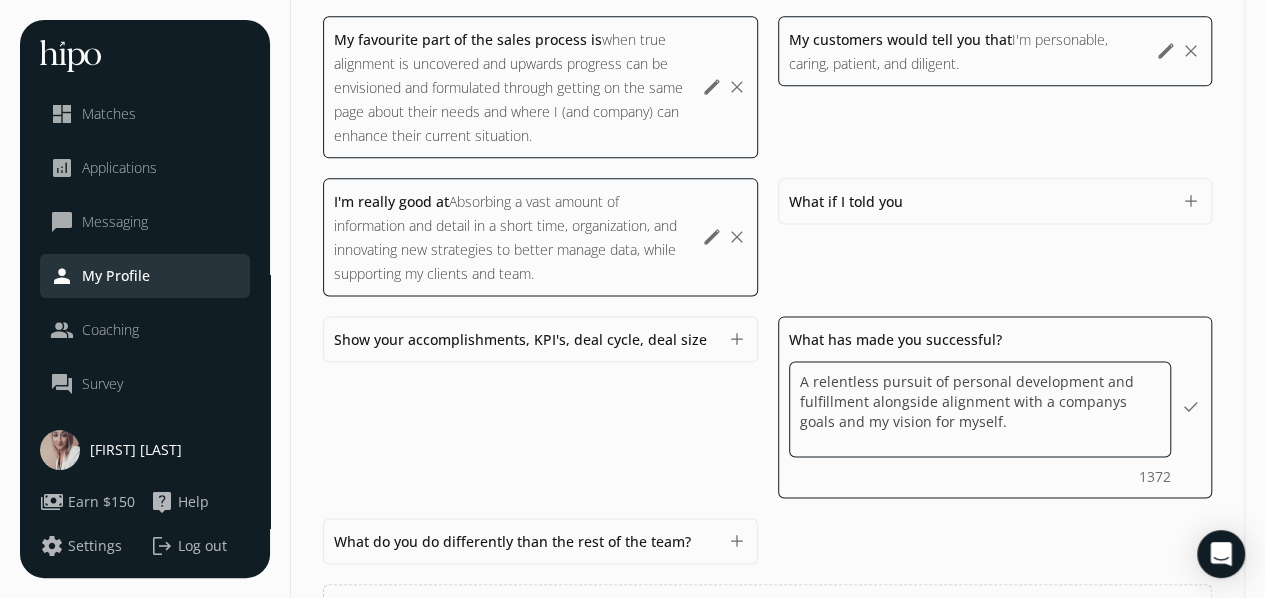 click on "A relentless pursuit of personal development and fulfillment alongside alignment with a companys goals and my vision for myself." at bounding box center [0, 0] 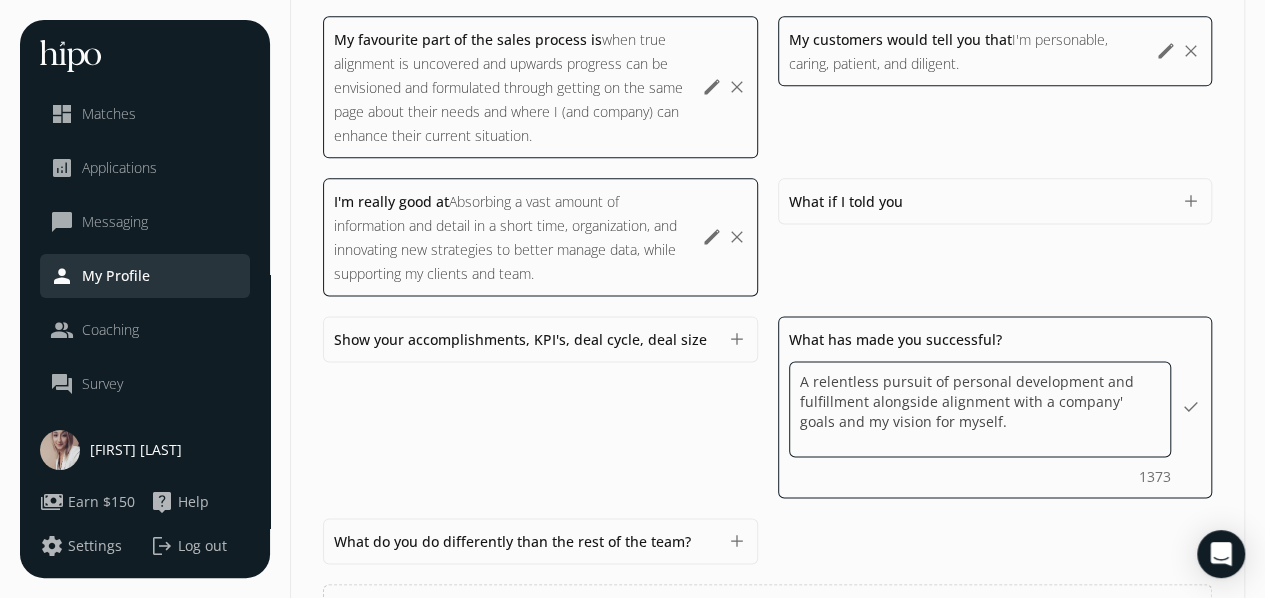 type on "A relentless pursuit of personal development and fulfillment alongside alignment with a company's goals and my vision for myself." 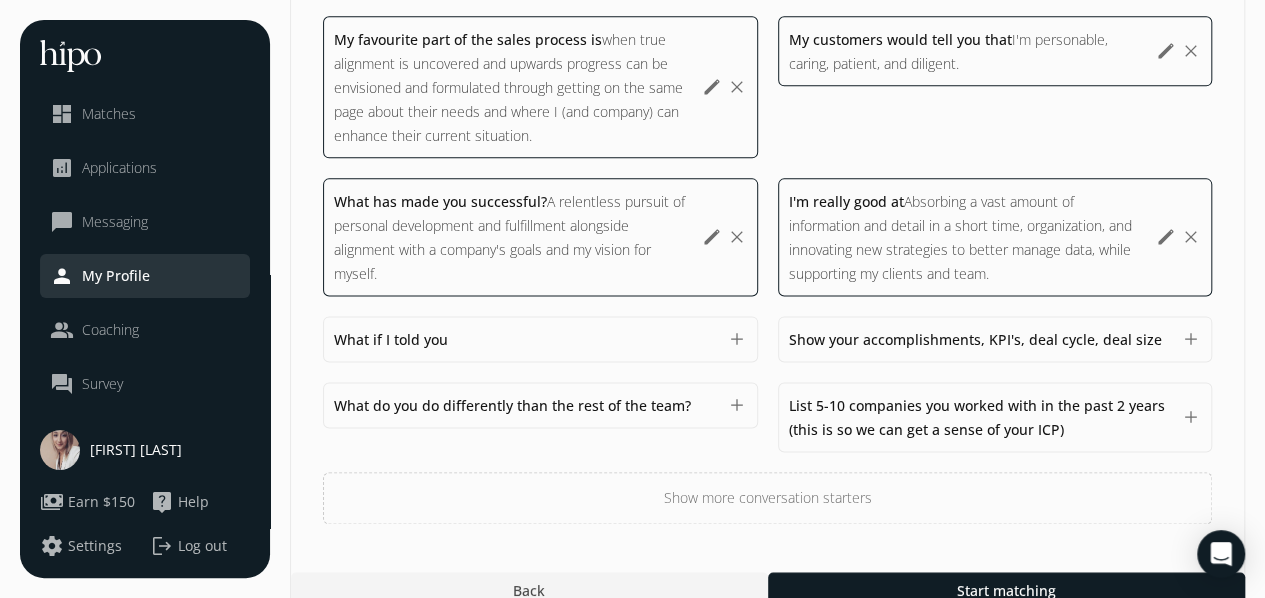 click on "add" 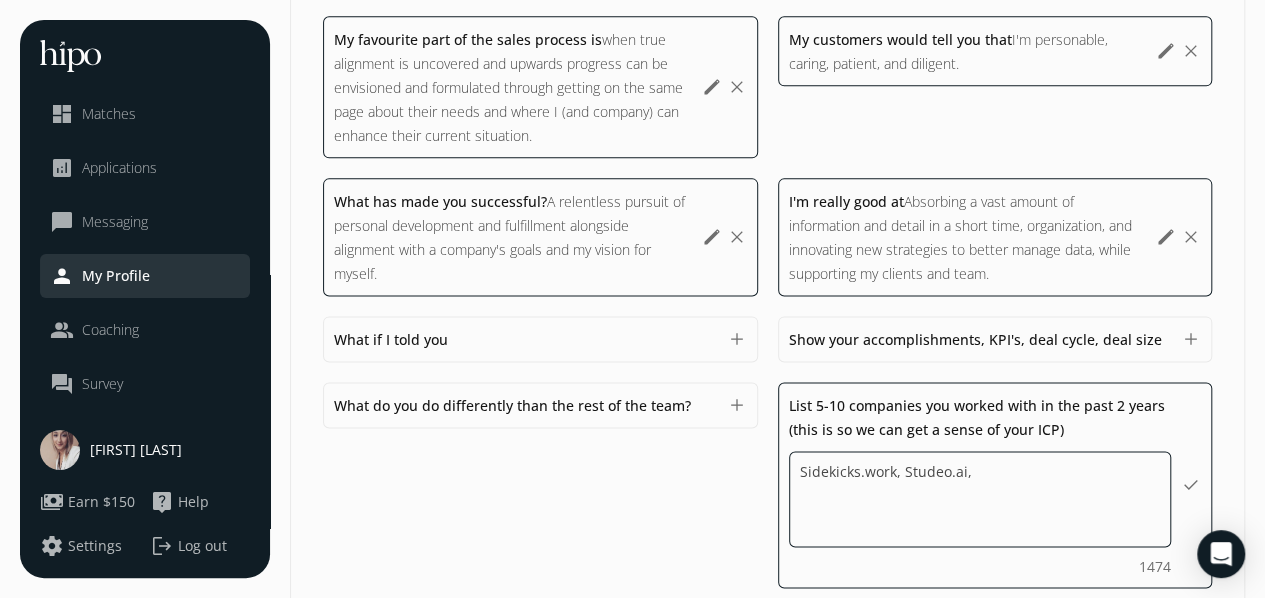 type on "[WEBSITE], [WEBSITE]" 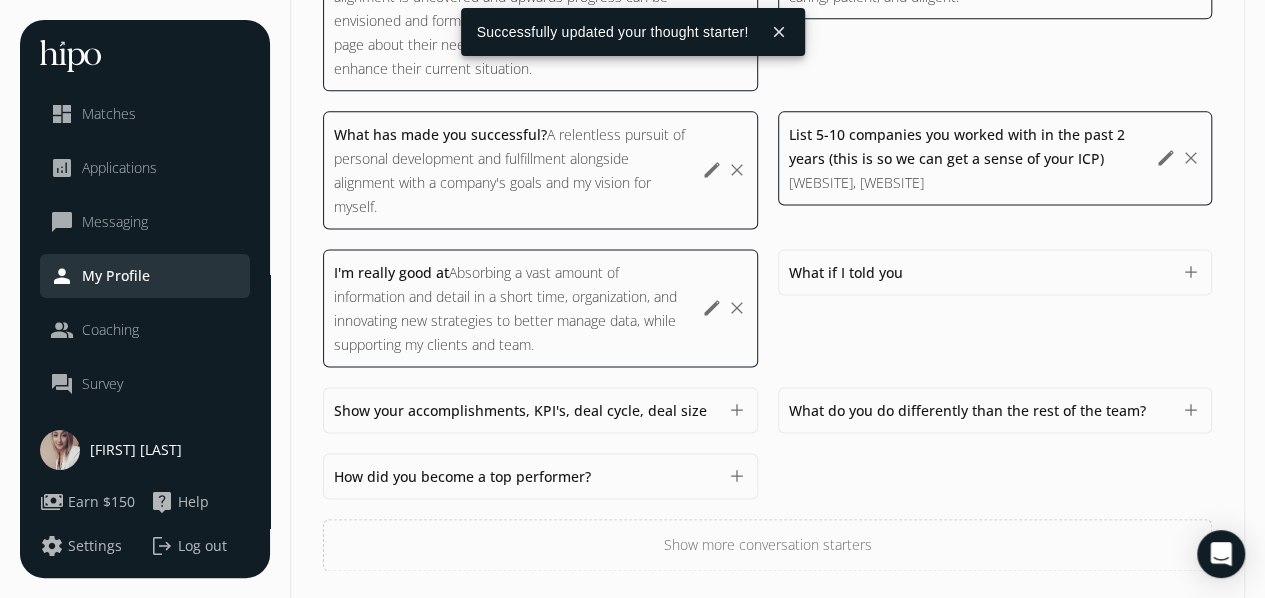 scroll, scrollTop: 1309, scrollLeft: 0, axis: vertical 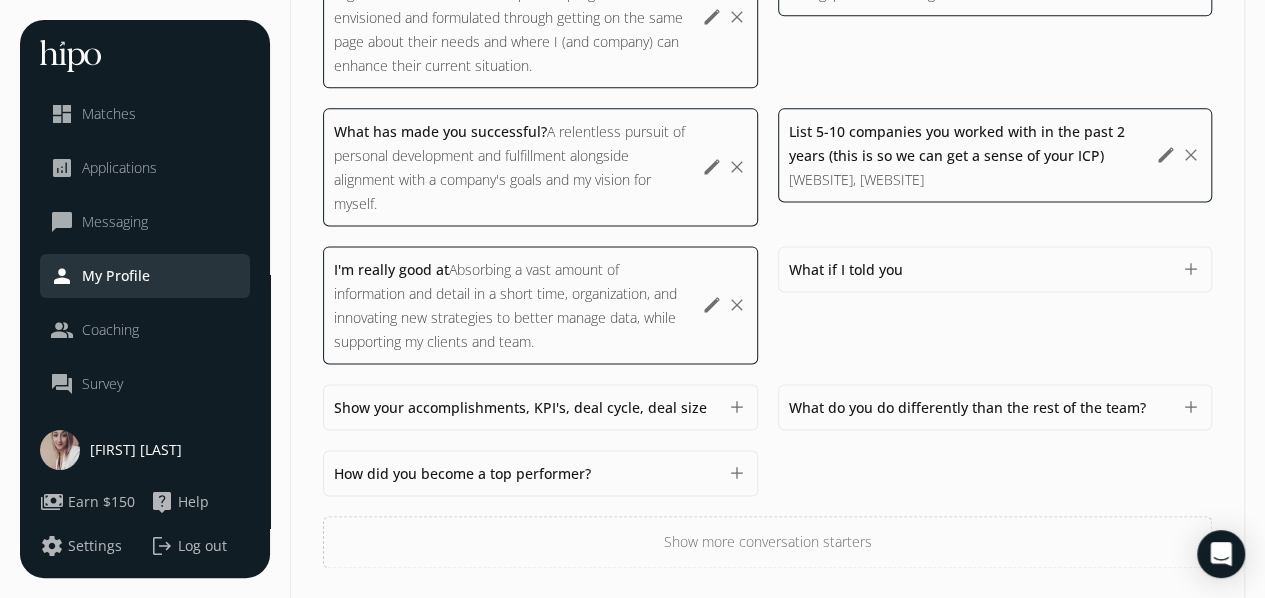 click on "add" 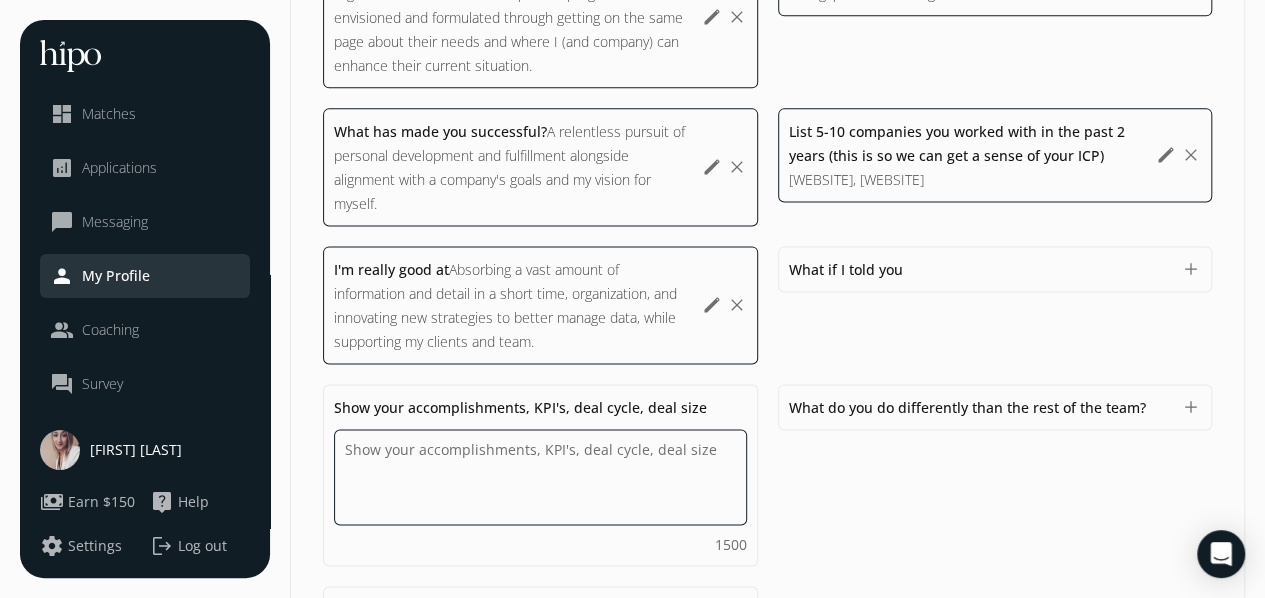 type on "A" 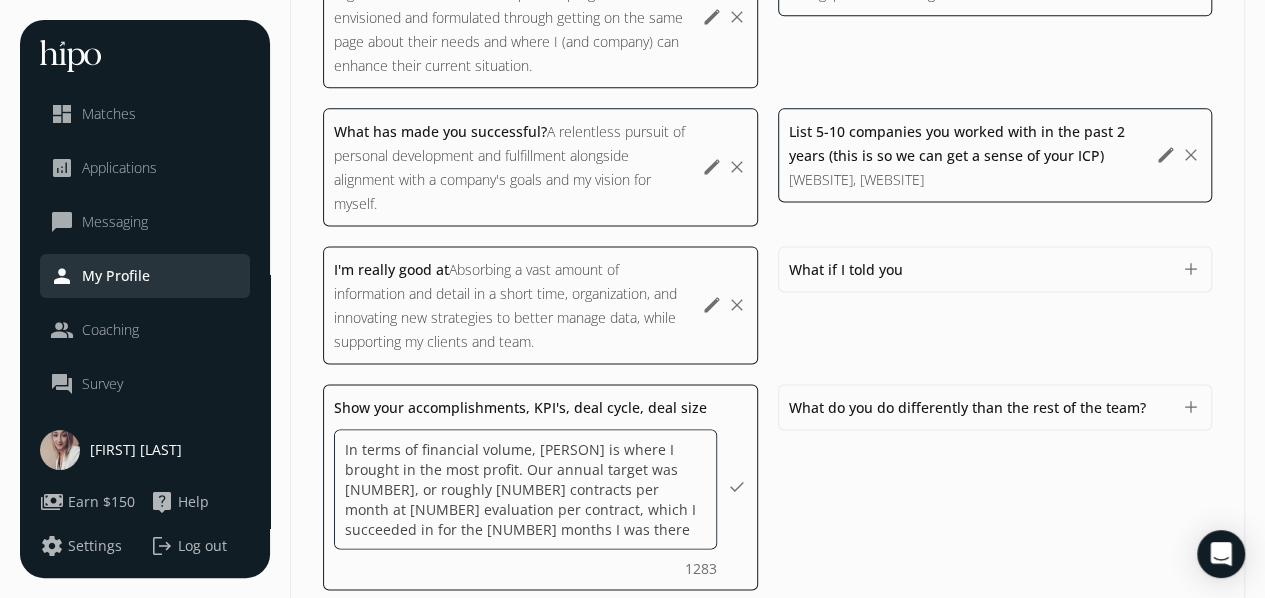 type on "In terms of financial volume, [COMPANY] is where I brought in the most profit. Our annual target was [AMOUNT], or roughly 3 contracts per month at [AMOUNT] evaluation per contract, which I succeeded in for the 7 months I was there." 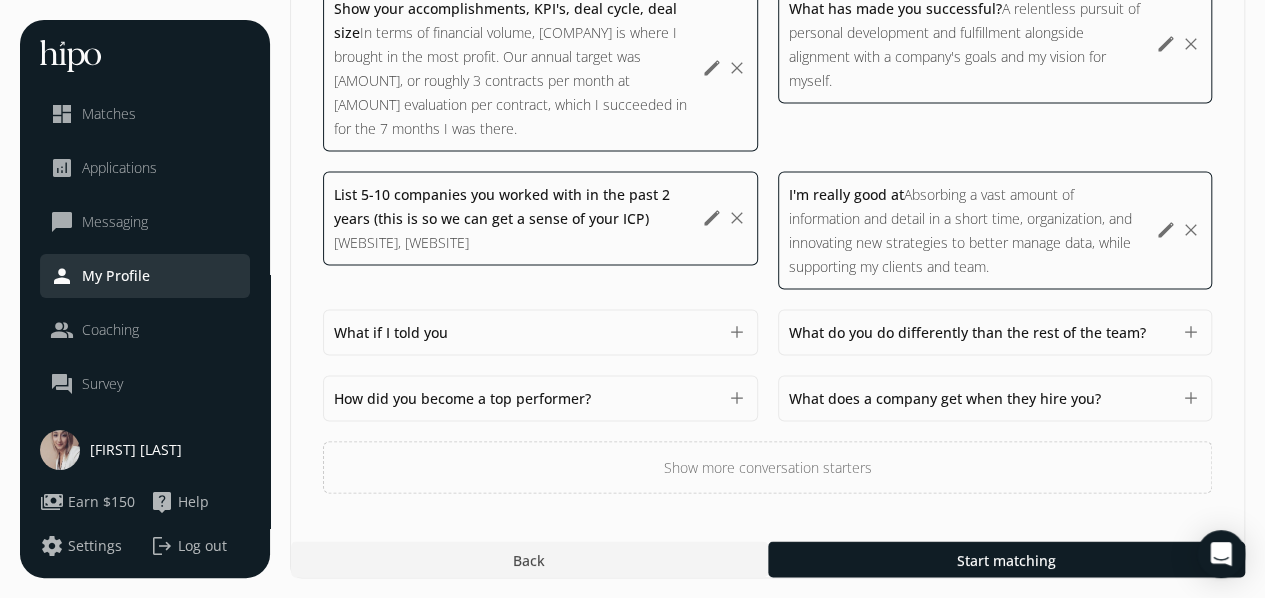 scroll, scrollTop: 1424, scrollLeft: 0, axis: vertical 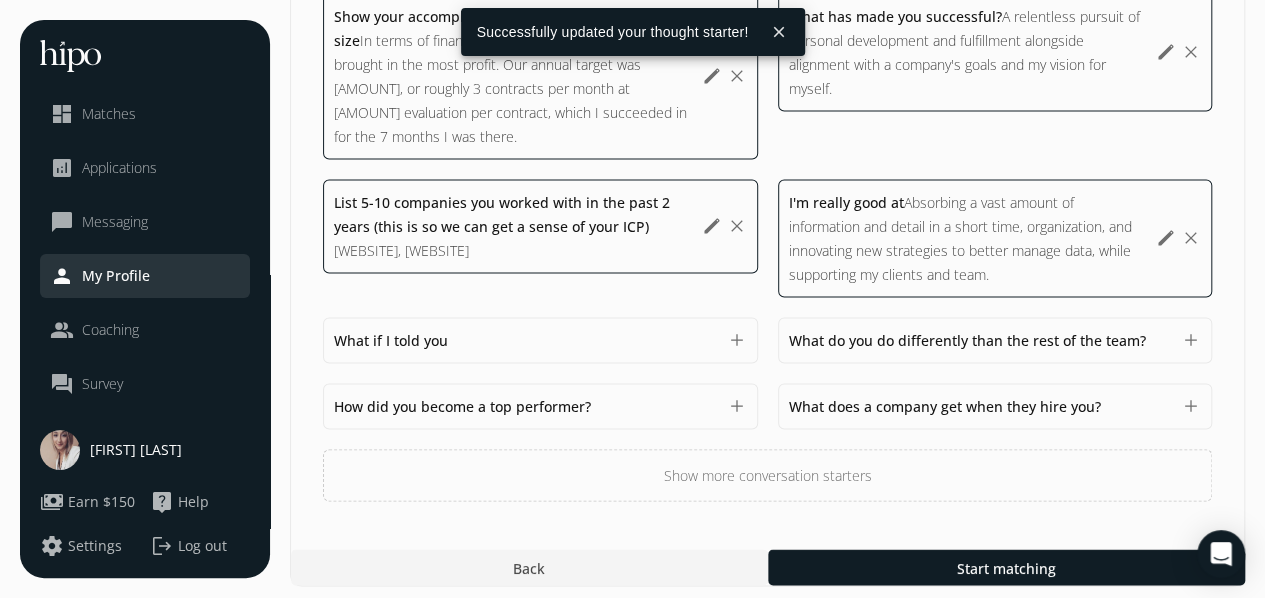 click on "add" 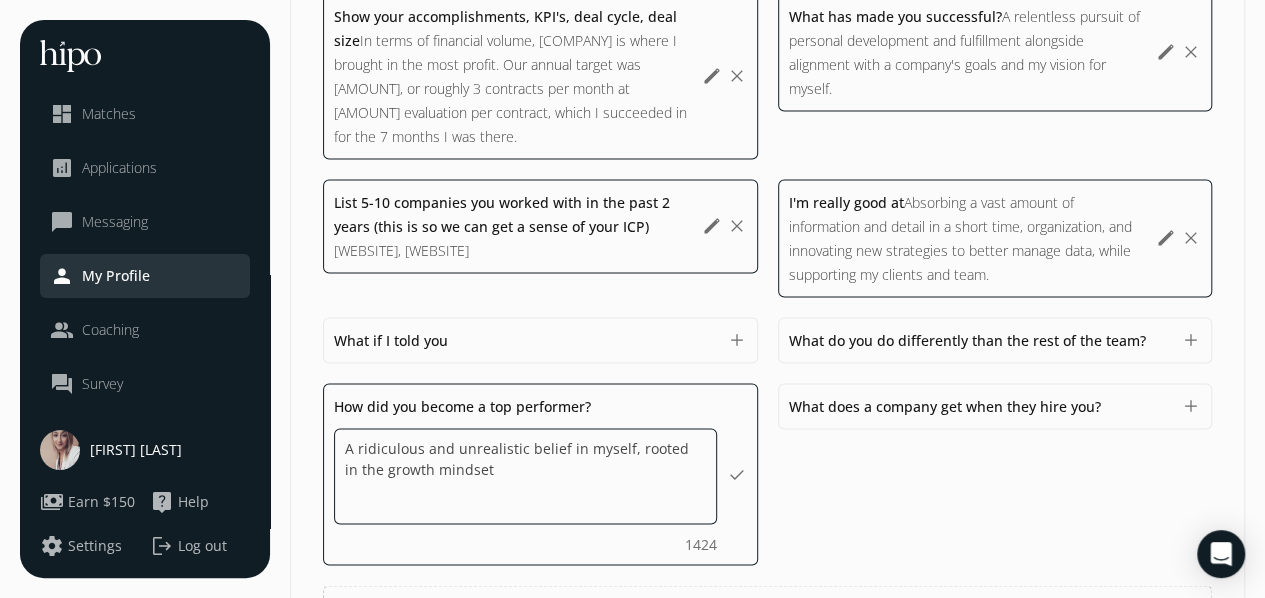 type on "A ridiculous and unrealistic belief in myself, rooted in the growth mindset!" 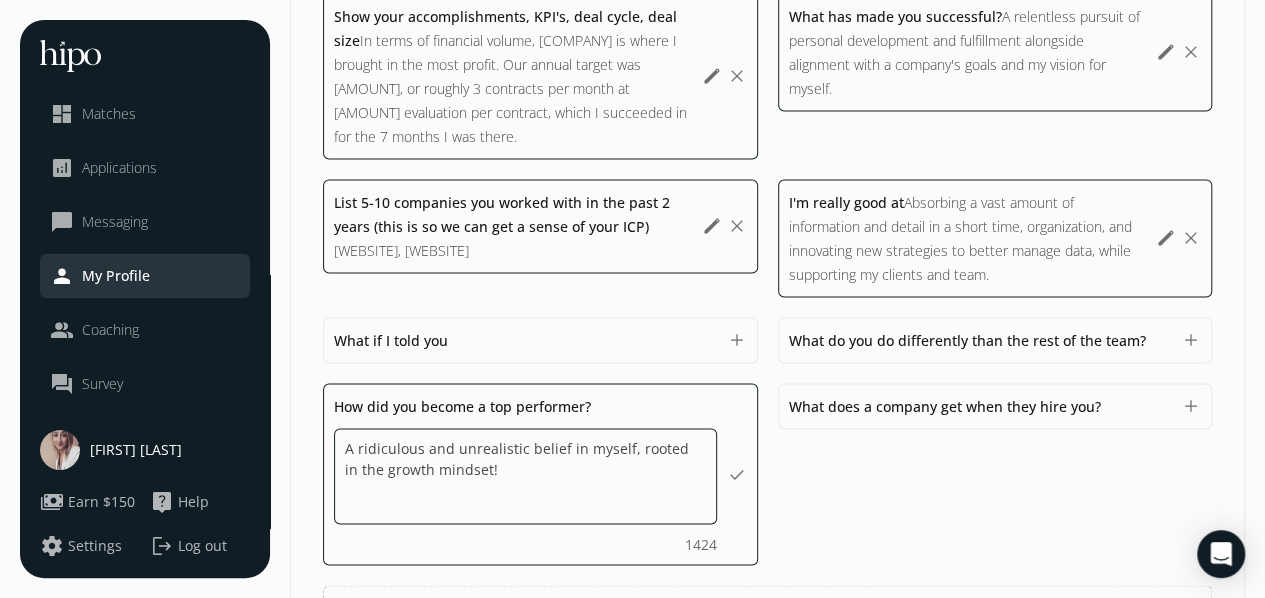 scroll, scrollTop: 1426, scrollLeft: 0, axis: vertical 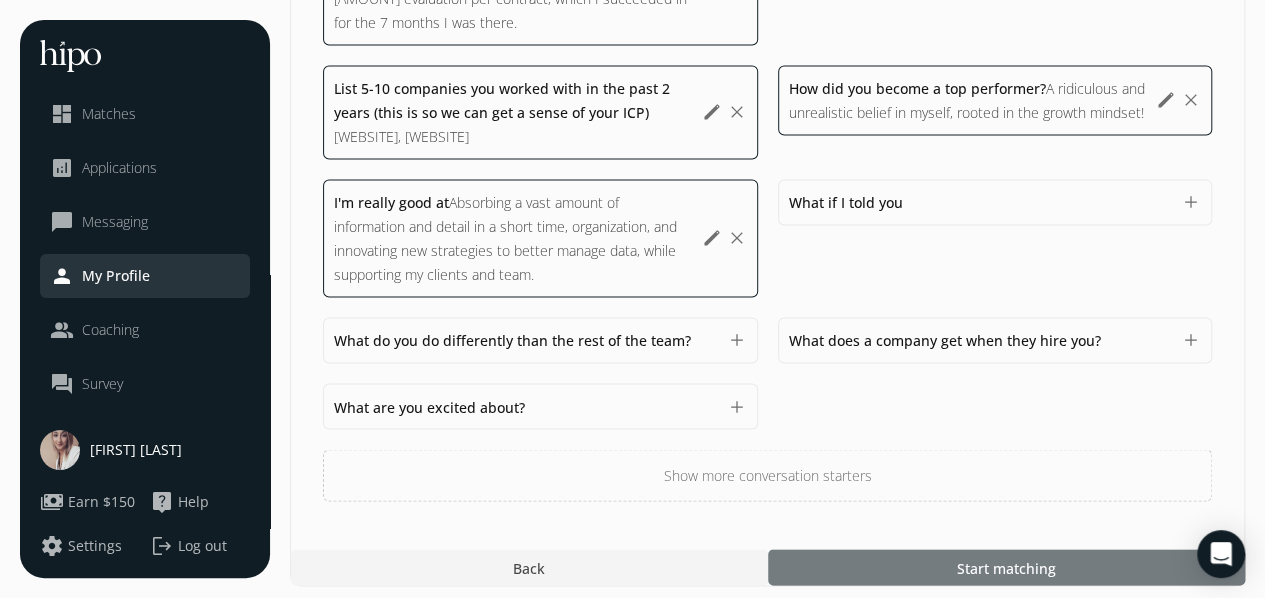 click at bounding box center [1006, 567] 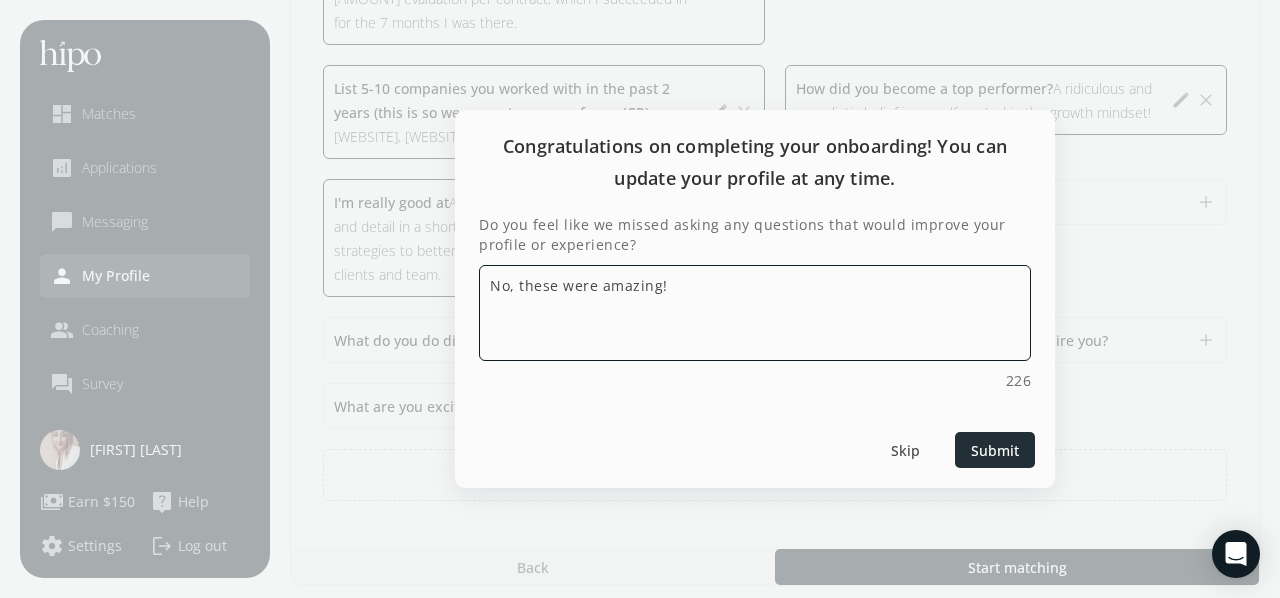 type on "No, these were amazing!" 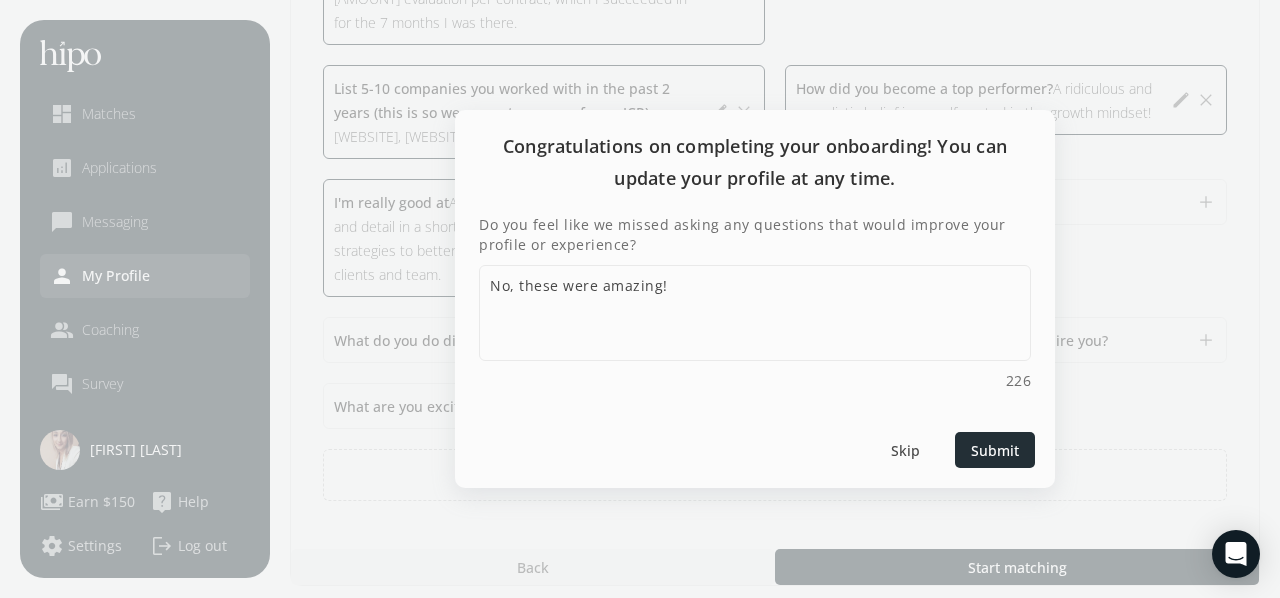 click on "Submit" at bounding box center (995, 450) 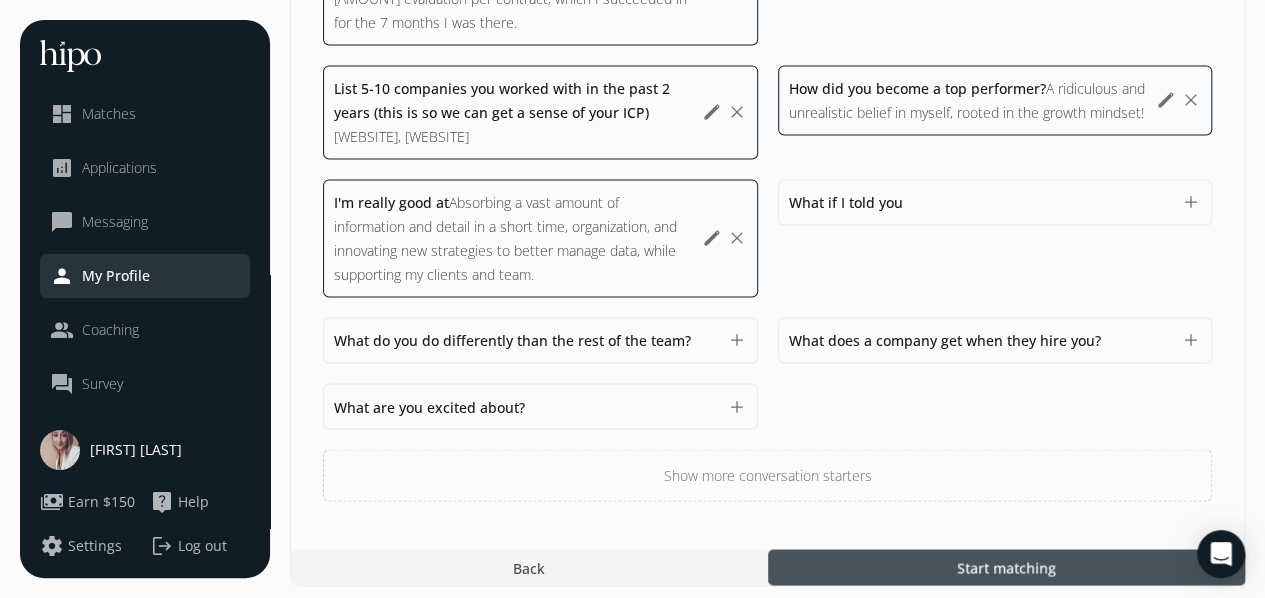 scroll, scrollTop: 0, scrollLeft: 0, axis: both 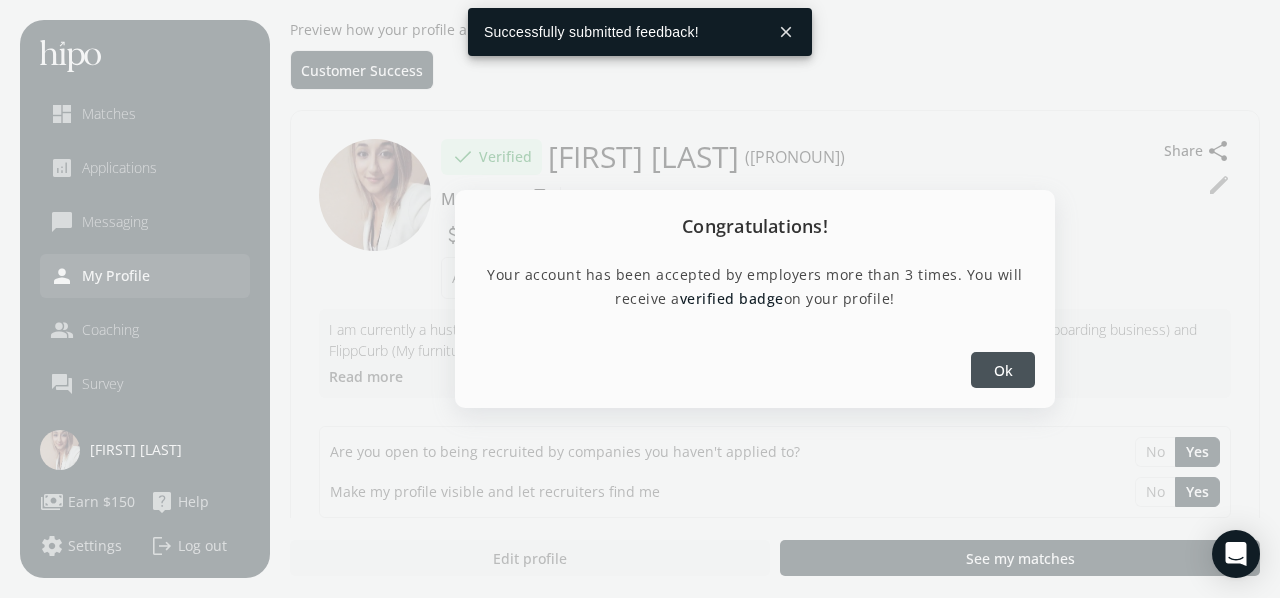 click at bounding box center (1003, 370) 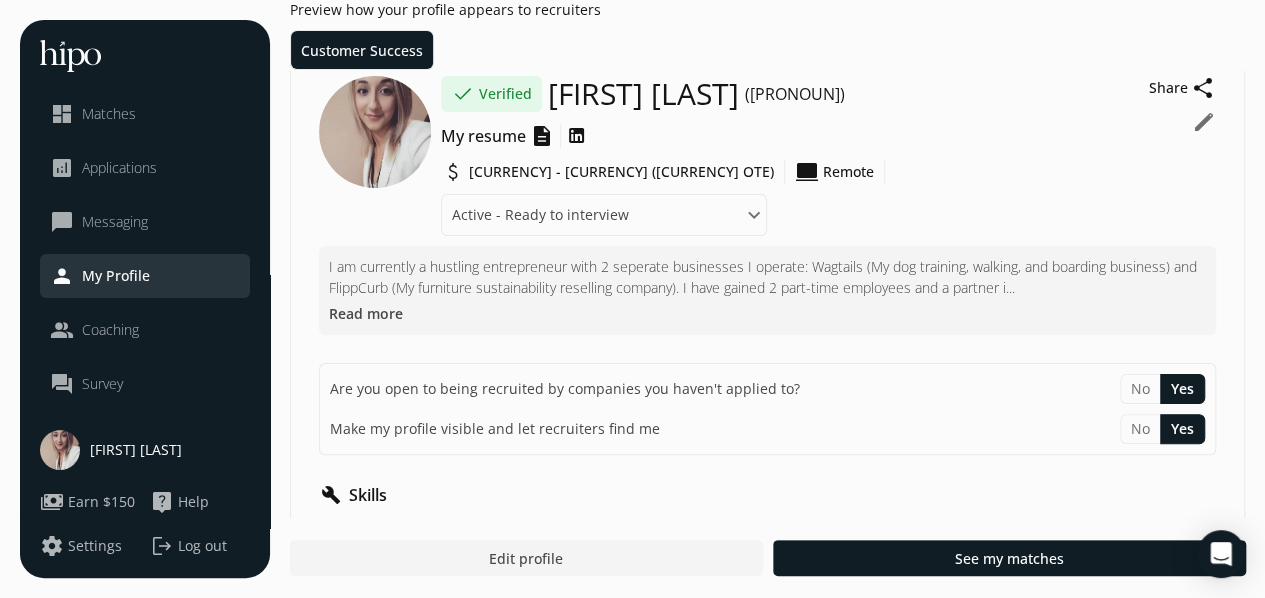 scroll, scrollTop: 64, scrollLeft: 0, axis: vertical 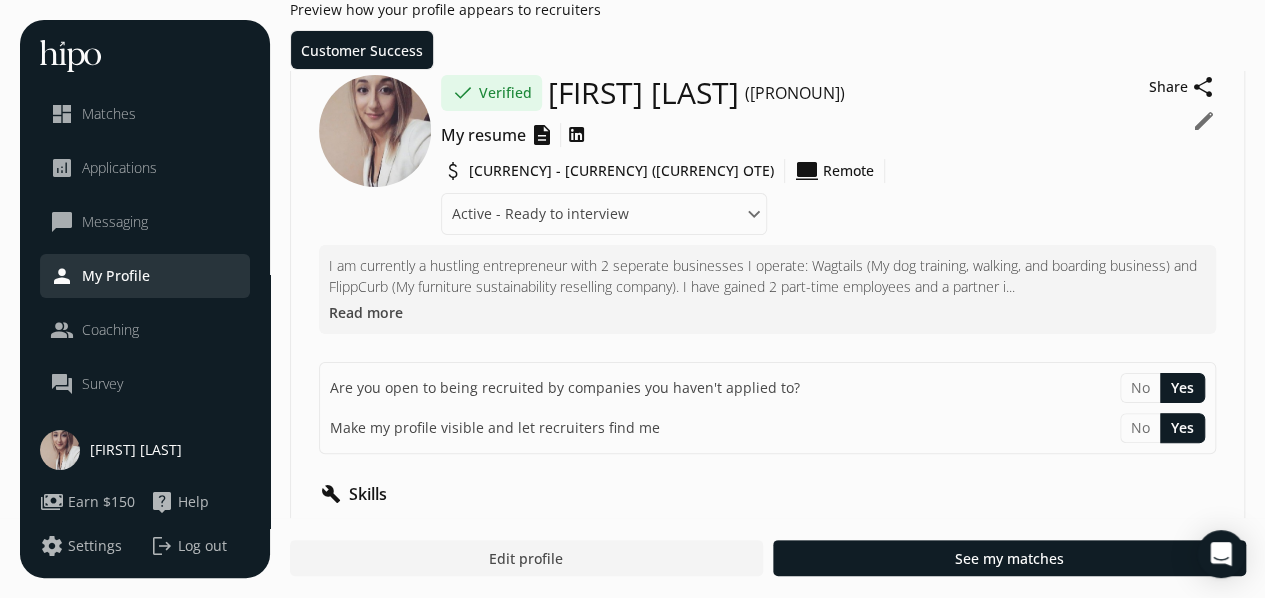 click on "Read more" at bounding box center (366, 312) 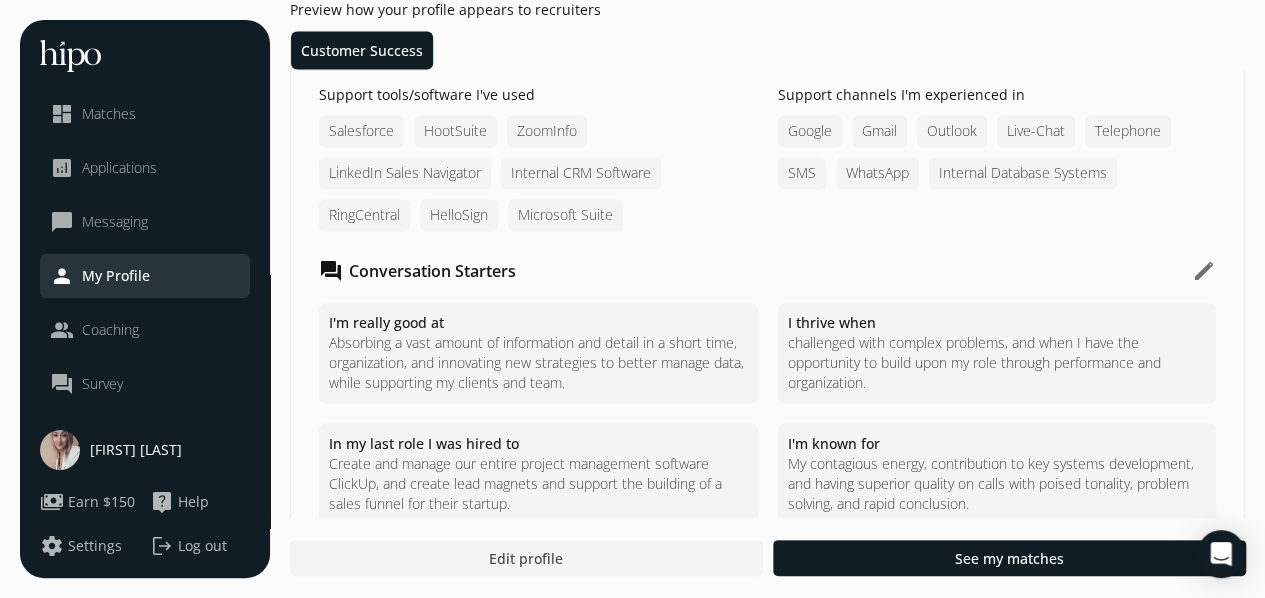 scroll, scrollTop: 1609, scrollLeft: 0, axis: vertical 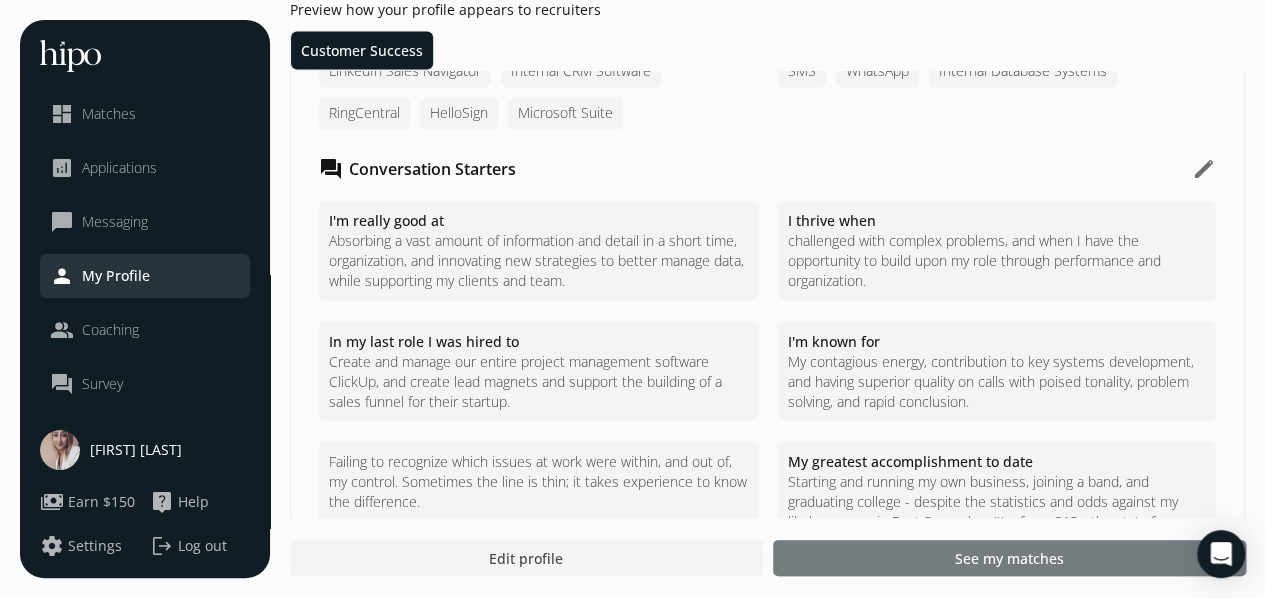 click at bounding box center [1009, 558] 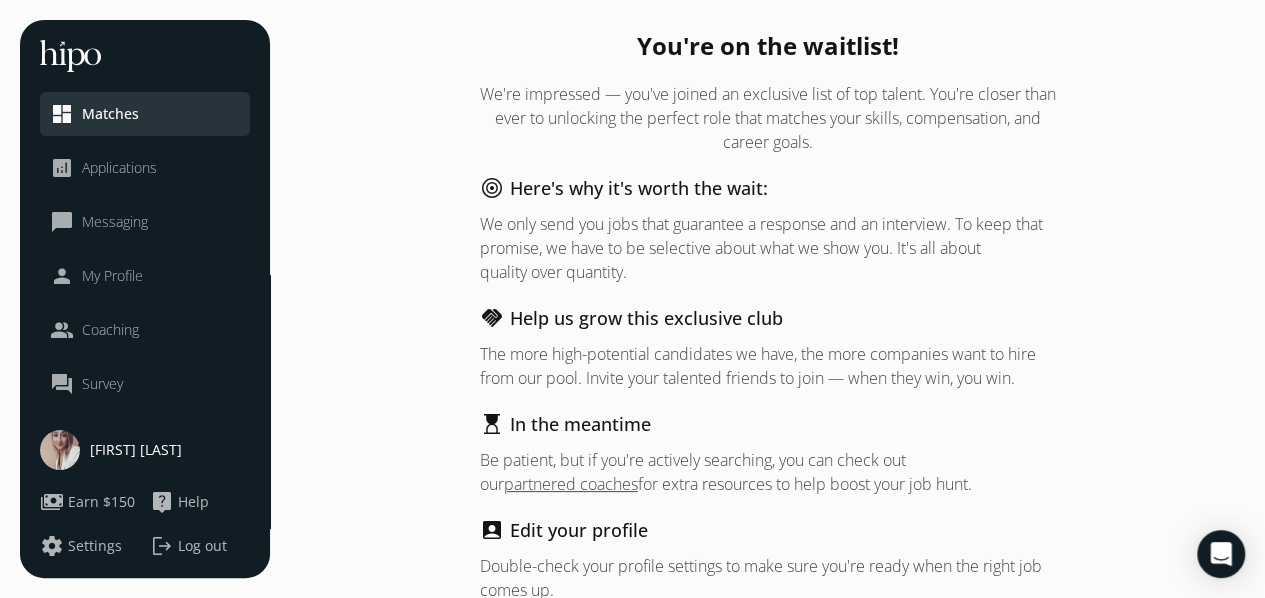 scroll, scrollTop: 186, scrollLeft: 0, axis: vertical 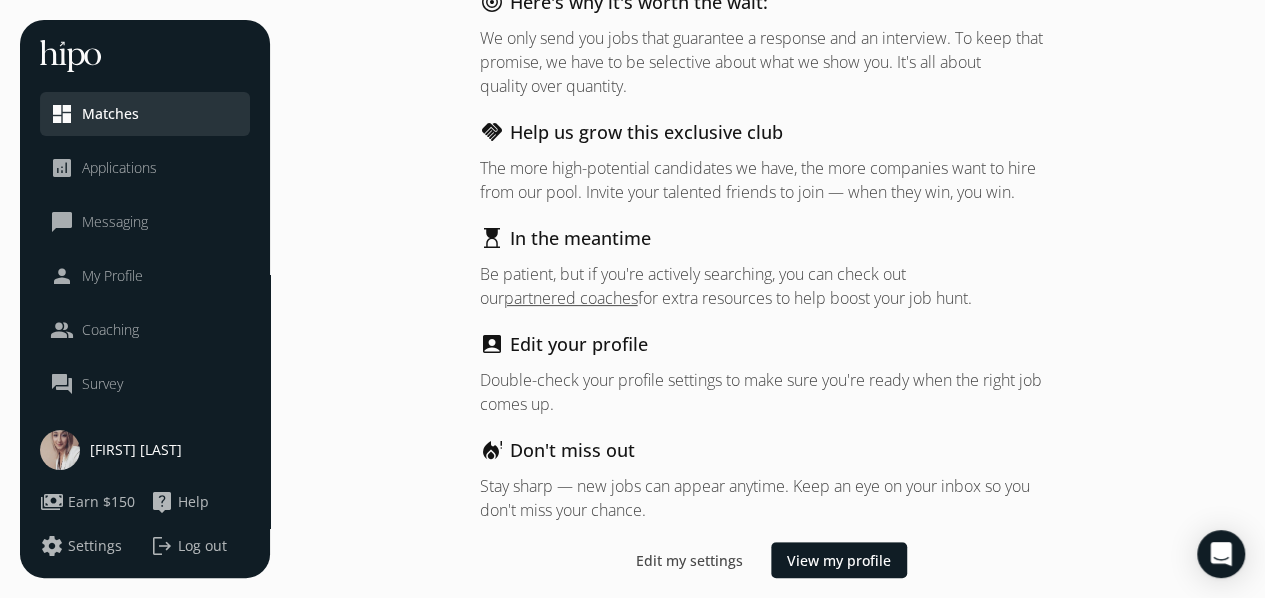 click on "partnered coaches" at bounding box center (571, 298) 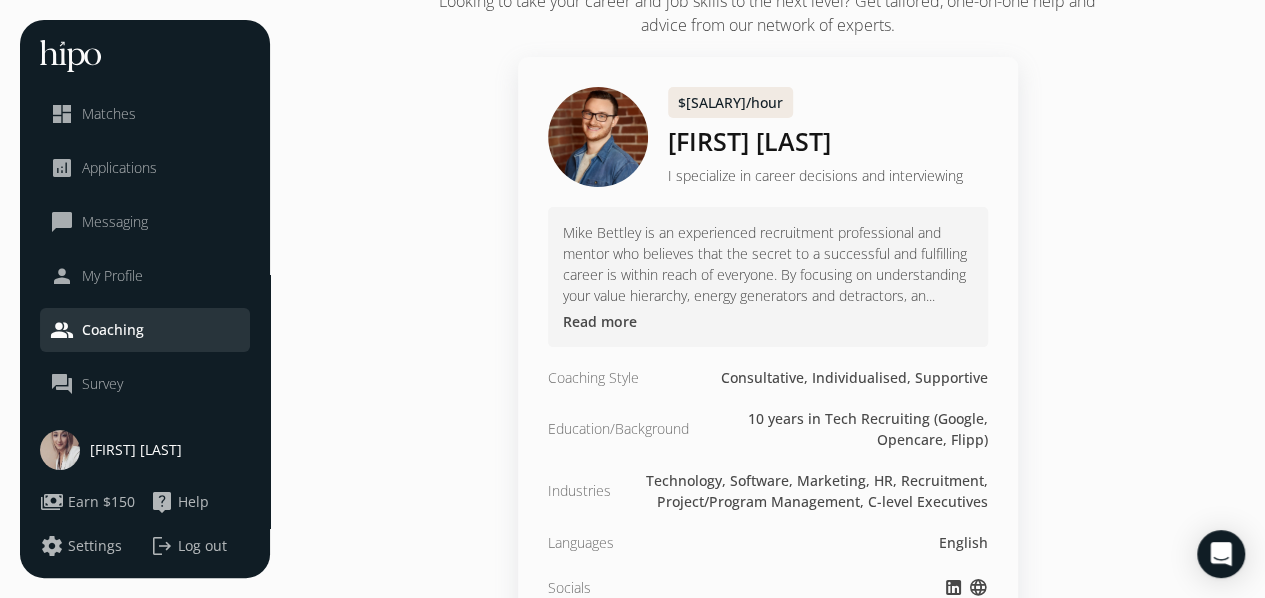 scroll, scrollTop: 0, scrollLeft: 0, axis: both 